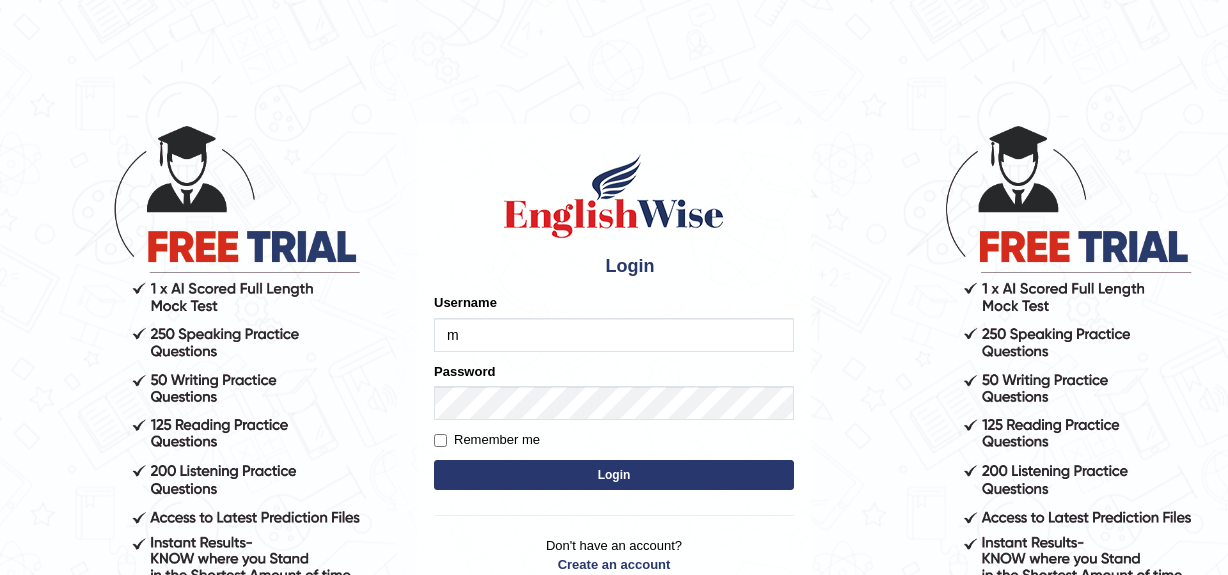 scroll, scrollTop: 0, scrollLeft: 0, axis: both 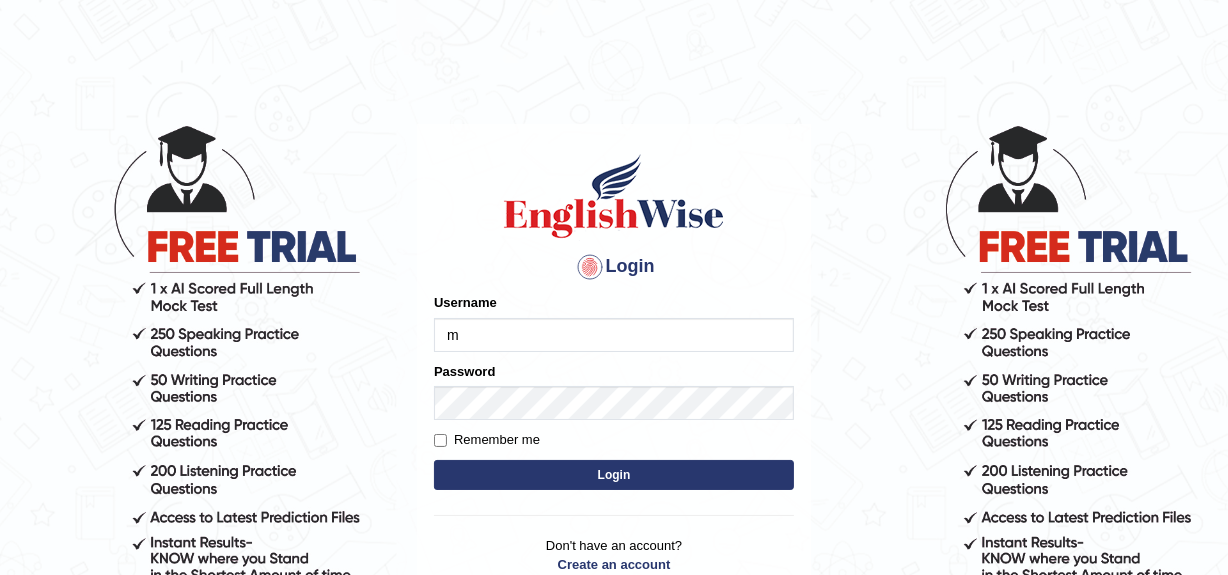 type on "Mandeep_mahal" 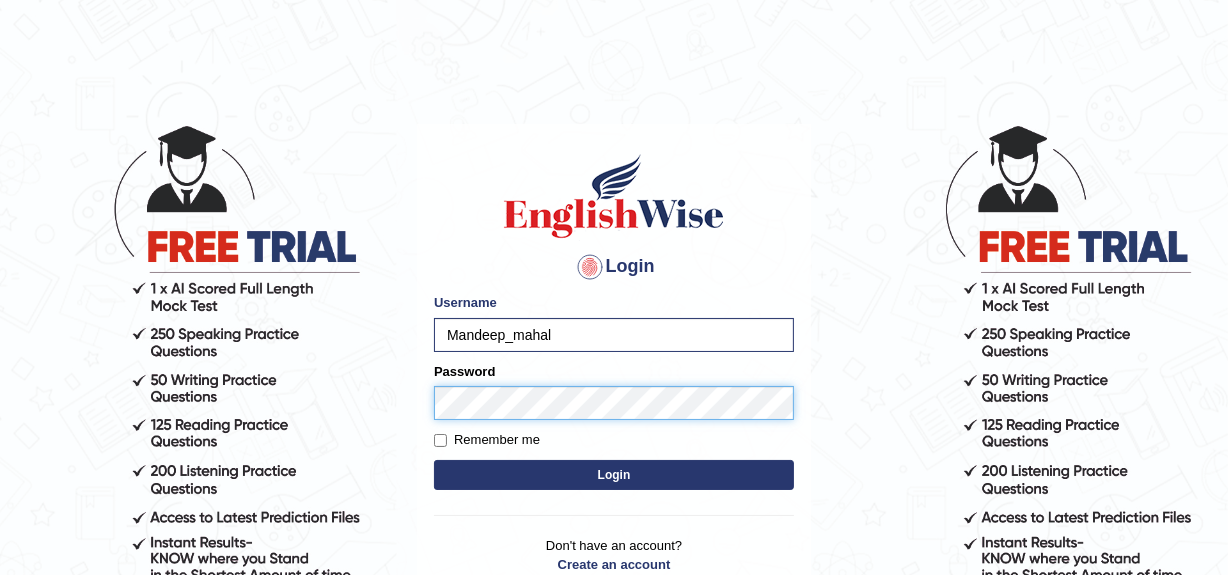 click on "Login" at bounding box center [614, 475] 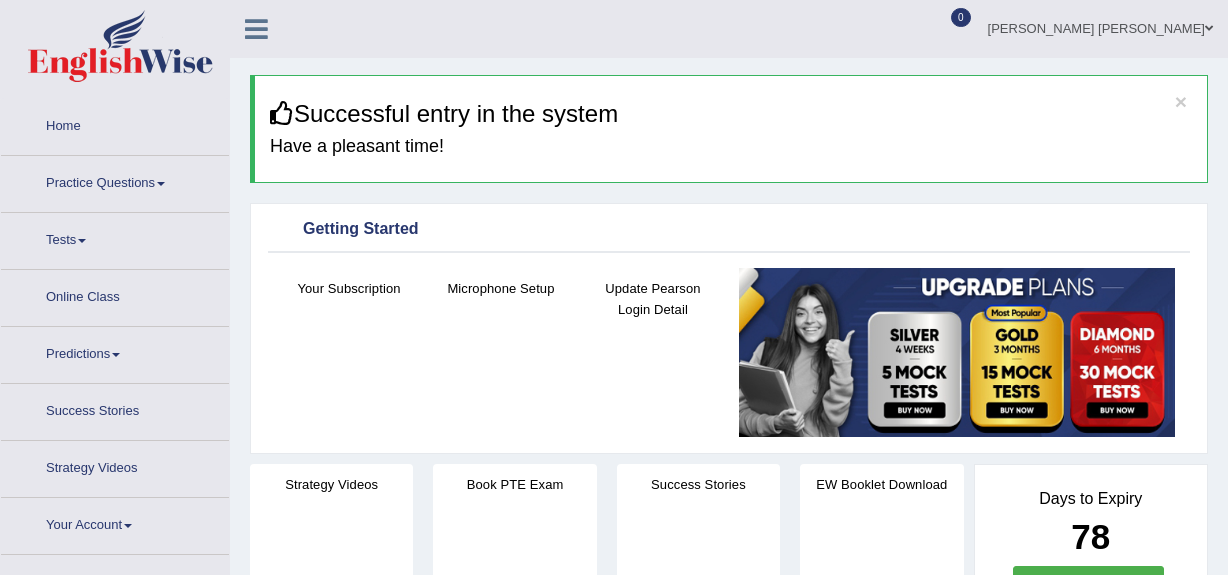 scroll, scrollTop: 0, scrollLeft: 0, axis: both 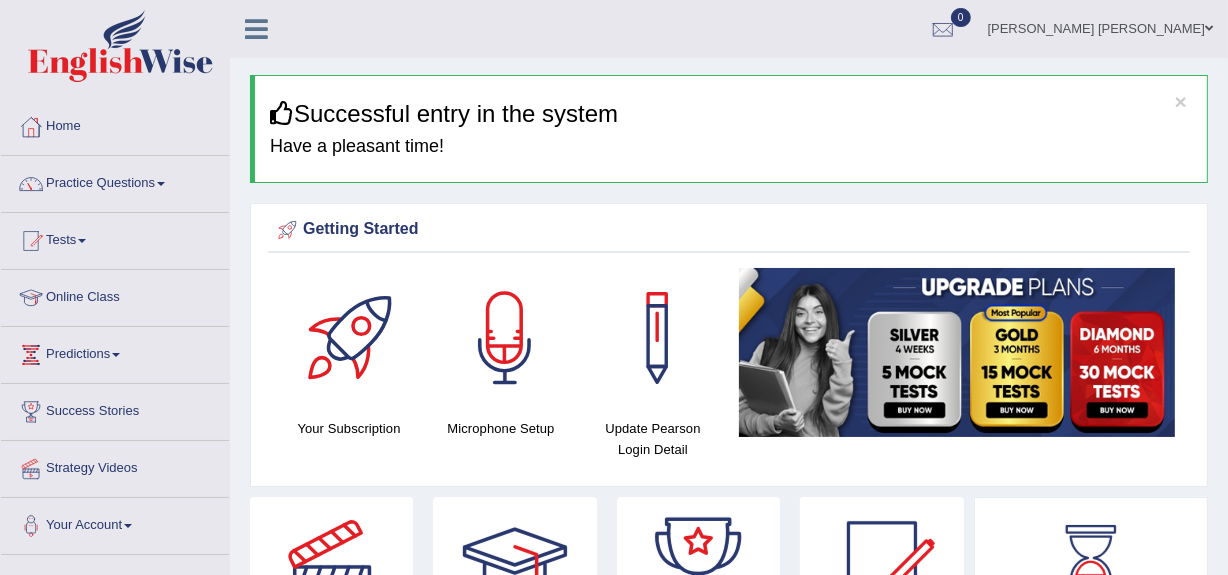 click on "Practice Questions" at bounding box center (115, 181) 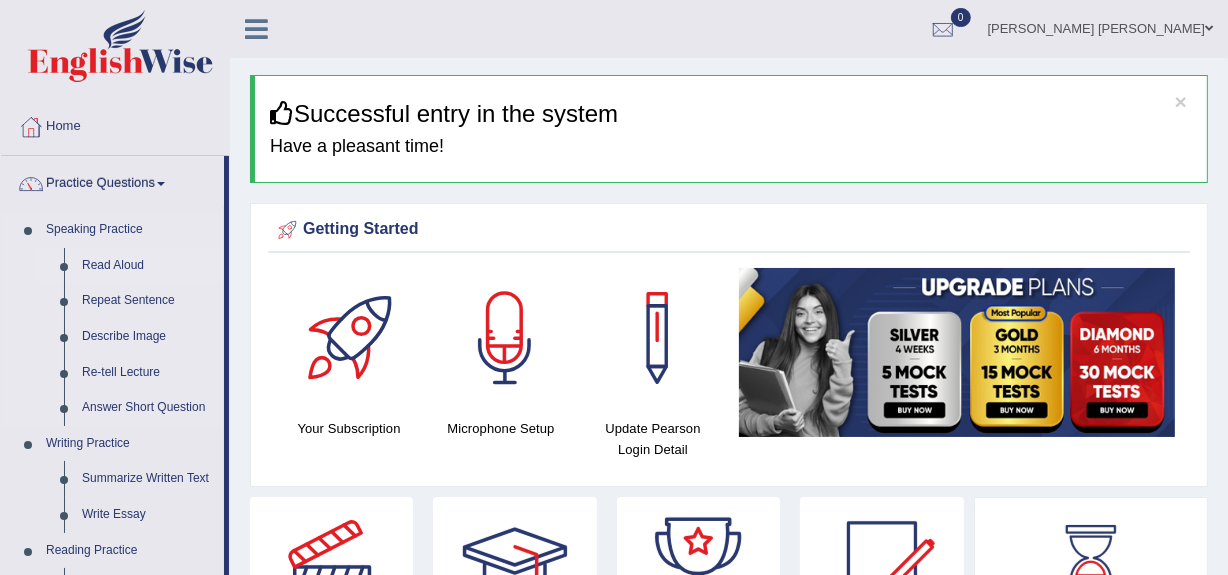 click on "Read Aloud" at bounding box center (148, 266) 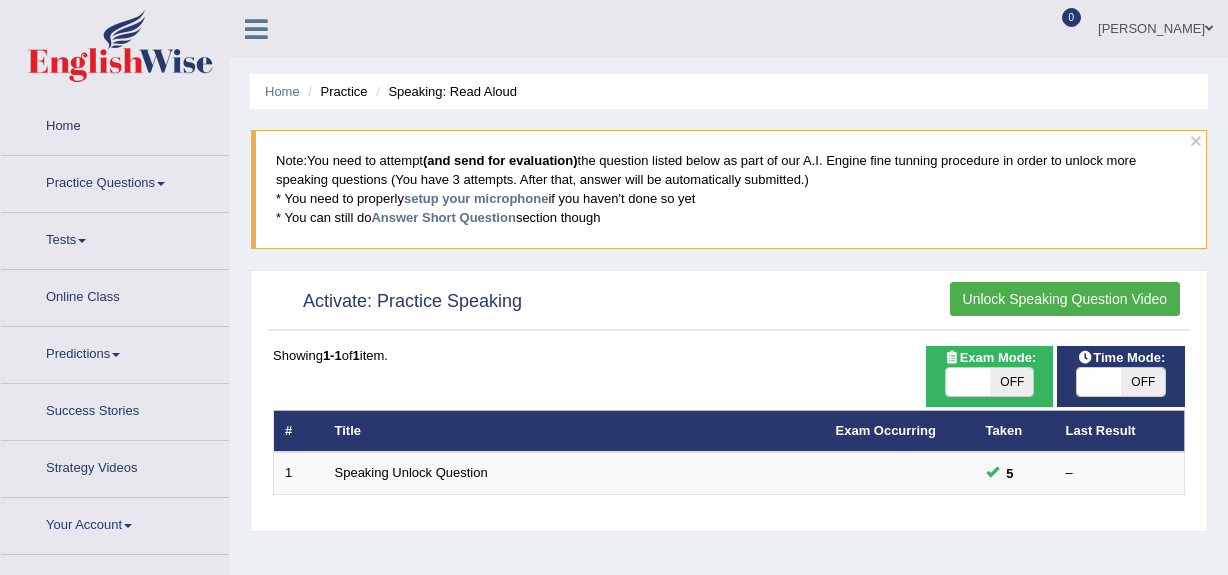 scroll, scrollTop: 0, scrollLeft: 0, axis: both 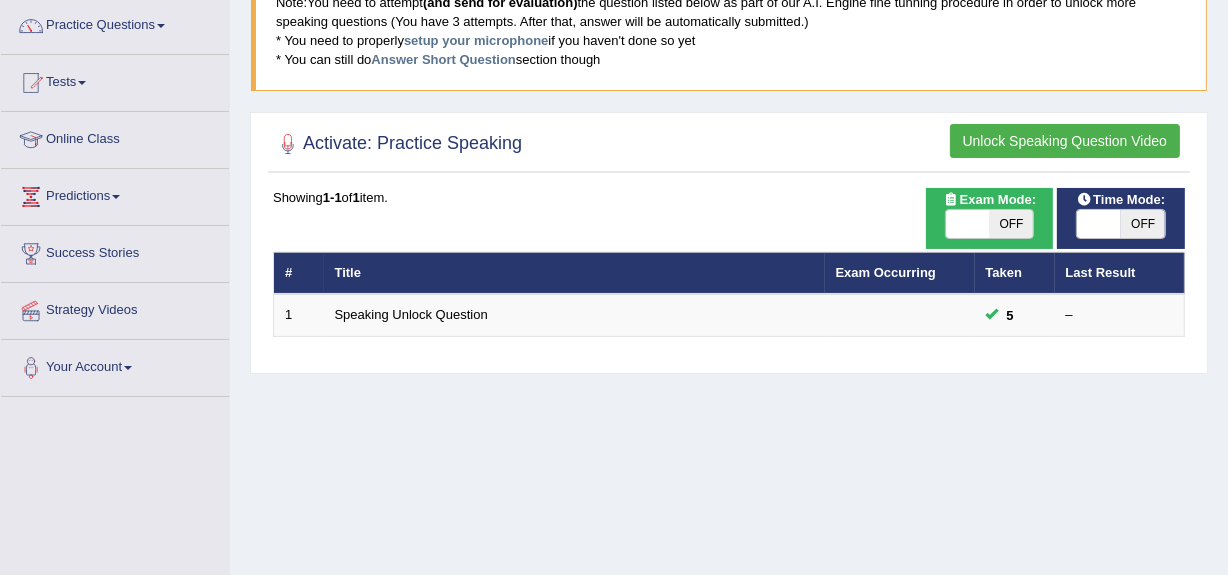 click on "Unlock Speaking Question Video" at bounding box center [1065, 141] 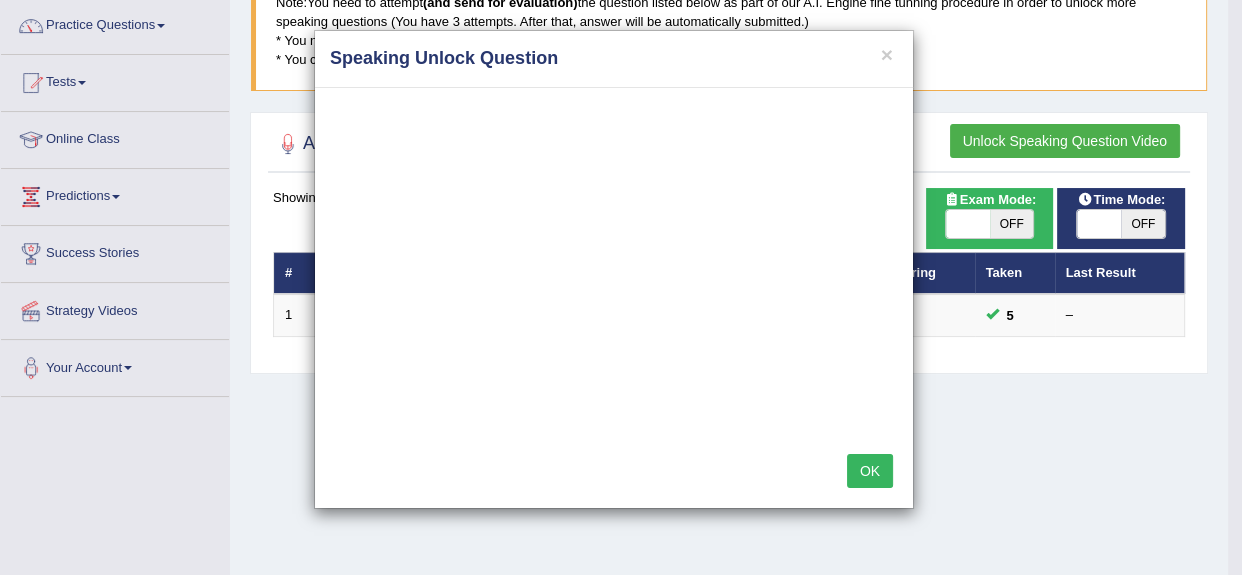 click on "OK" at bounding box center [870, 471] 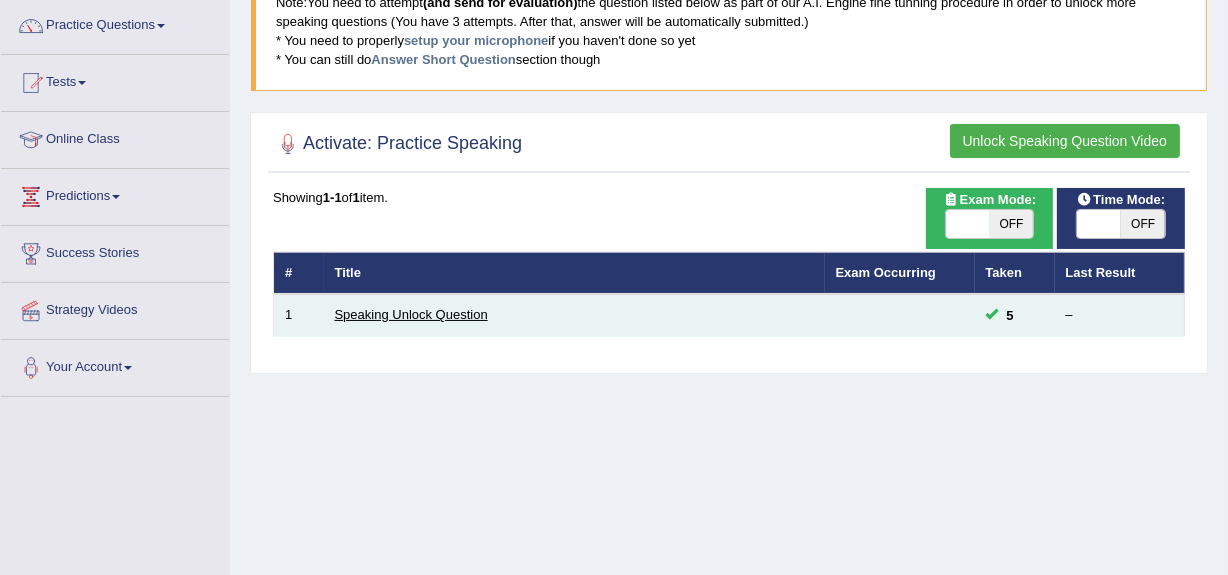 click on "Speaking Unlock Question" at bounding box center (411, 314) 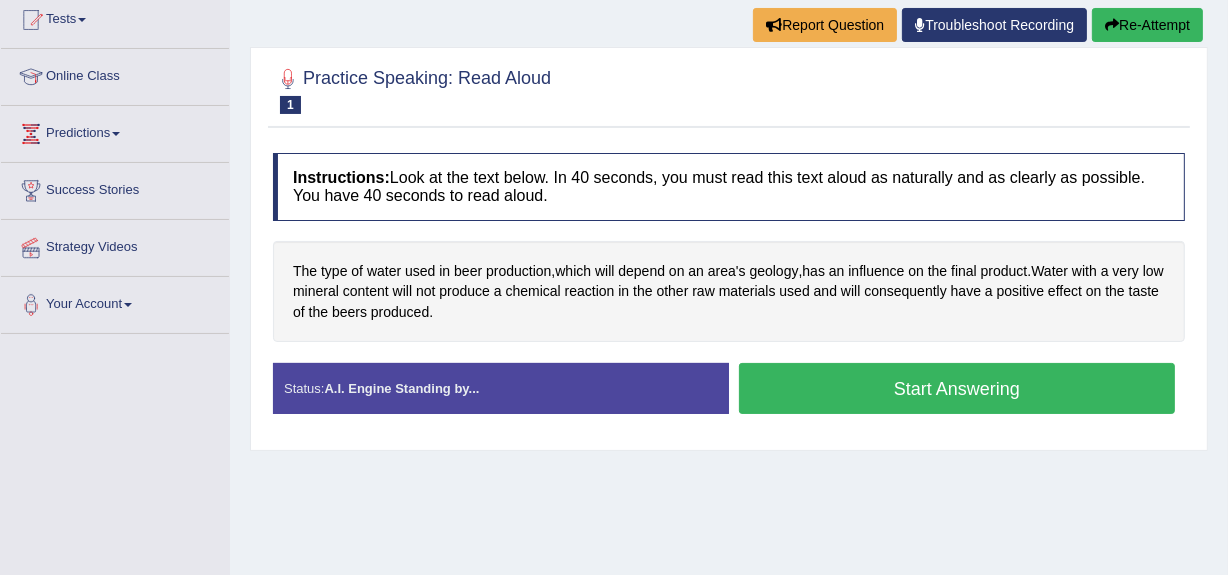 scroll, scrollTop: 221, scrollLeft: 0, axis: vertical 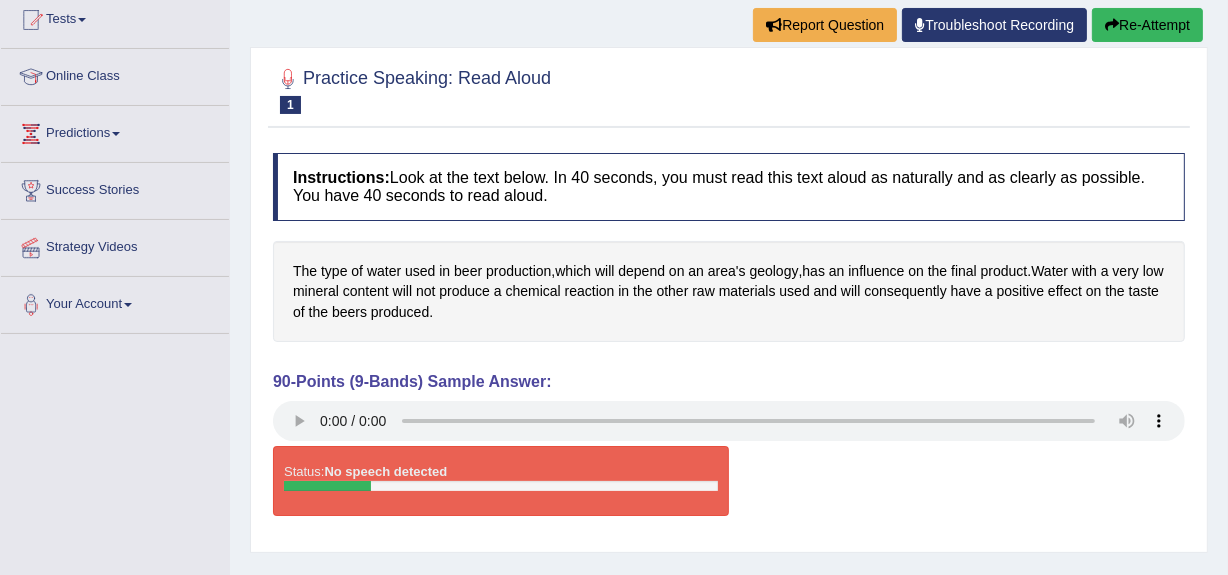 click on "Re-Attempt" at bounding box center (1147, 25) 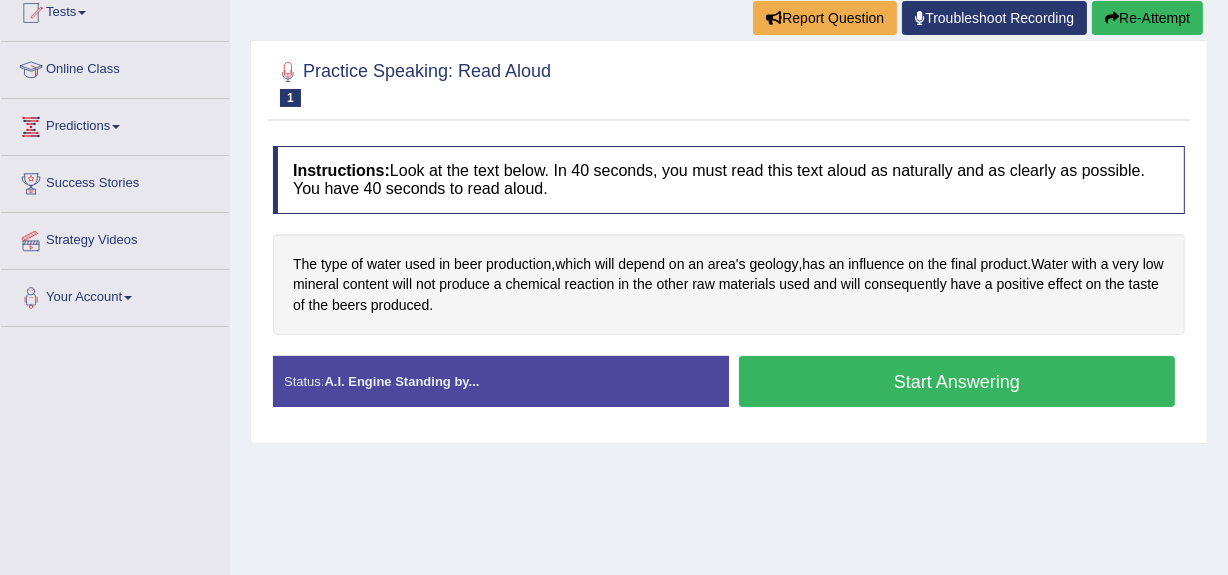 scroll, scrollTop: 228, scrollLeft: 0, axis: vertical 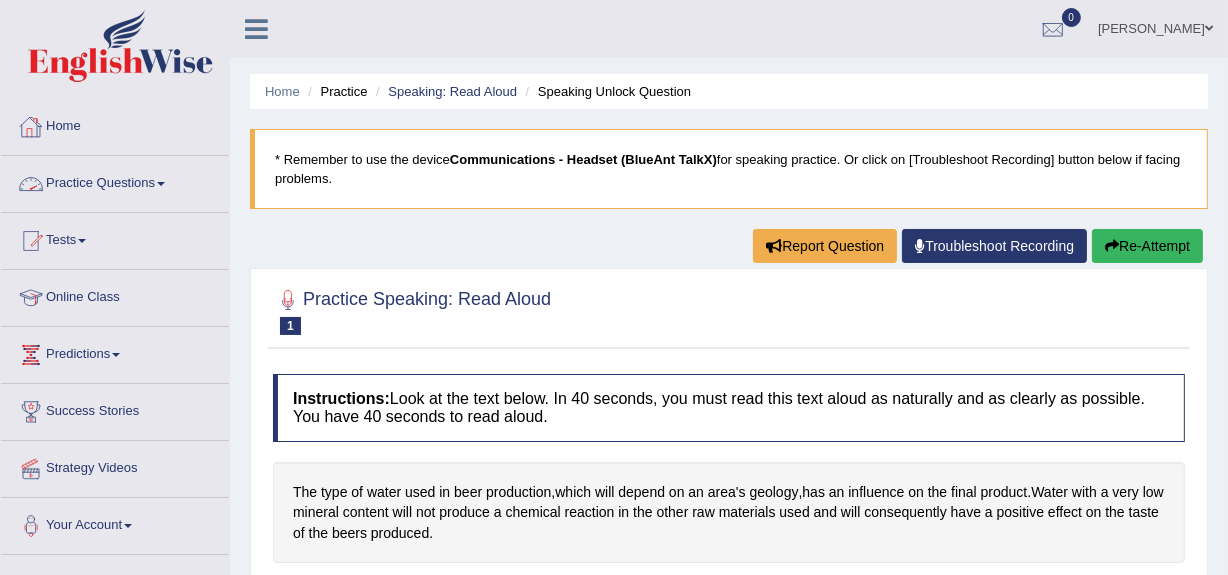 click on "Practice Questions" at bounding box center [115, 181] 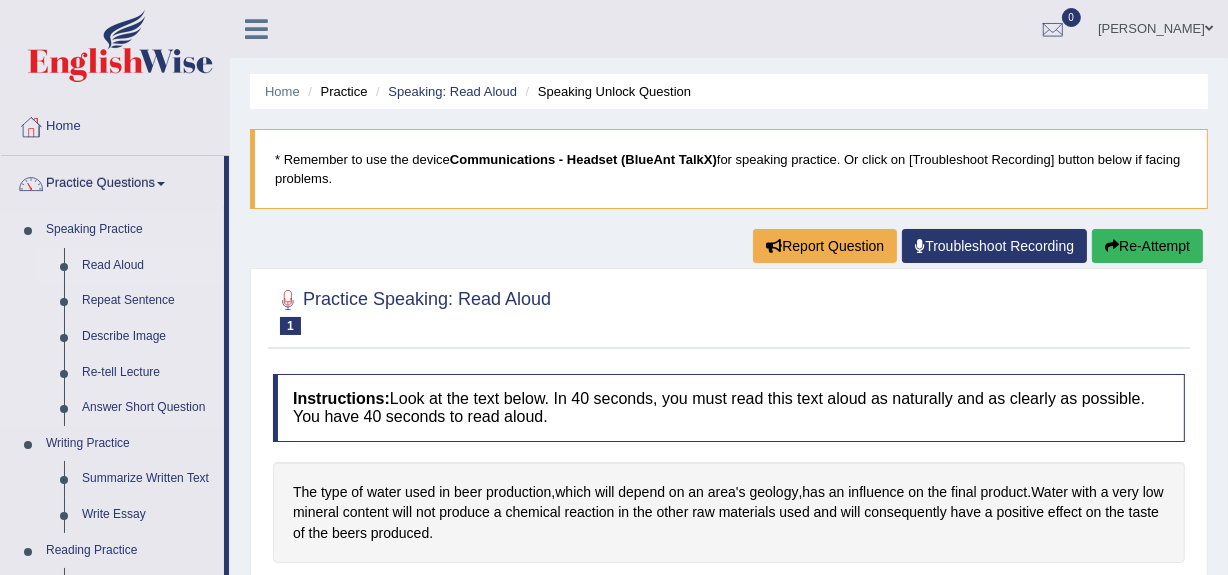 click on "Read Aloud" at bounding box center [148, 266] 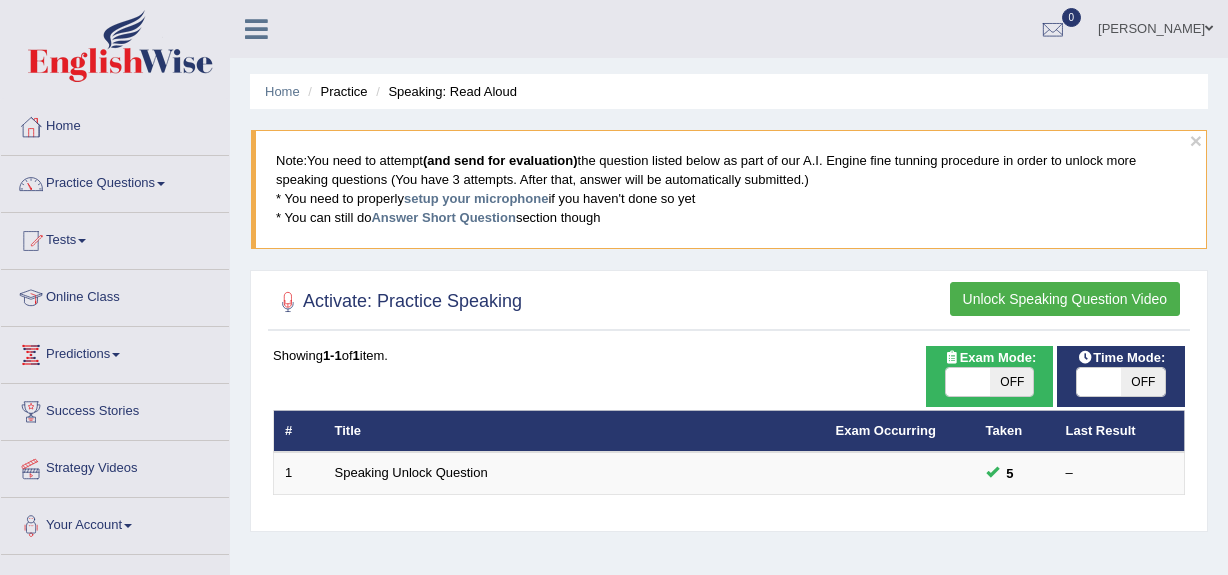 scroll, scrollTop: 0, scrollLeft: 0, axis: both 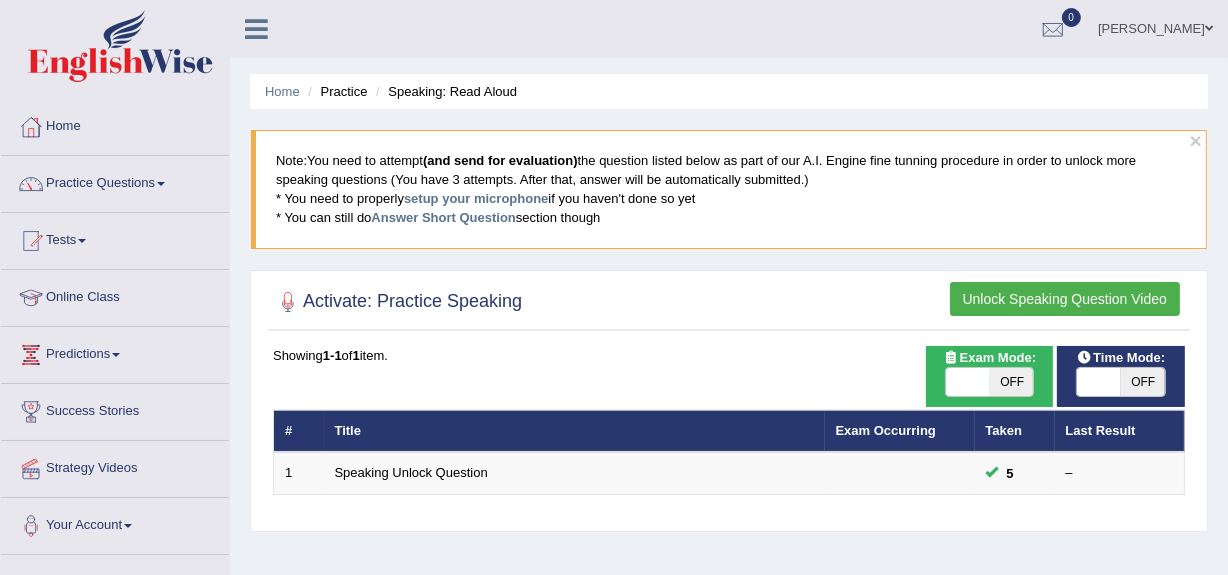 click on "Speaking Unlock Question" at bounding box center (411, 472) 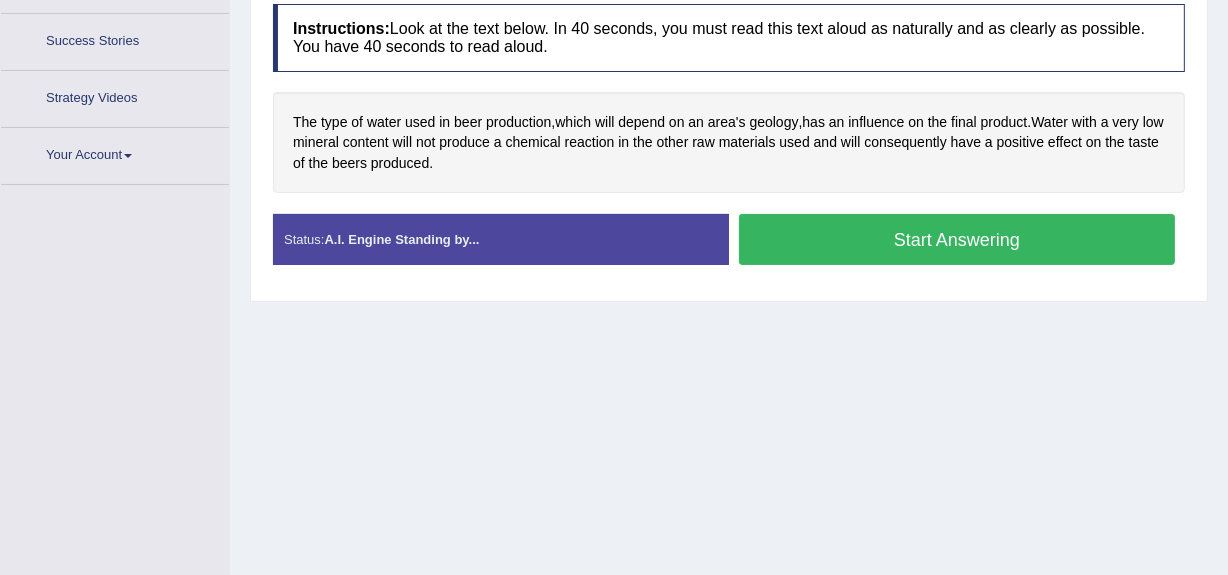 scroll, scrollTop: 370, scrollLeft: 0, axis: vertical 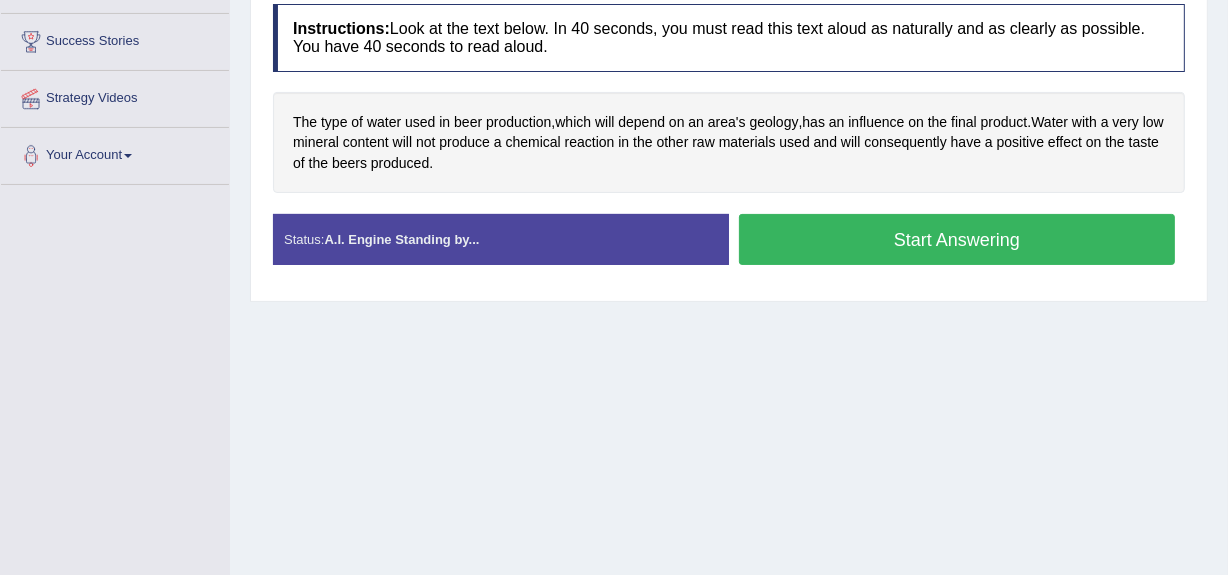 click on "Start Answering" at bounding box center (957, 239) 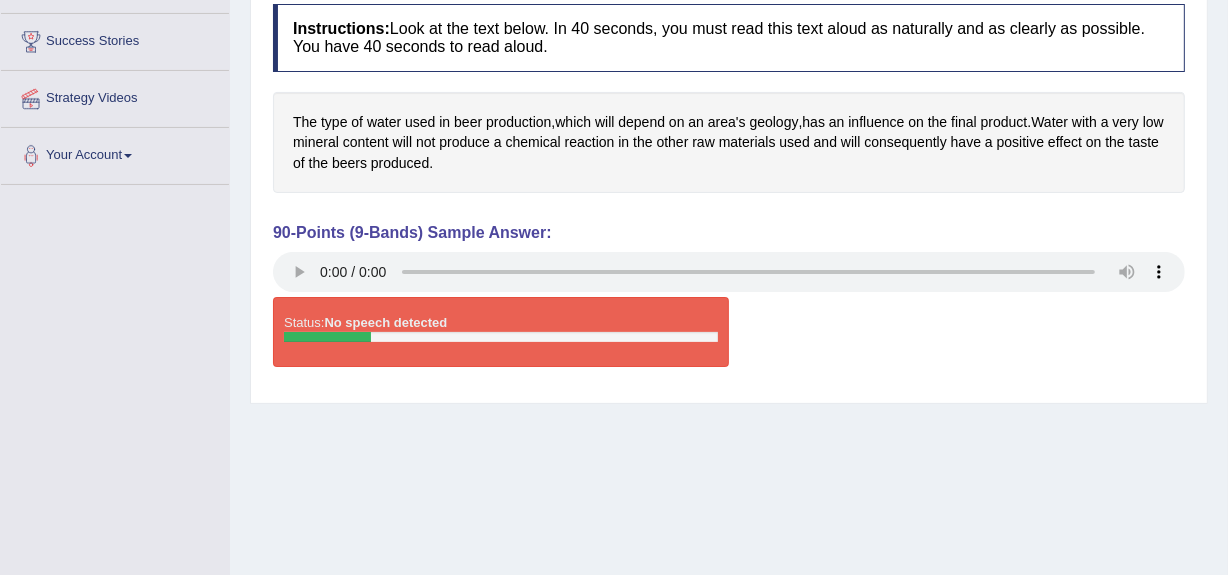 scroll, scrollTop: 0, scrollLeft: 0, axis: both 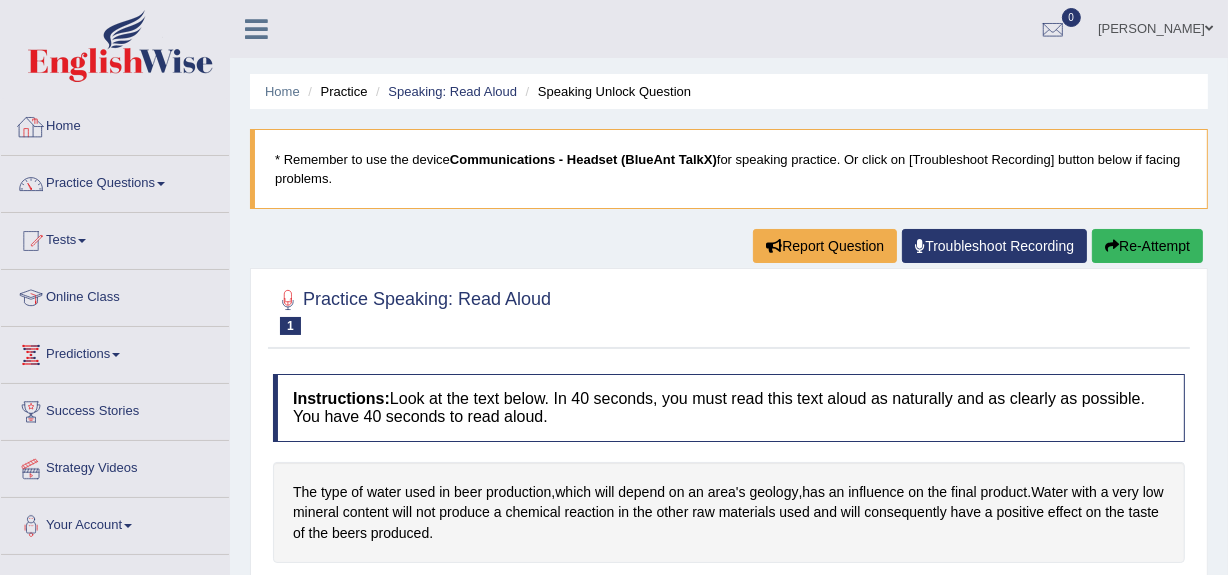 click on "Home" at bounding box center (115, 124) 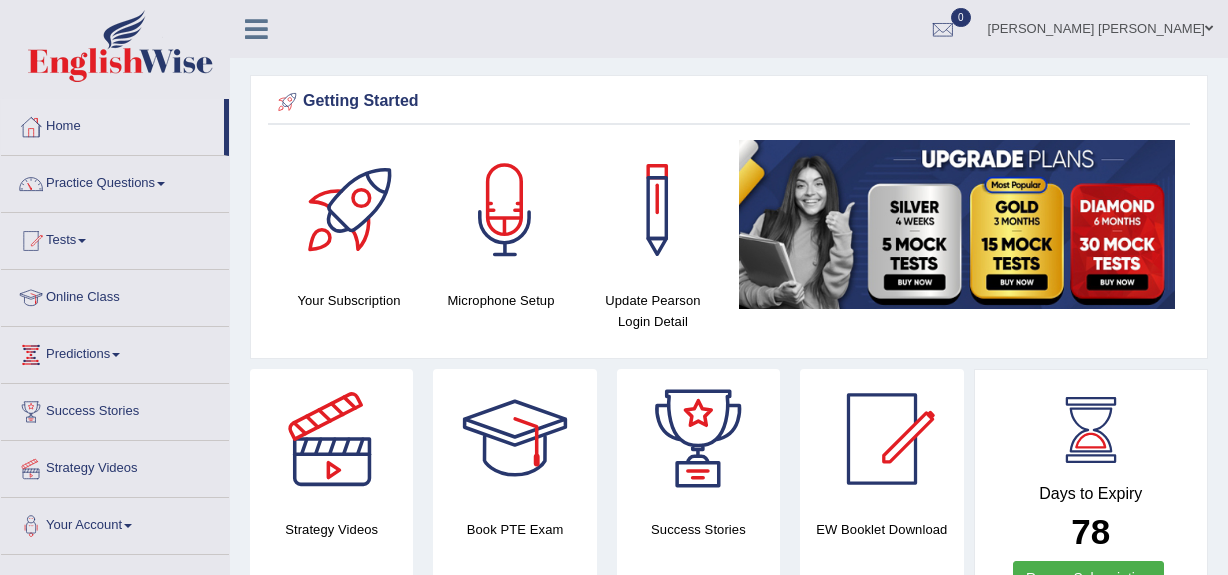 scroll, scrollTop: 0, scrollLeft: 0, axis: both 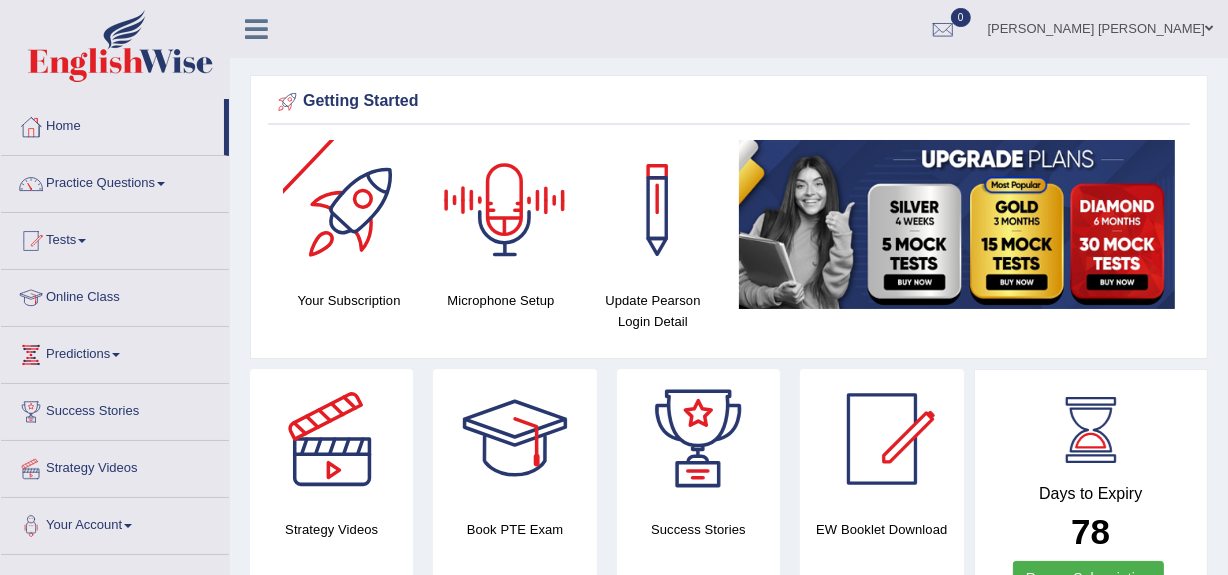 click at bounding box center (505, 210) 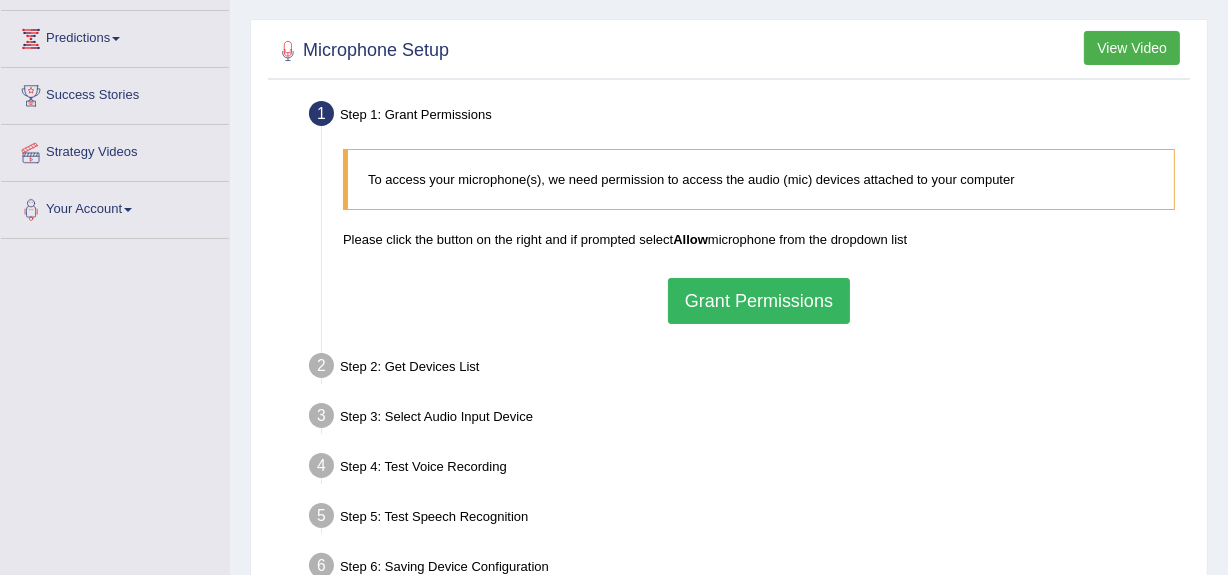 scroll, scrollTop: 0, scrollLeft: 0, axis: both 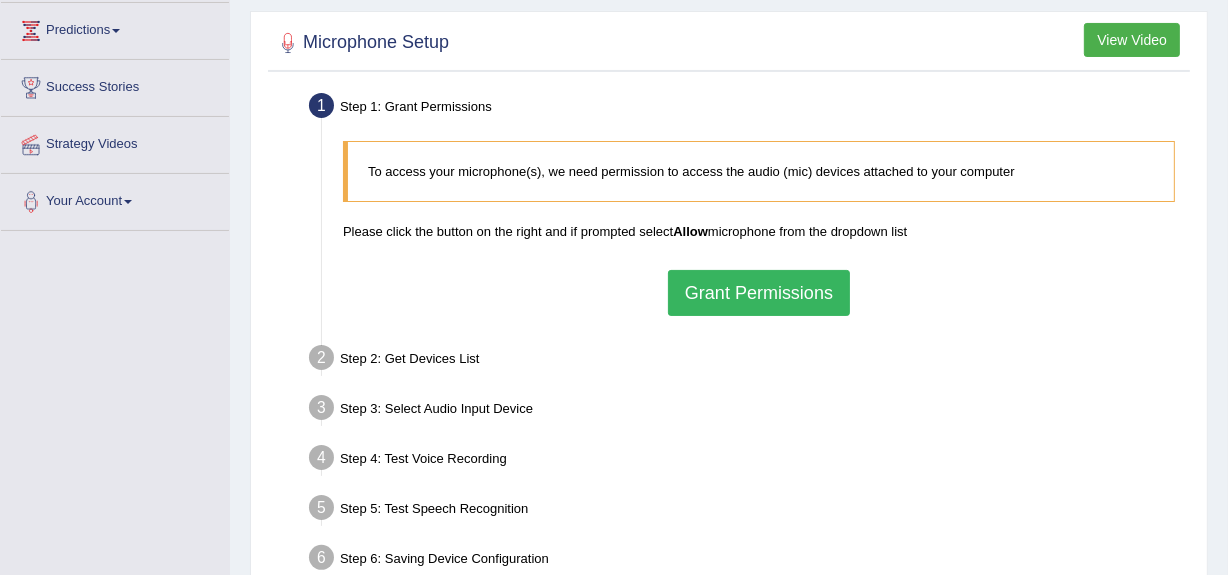 click on "Grant Permissions" at bounding box center (759, 293) 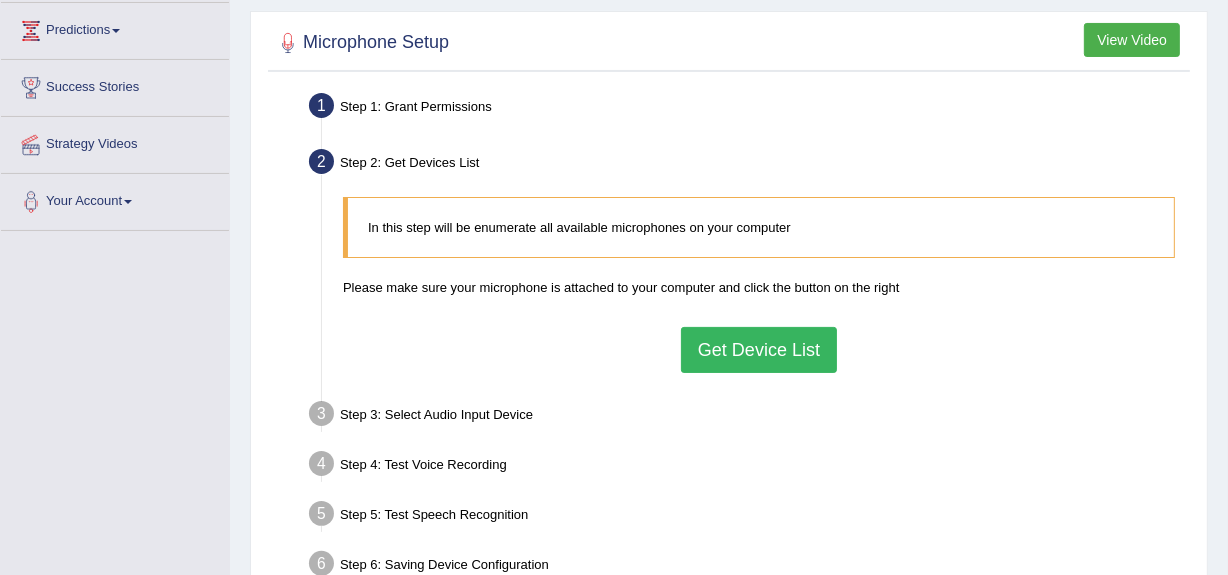 click on "Get Device List" at bounding box center [759, 350] 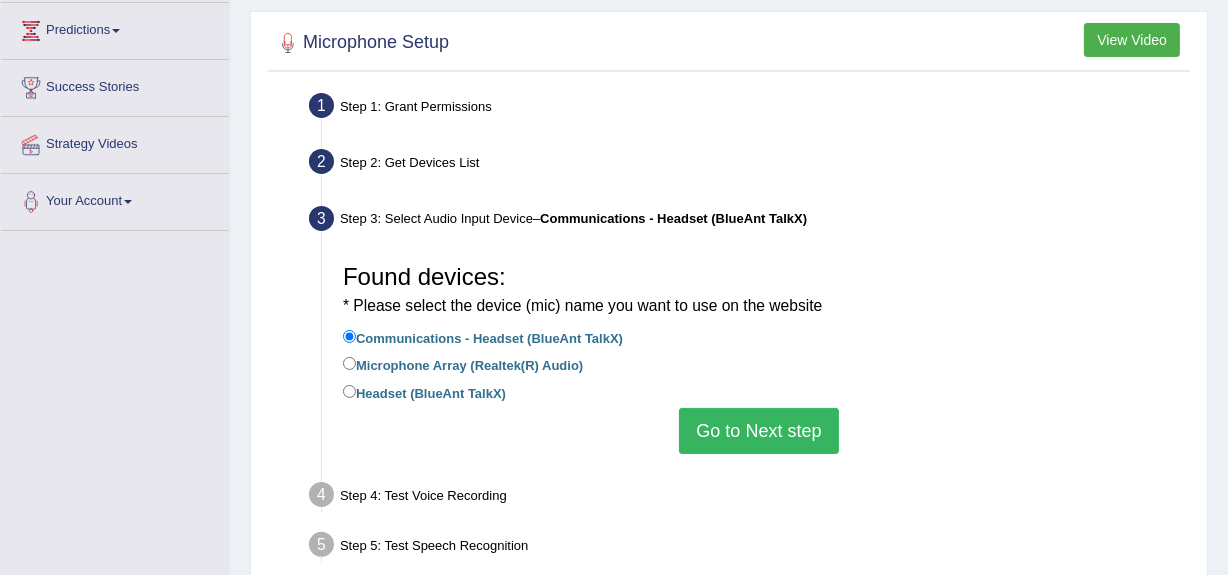scroll, scrollTop: 474, scrollLeft: 0, axis: vertical 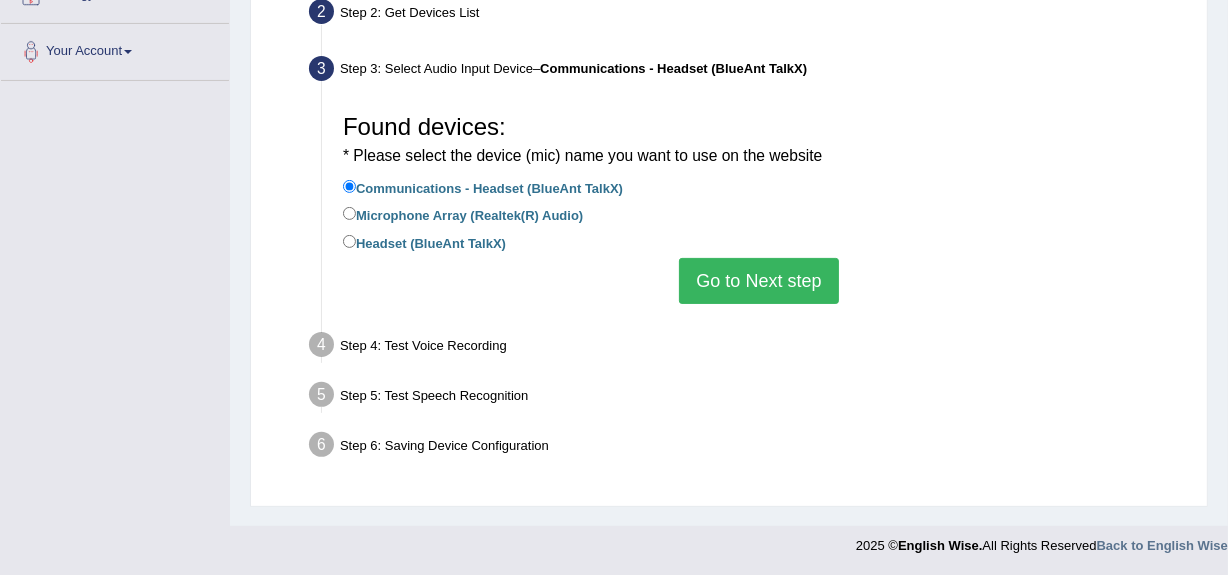 click on "Go to Next step" at bounding box center [758, 281] 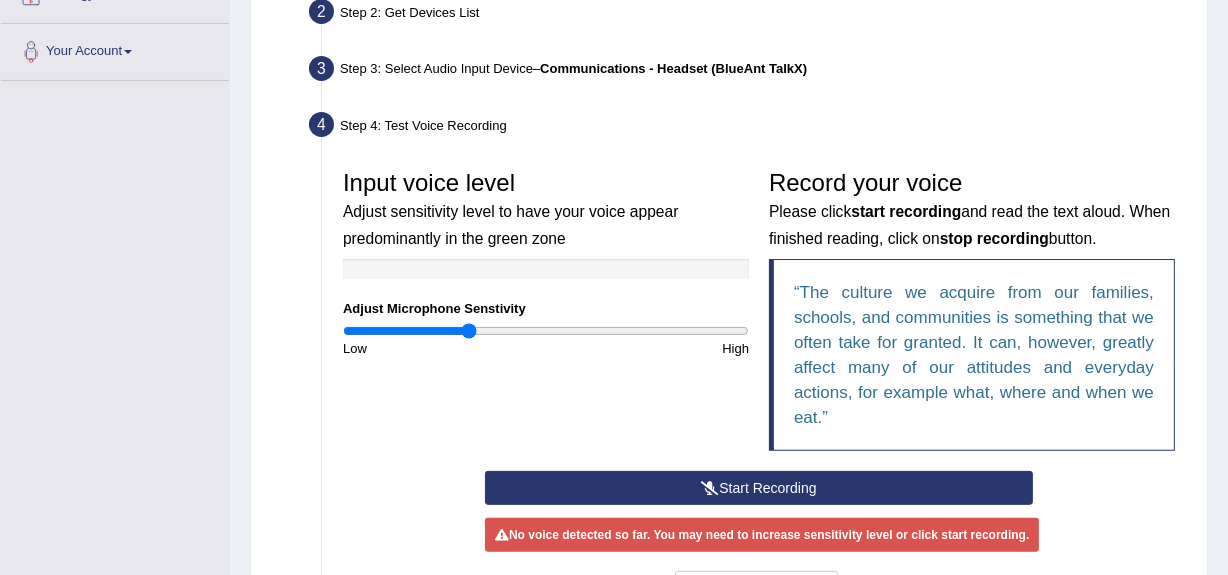 scroll, scrollTop: 705, scrollLeft: 0, axis: vertical 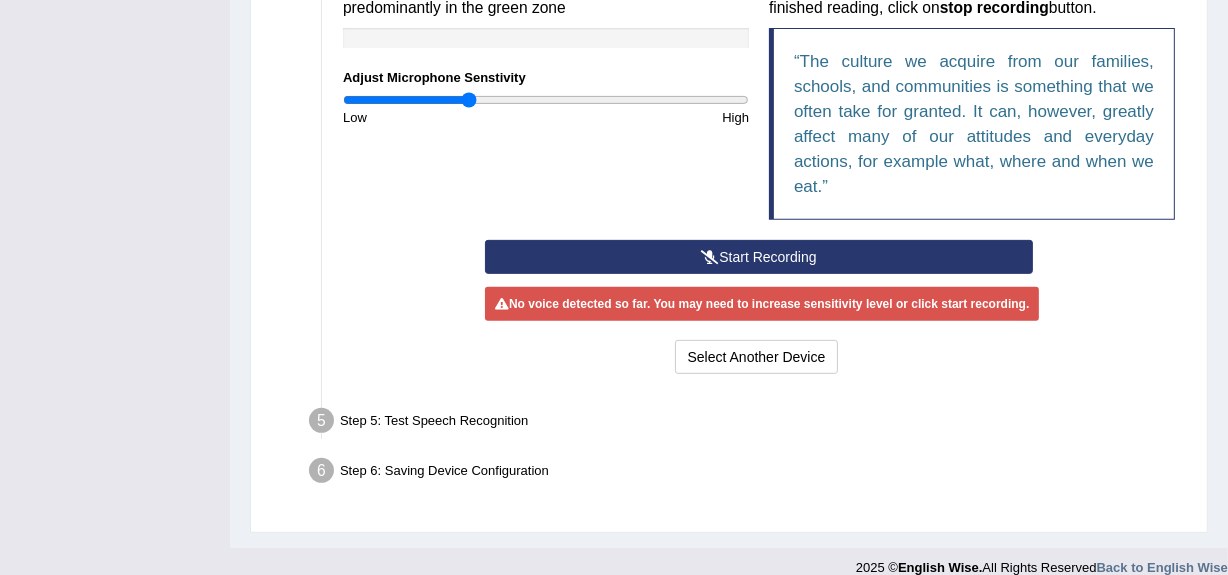 click on "Start Recording" at bounding box center (759, 257) 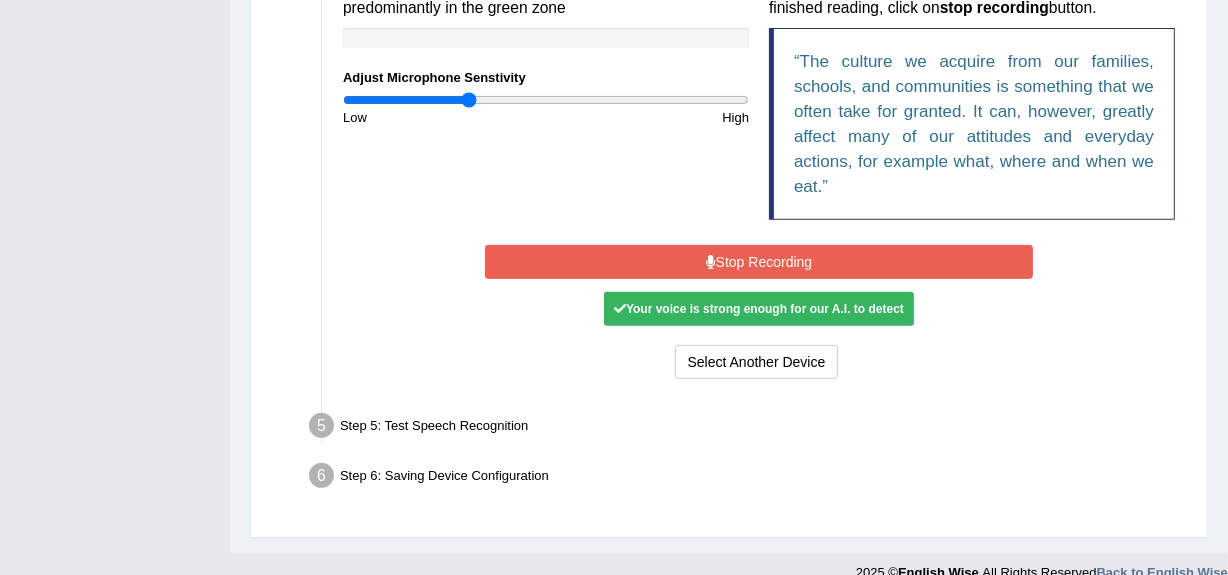 click on "Stop Recording" at bounding box center [759, 262] 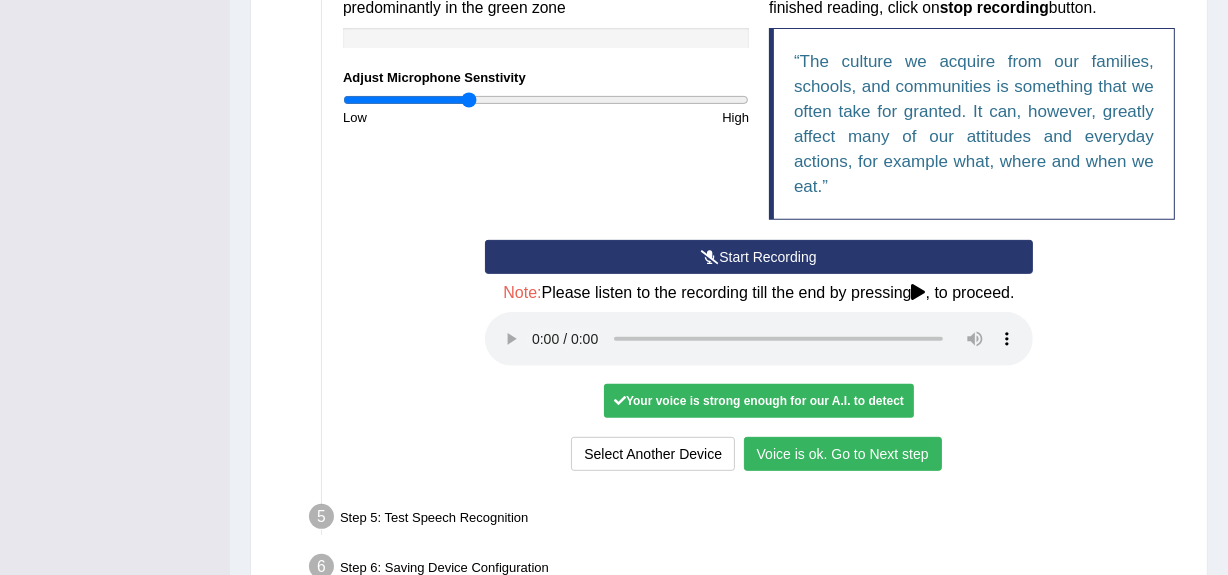 click on "Voice is ok. Go to Next step" at bounding box center [843, 454] 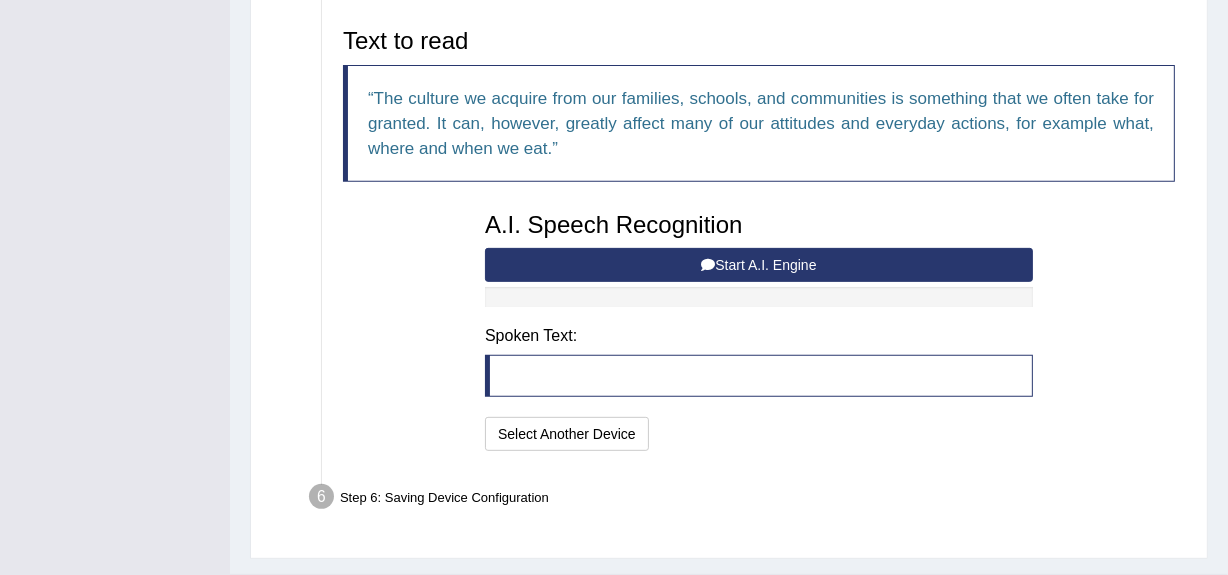 scroll, scrollTop: 671, scrollLeft: 0, axis: vertical 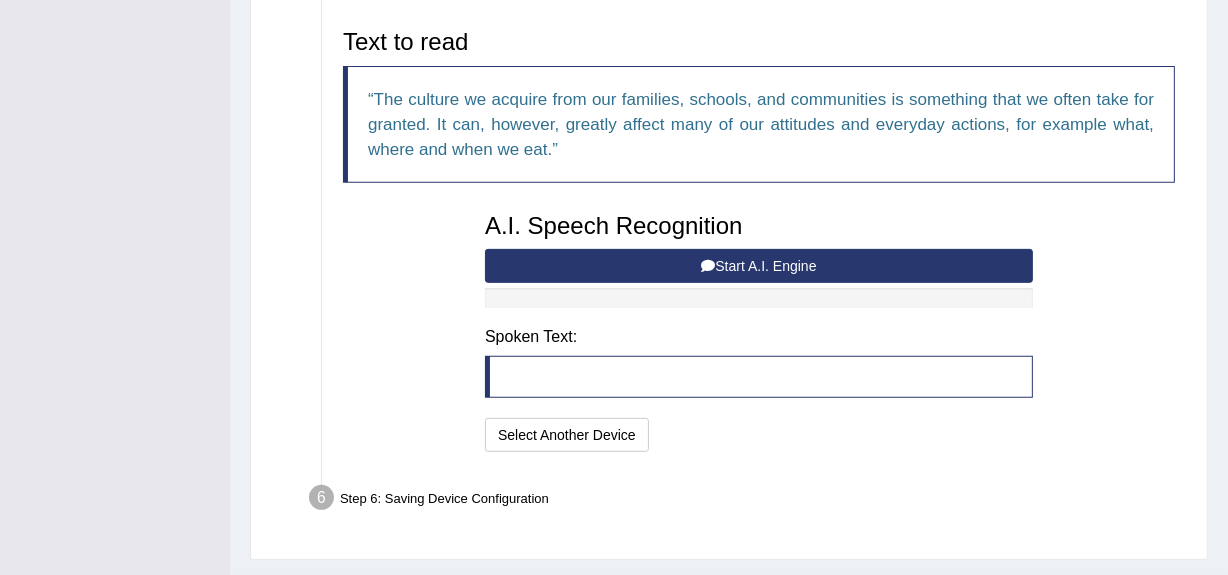 click on "Start A.I. Engine" at bounding box center (759, 266) 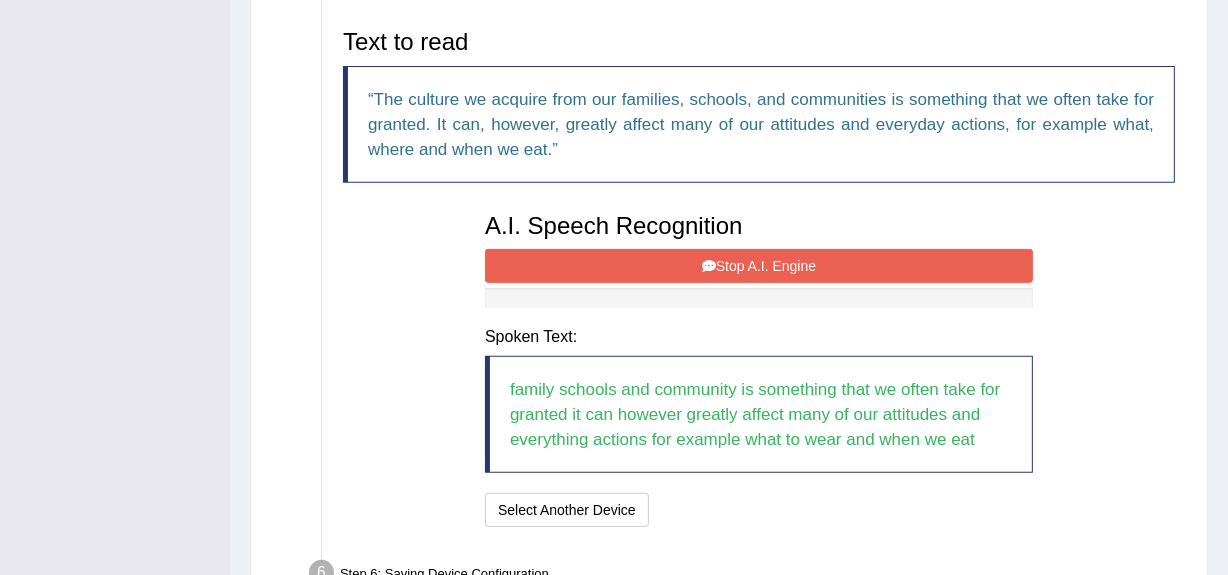 click on "Stop A.I. Engine" at bounding box center (759, 266) 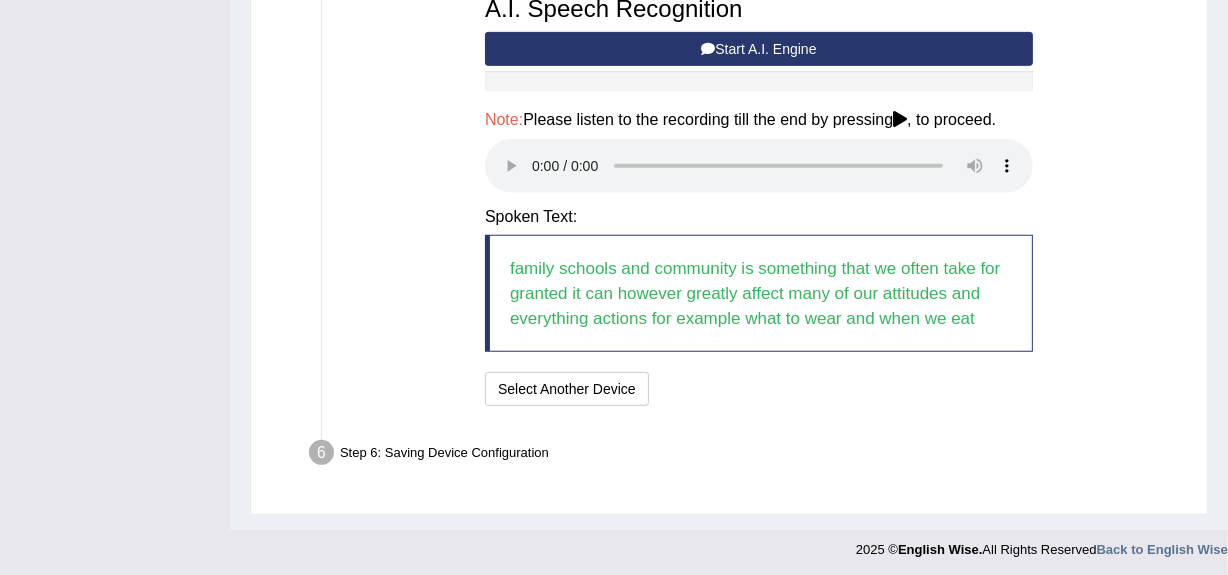 scroll, scrollTop: 889, scrollLeft: 0, axis: vertical 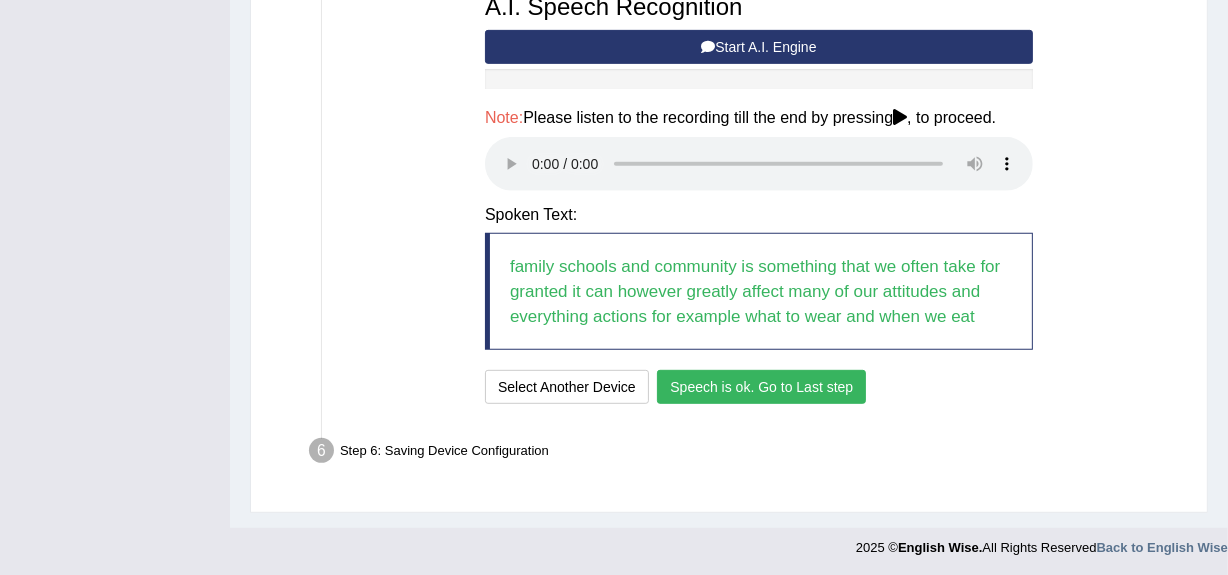 click on "Speech is ok. Go to Last step" at bounding box center [761, 387] 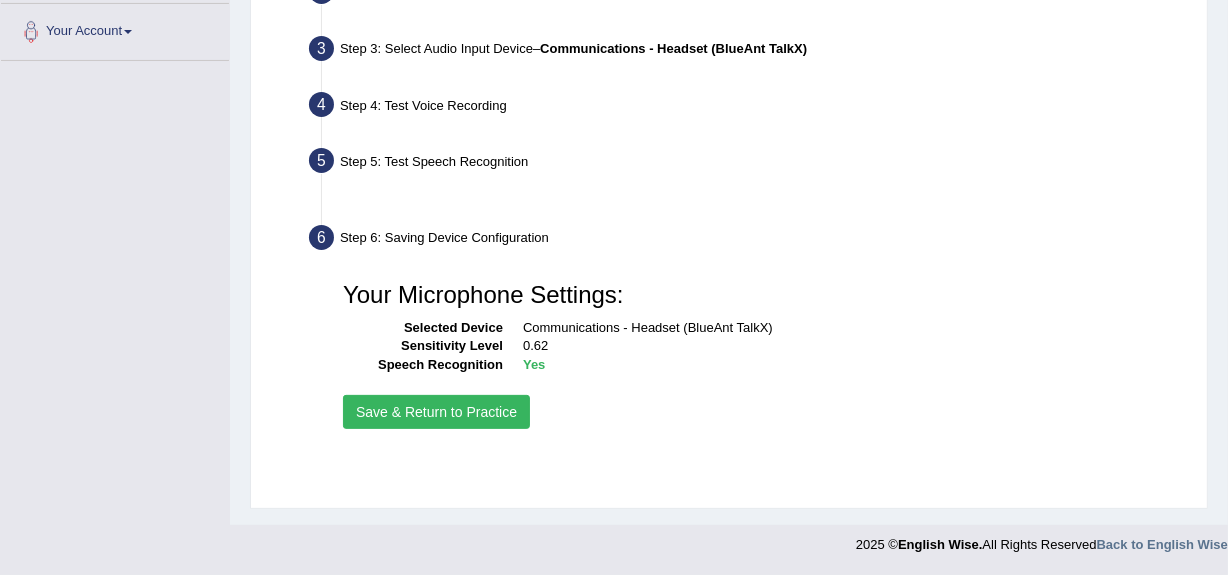 scroll, scrollTop: 474, scrollLeft: 0, axis: vertical 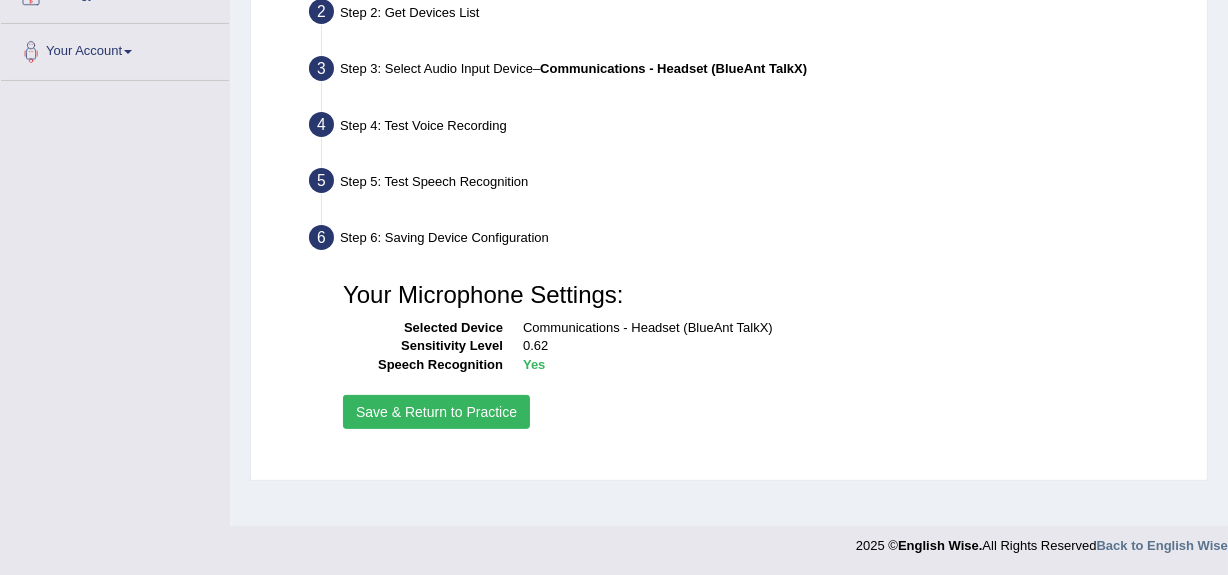 click on "Save & Return to Practice" at bounding box center [436, 412] 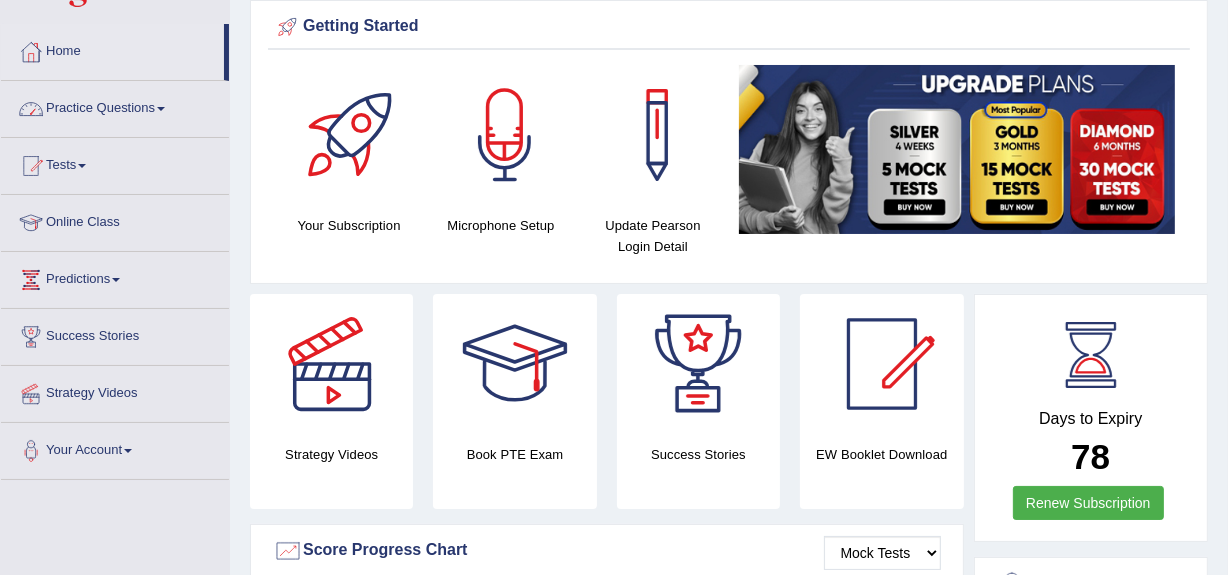 click on "Practice Questions" at bounding box center [115, 106] 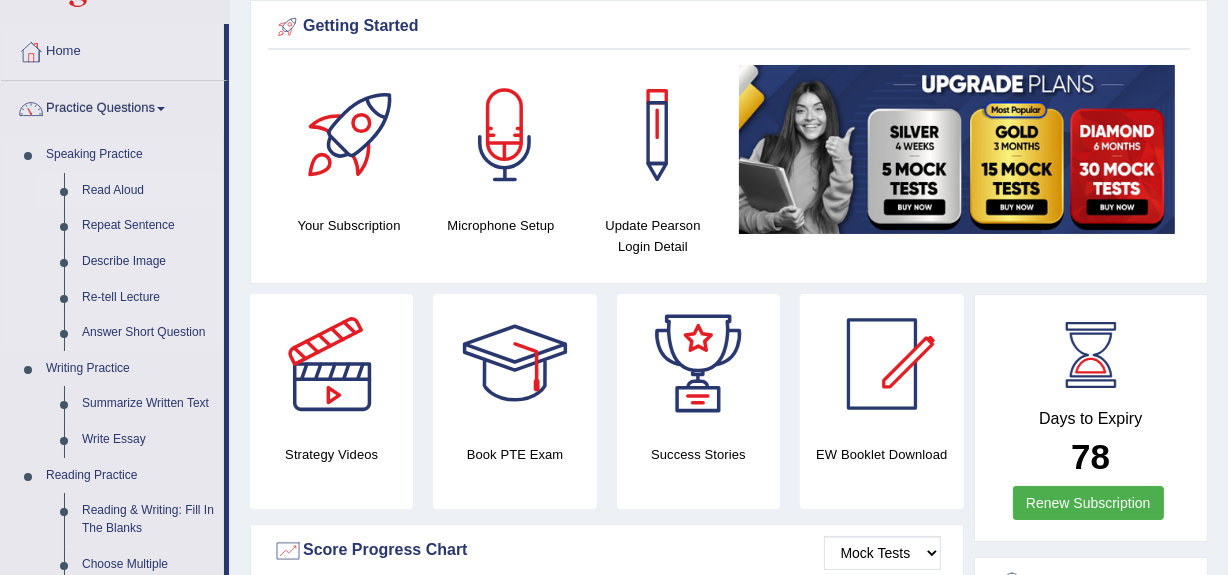 click on "Read Aloud" at bounding box center (148, 191) 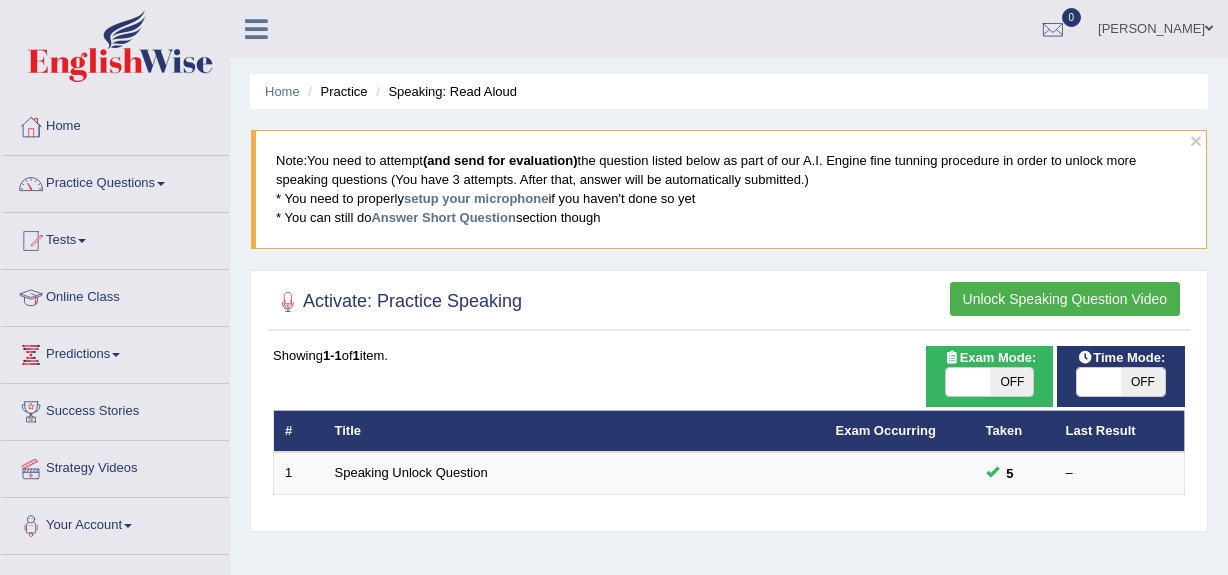 scroll, scrollTop: 220, scrollLeft: 0, axis: vertical 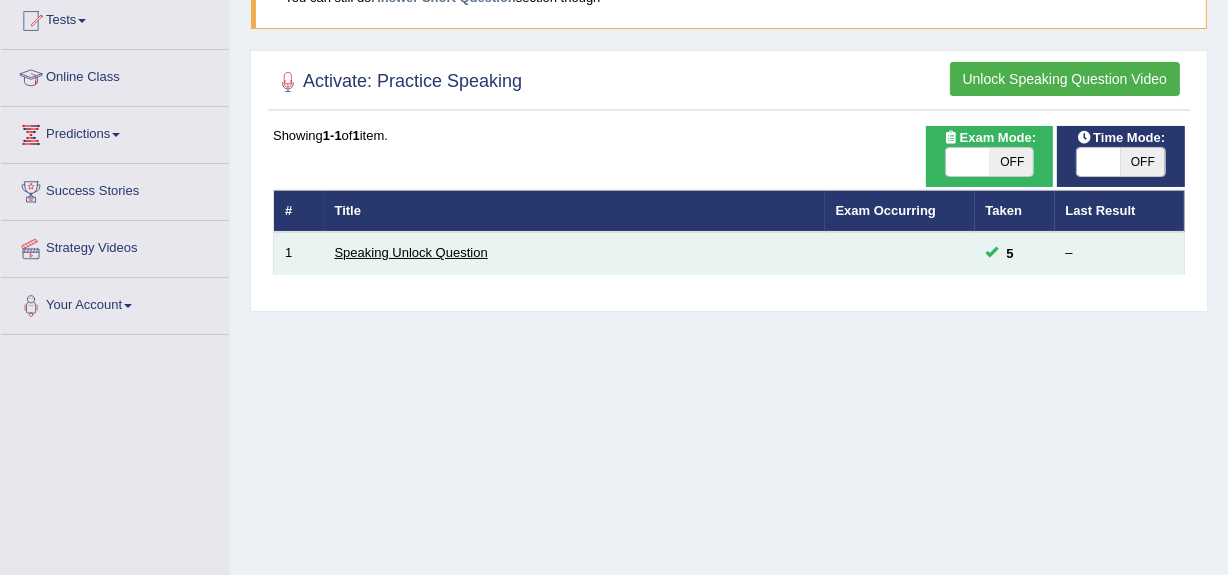 click on "Speaking Unlock Question" at bounding box center (411, 252) 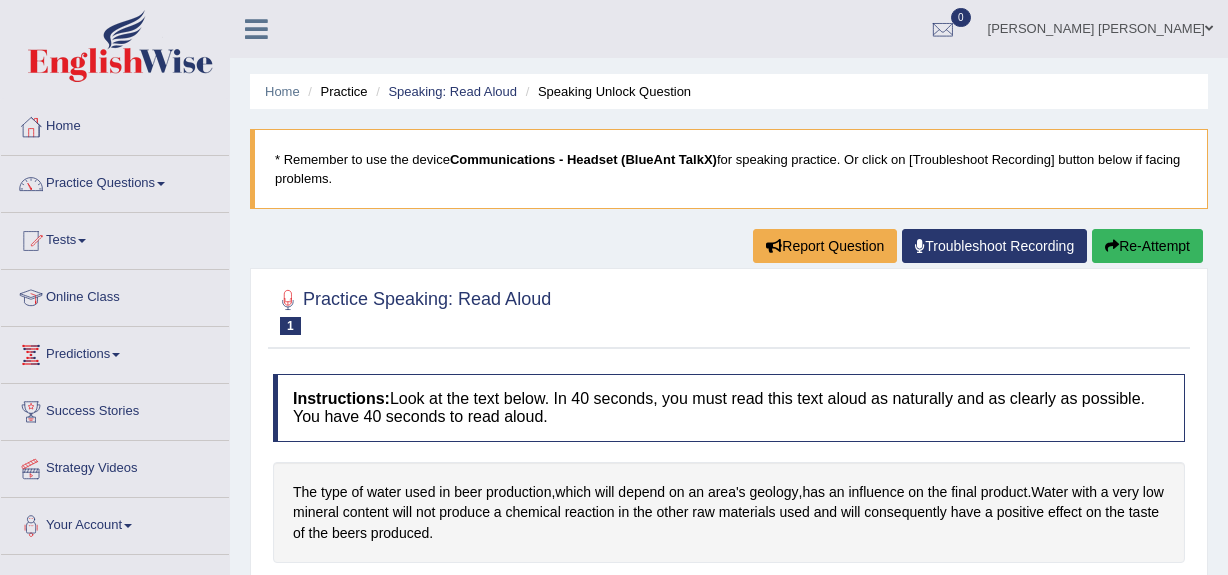 scroll, scrollTop: 302, scrollLeft: 0, axis: vertical 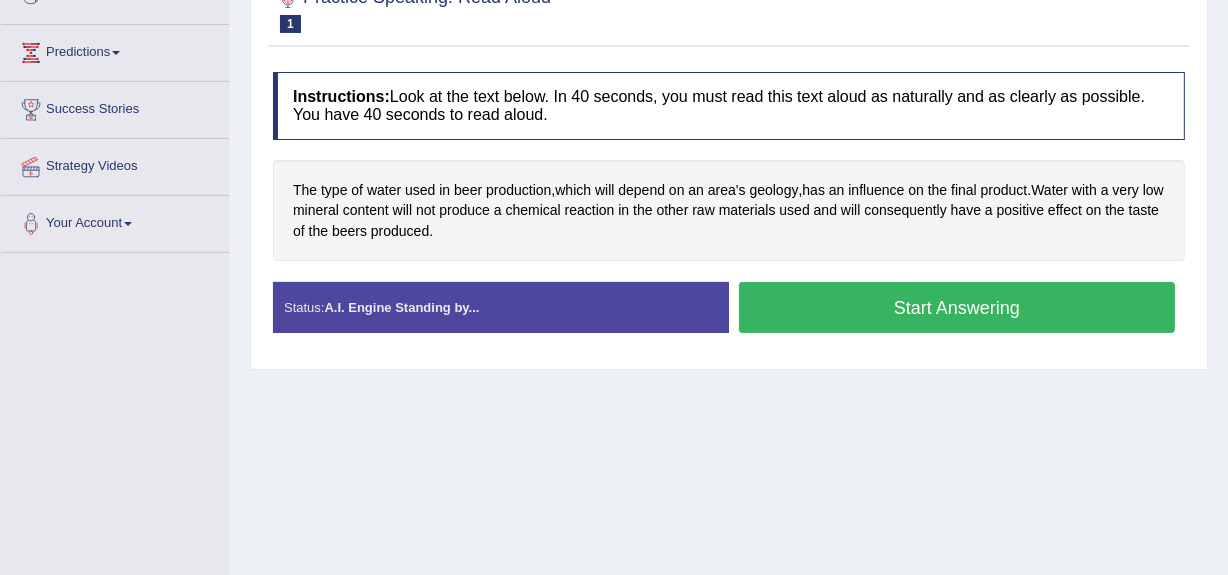 click on "Start Answering" at bounding box center (957, 307) 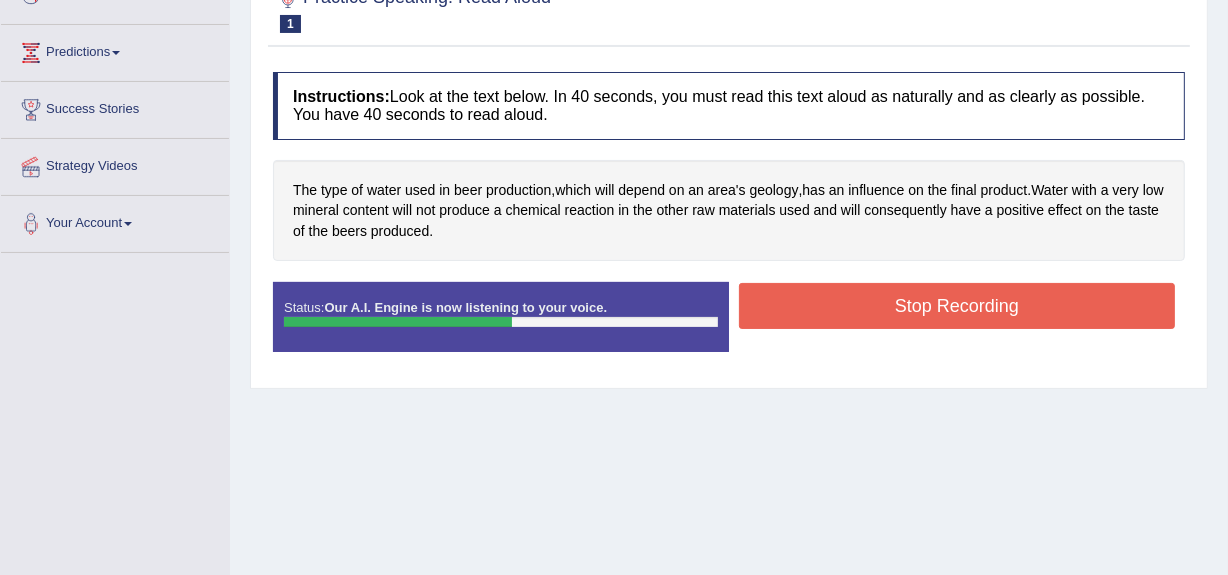 click on "Stop Recording" at bounding box center (957, 306) 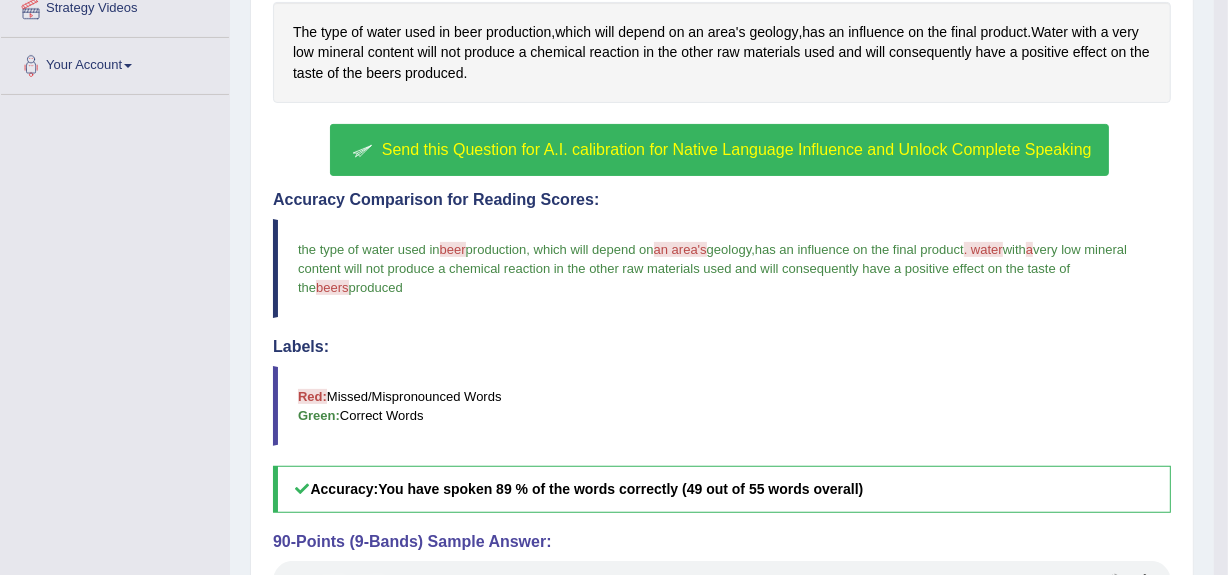 scroll, scrollTop: 454, scrollLeft: 0, axis: vertical 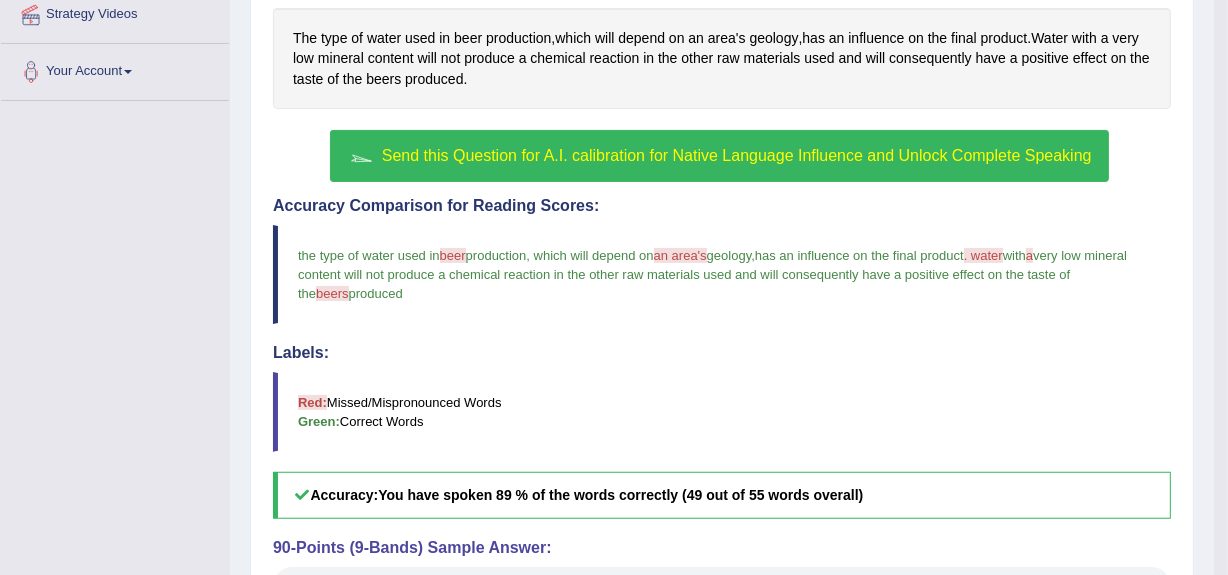 click on "Send this Question for A.I. calibration for Native Language Influence and Unlock Complete Speaking" at bounding box center [737, 155] 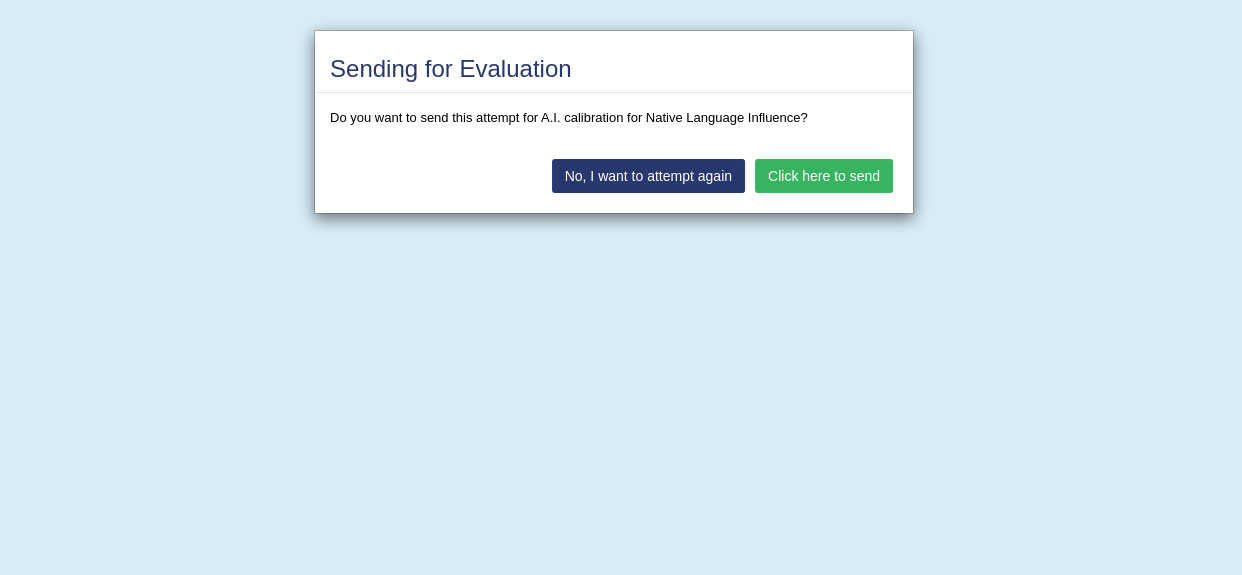 click on "Click here to send" at bounding box center (824, 176) 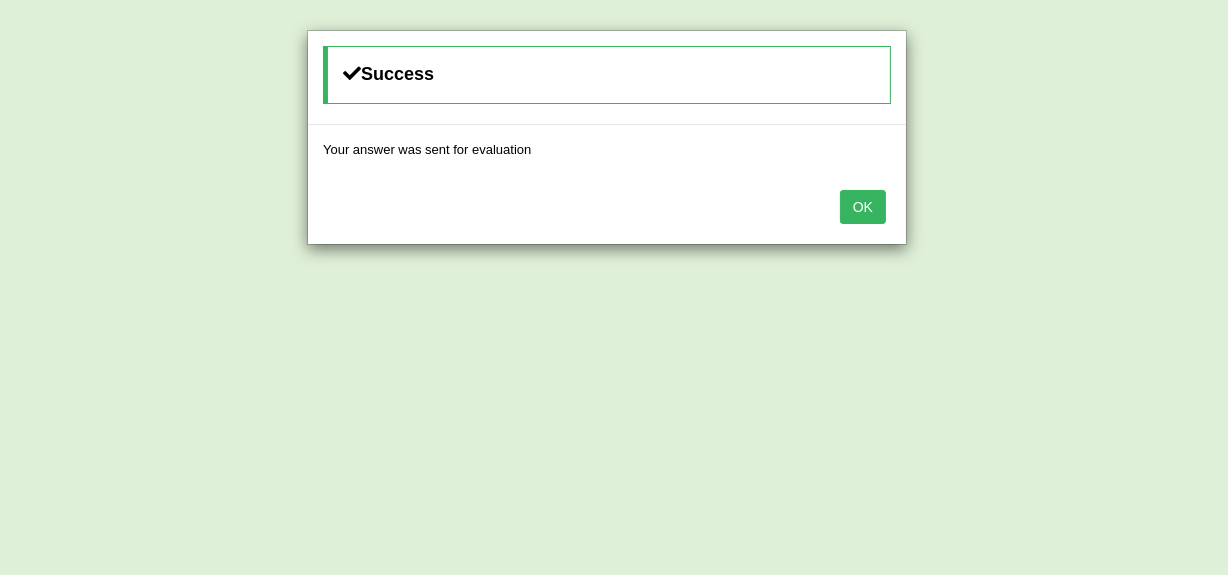 click on "OK" at bounding box center (863, 207) 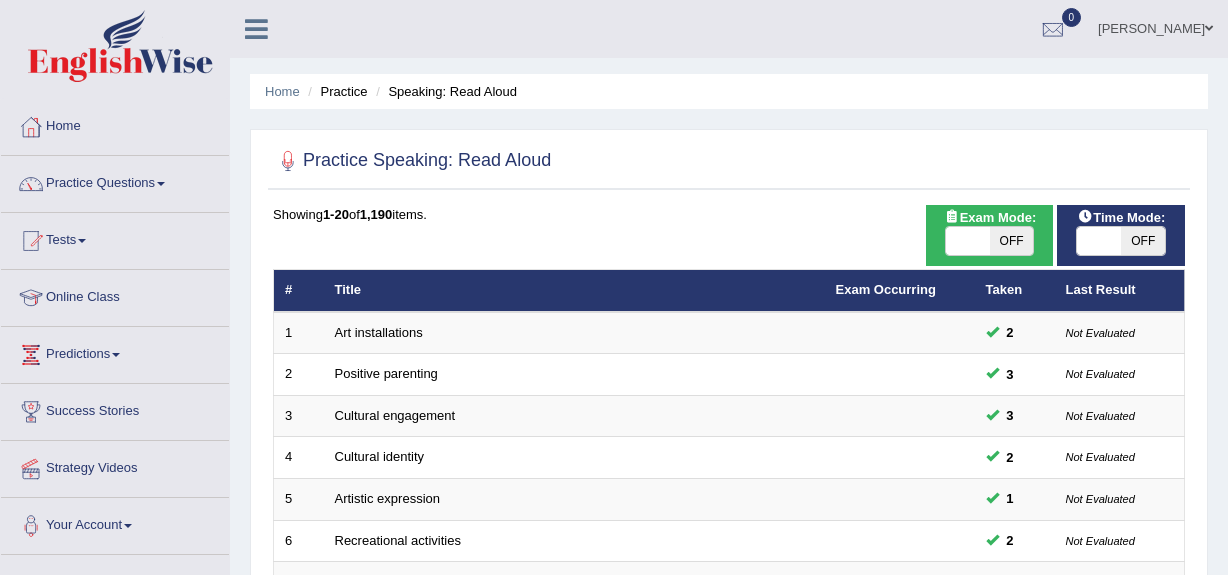 scroll, scrollTop: 223, scrollLeft: 0, axis: vertical 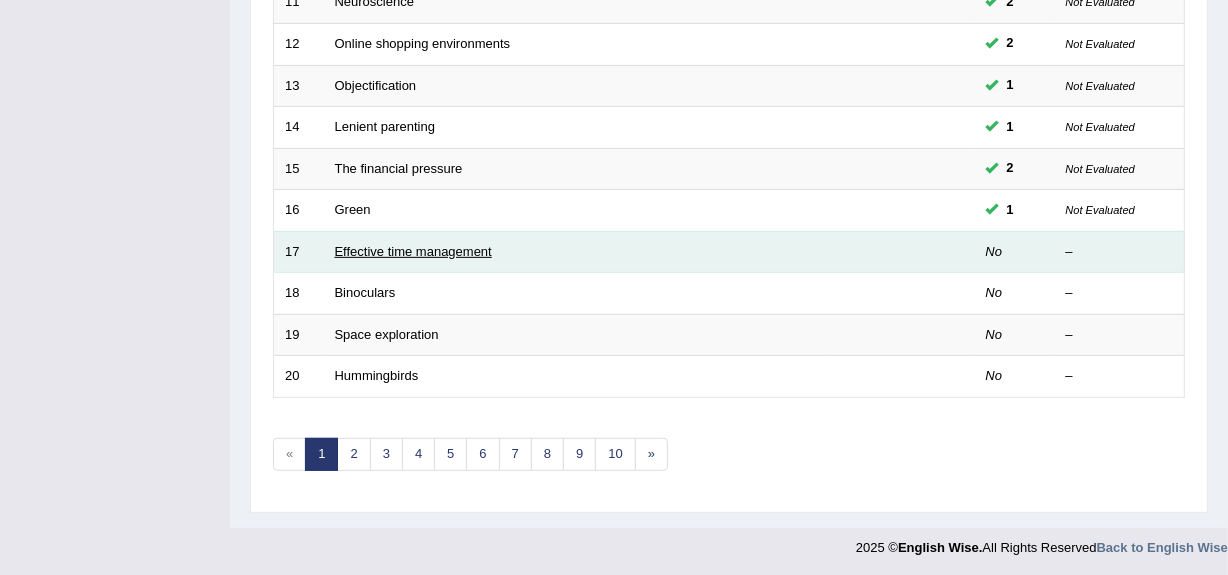 click on "Effective time management" at bounding box center (413, 251) 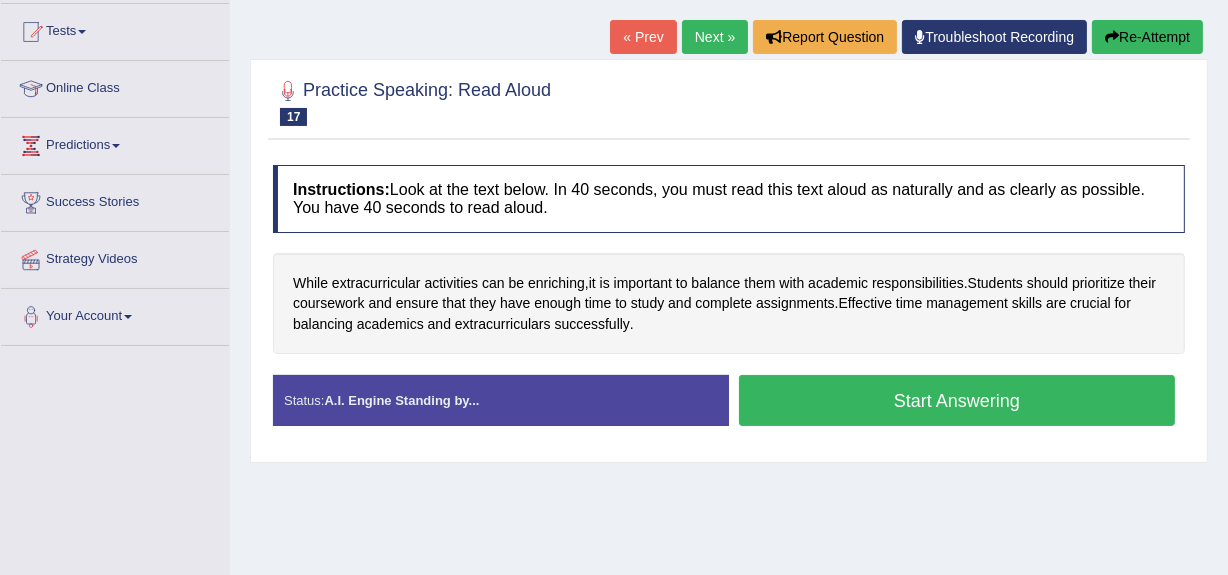 scroll, scrollTop: 209, scrollLeft: 0, axis: vertical 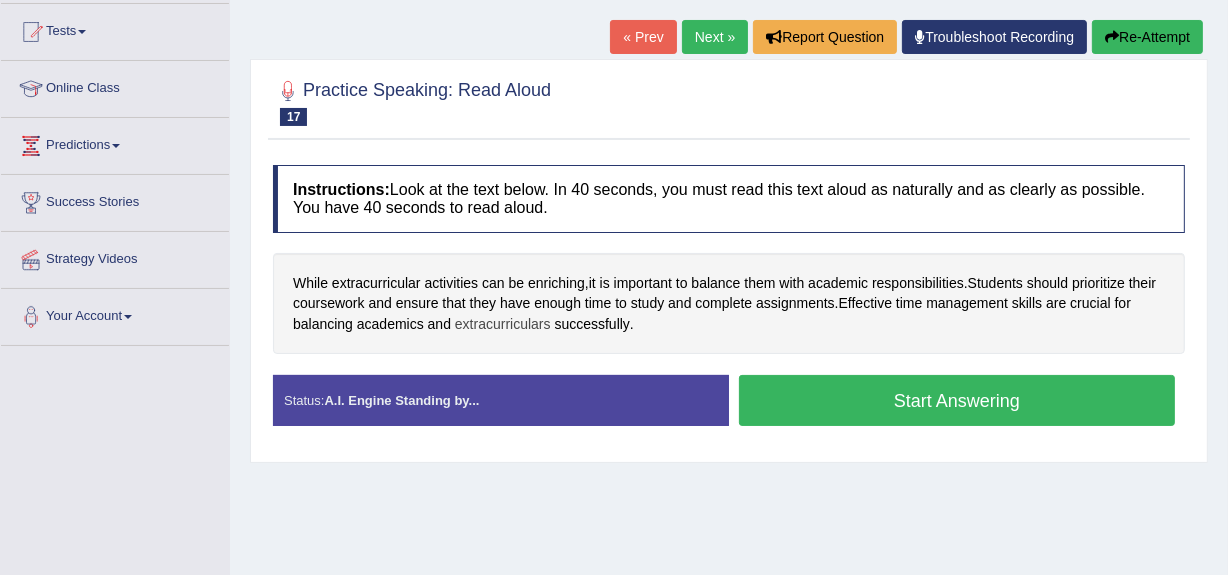 click on "extracurriculars" at bounding box center [503, 324] 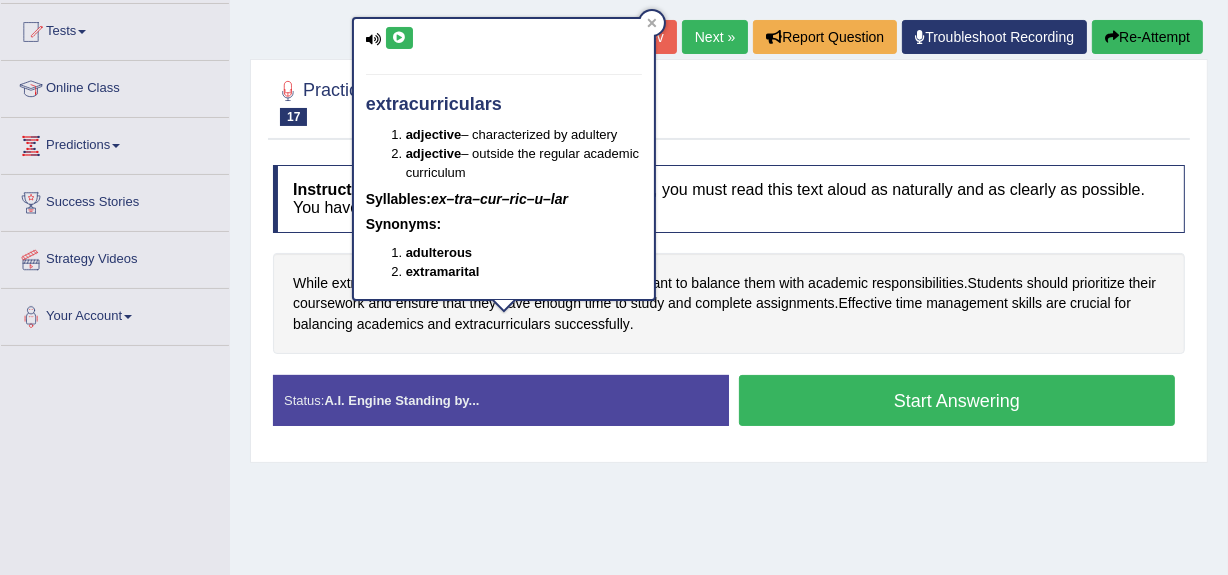 click at bounding box center [399, 38] 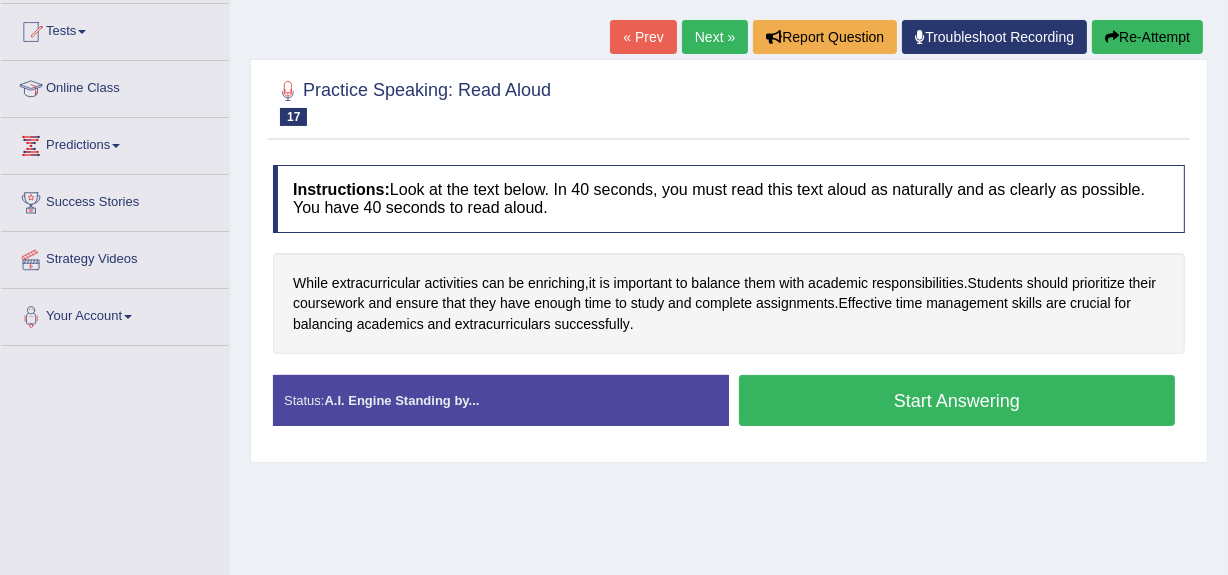click on "Start Answering" at bounding box center [957, 400] 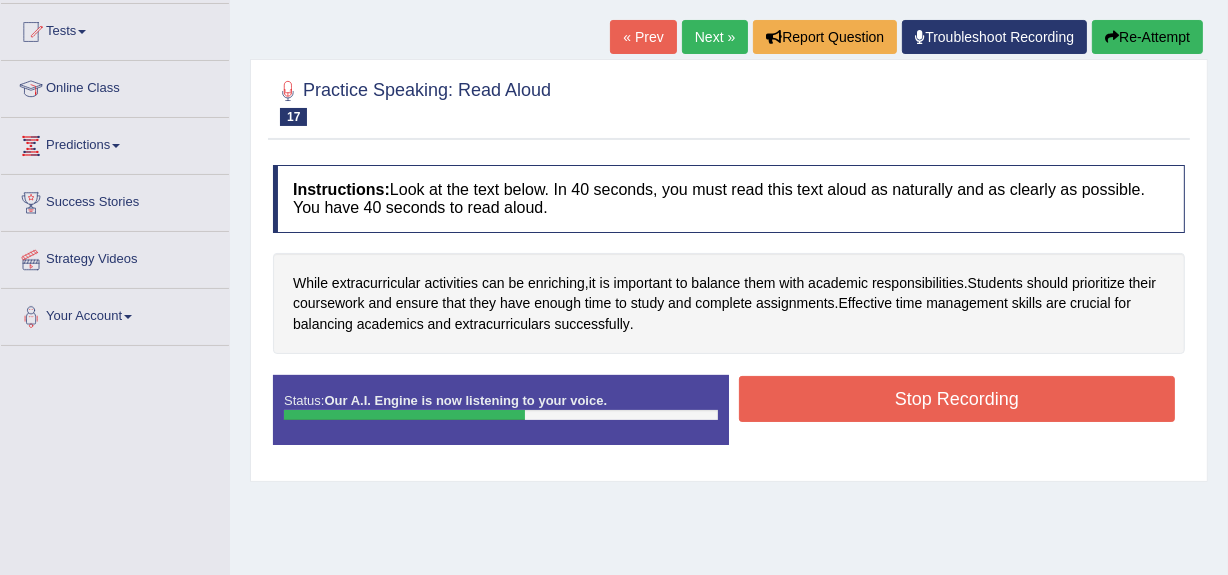 click on "Stop Recording" at bounding box center [957, 399] 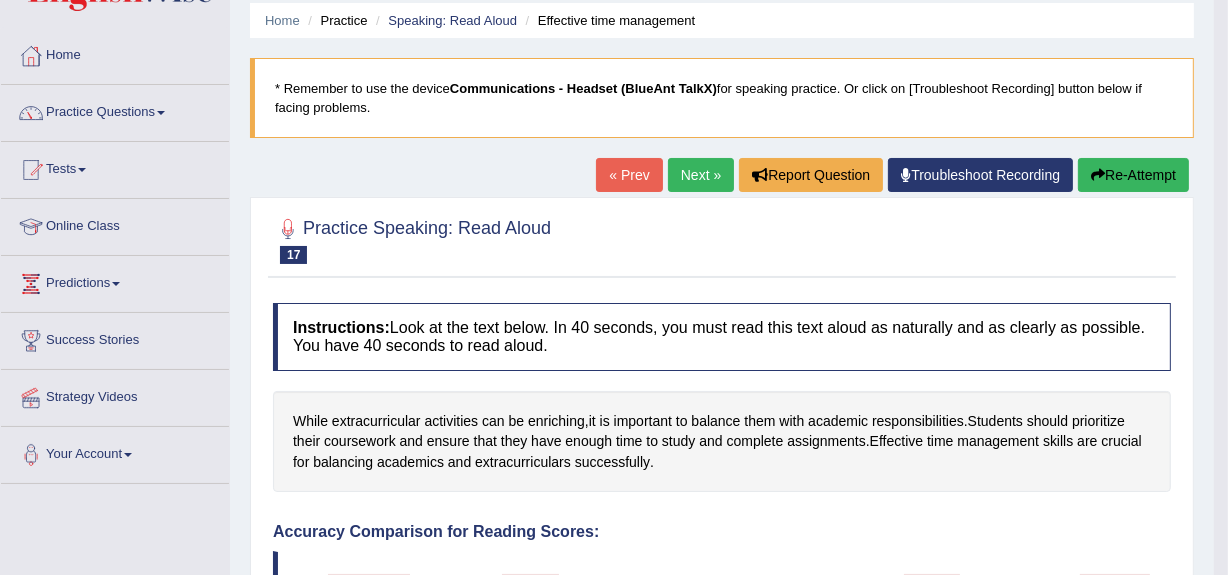 scroll, scrollTop: 67, scrollLeft: 0, axis: vertical 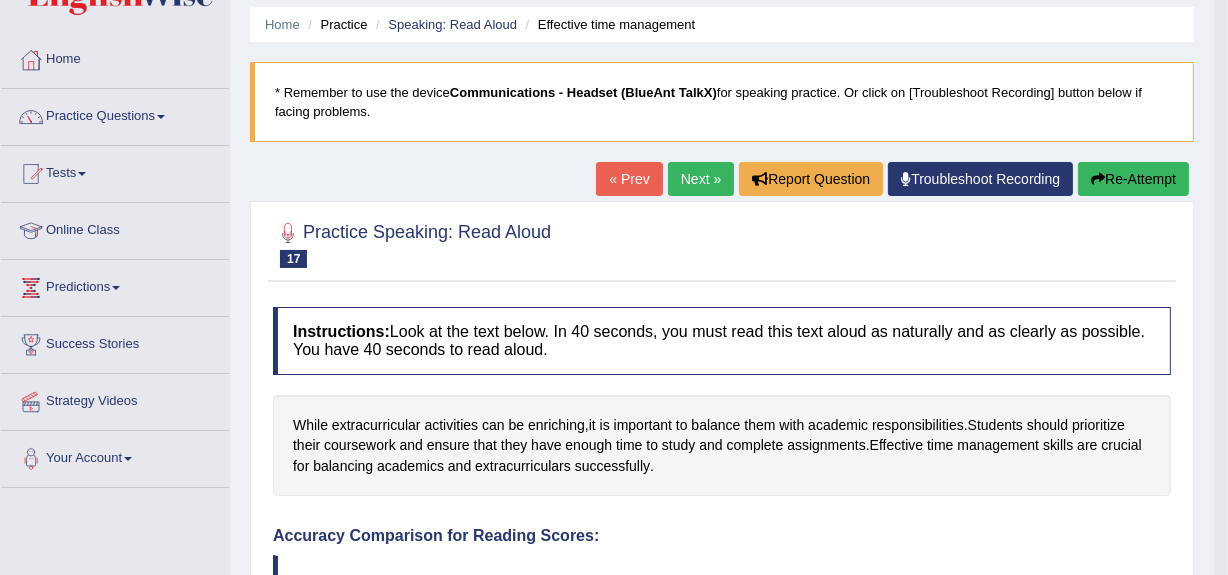 click on "Re-Attempt" at bounding box center (1133, 179) 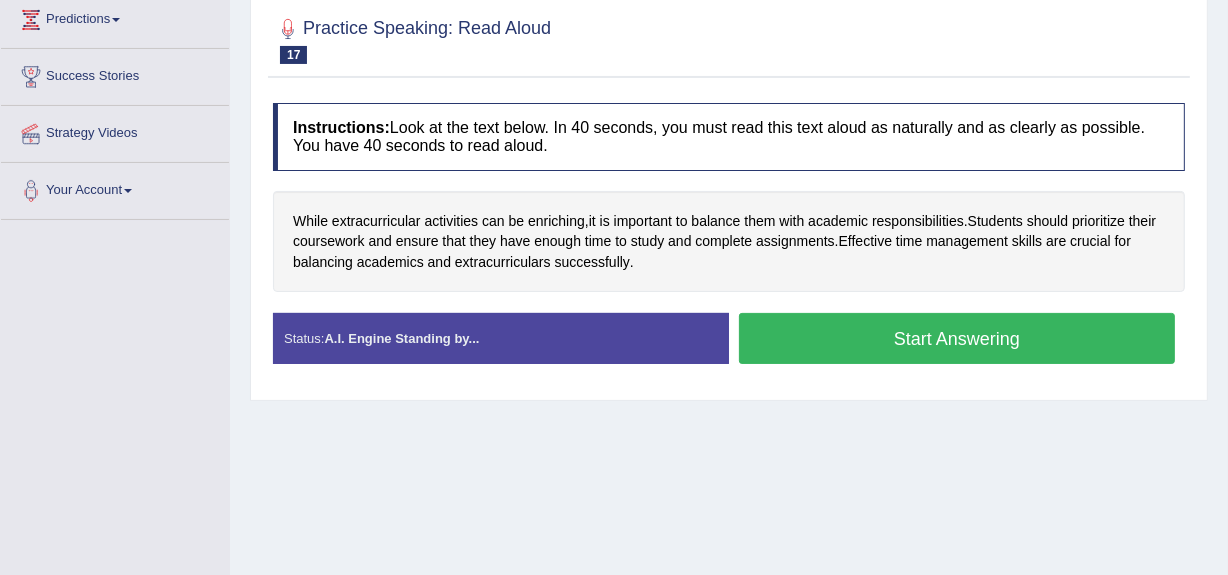 scroll, scrollTop: 335, scrollLeft: 0, axis: vertical 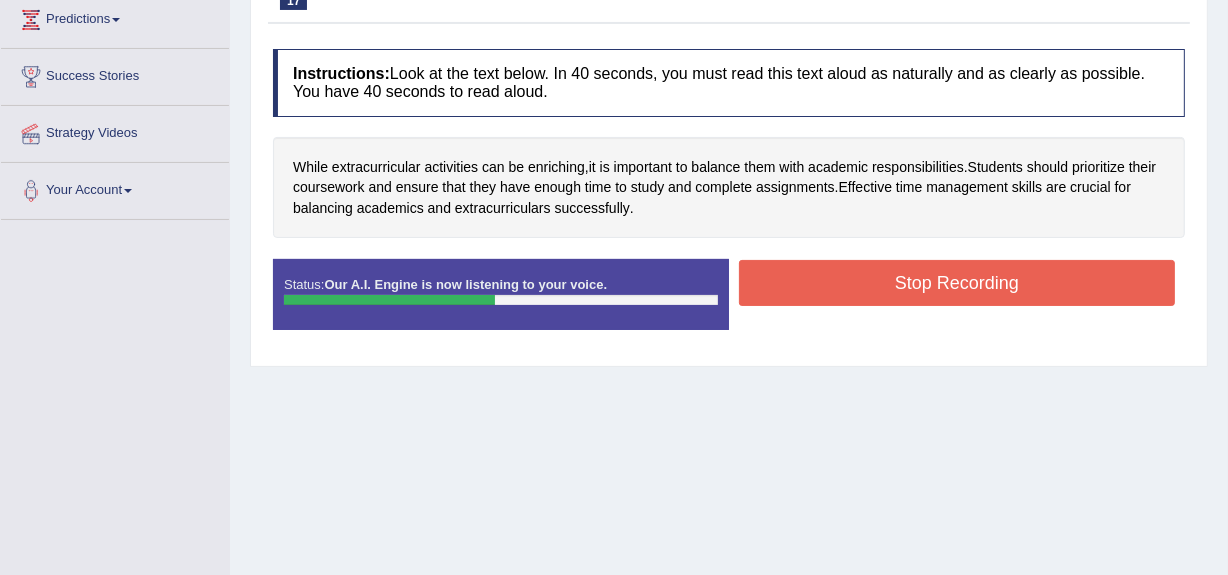 click on "Stop Recording" at bounding box center [957, 283] 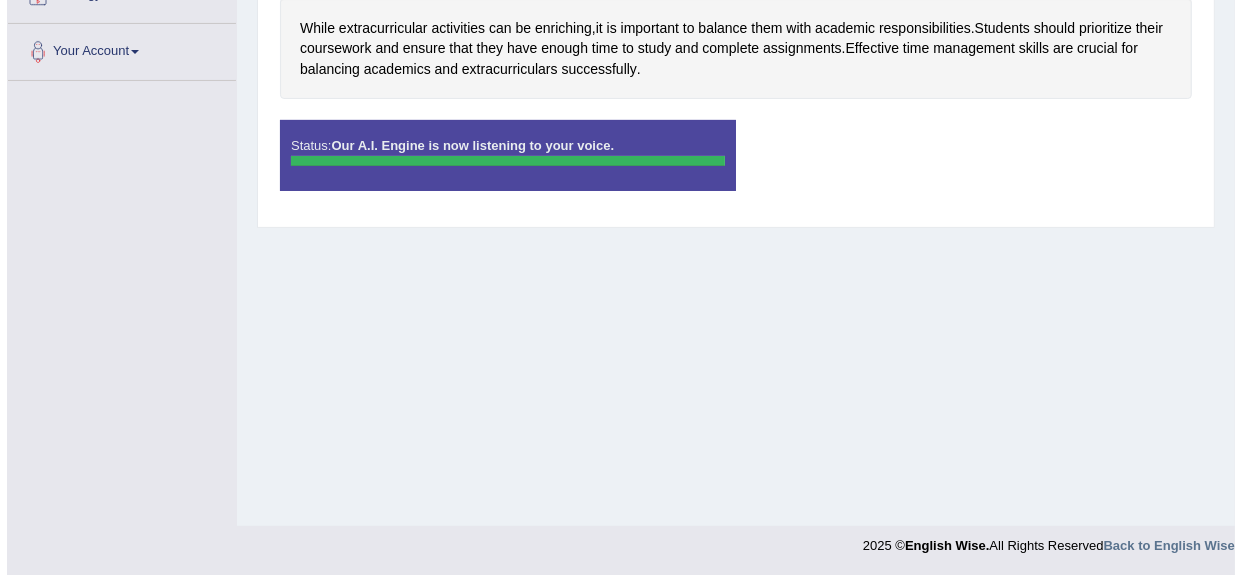 scroll, scrollTop: 0, scrollLeft: 0, axis: both 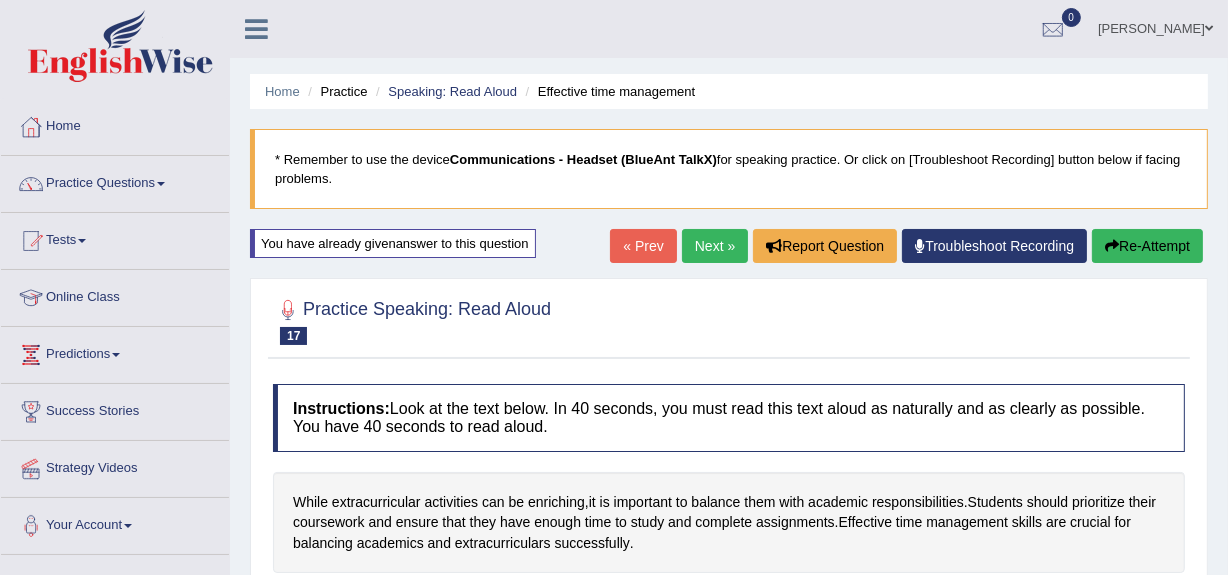 click on "Re-Attempt" at bounding box center (1147, 246) 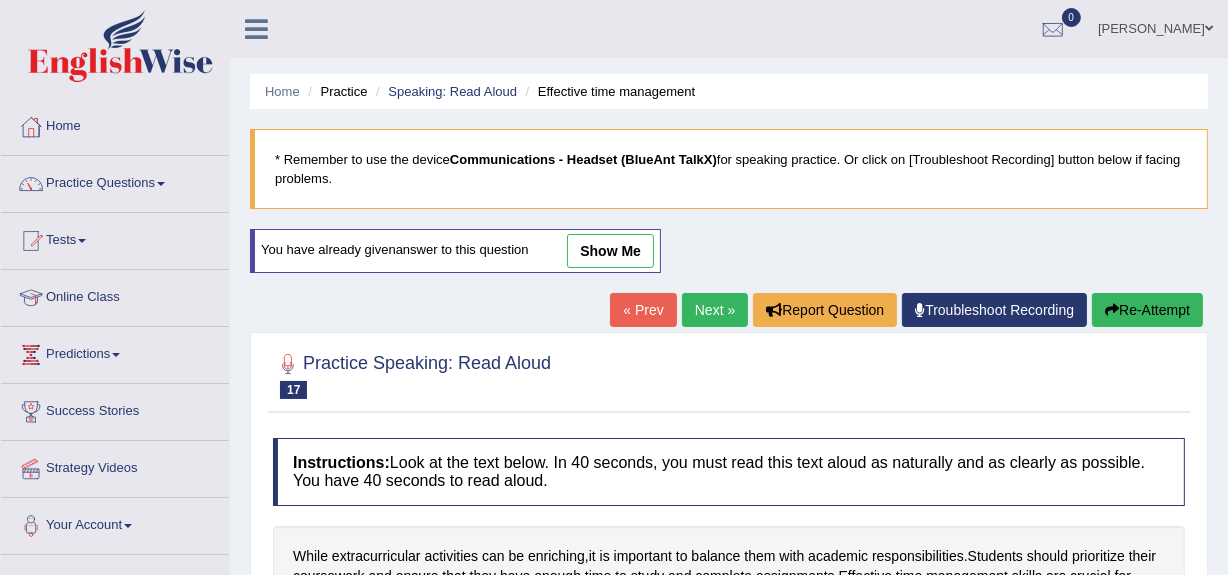 scroll, scrollTop: 0, scrollLeft: 0, axis: both 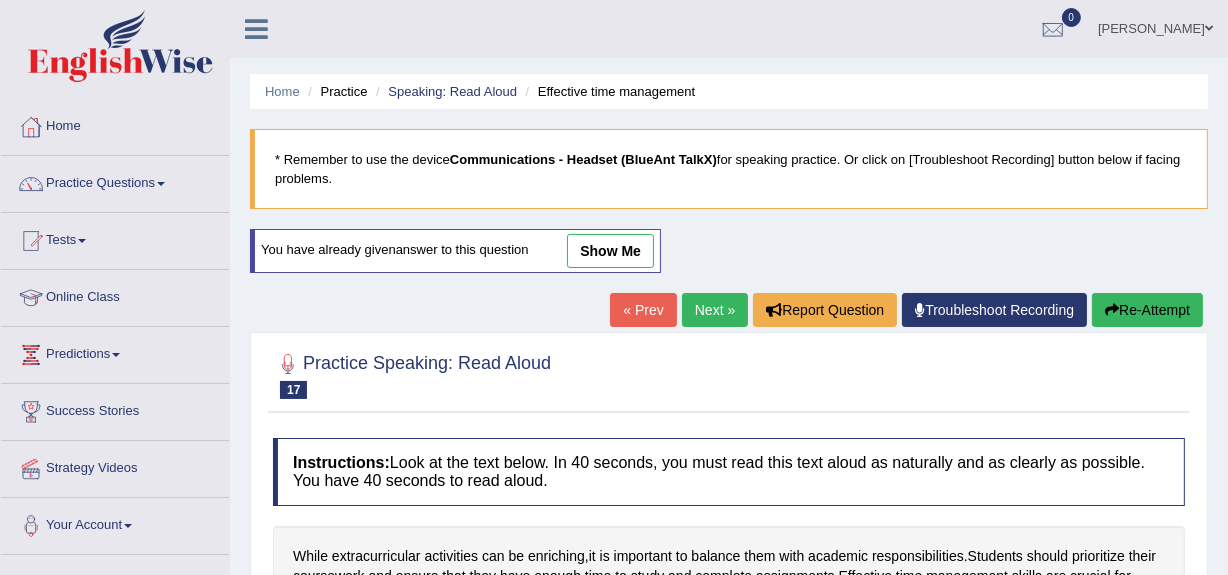 click on "show me" at bounding box center [610, 251] 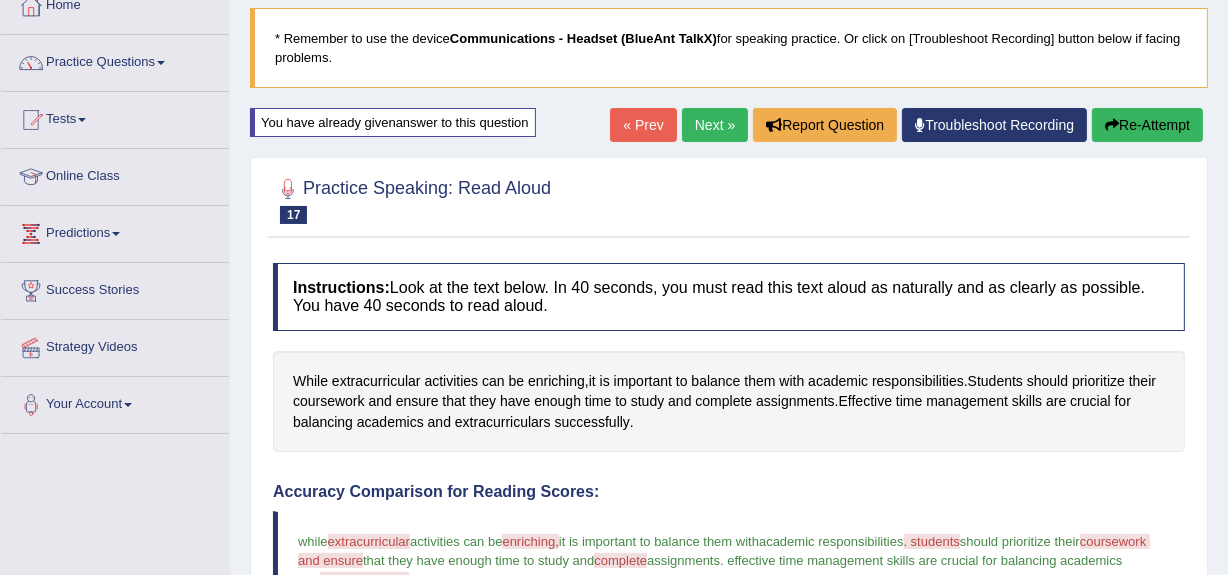 scroll, scrollTop: 120, scrollLeft: 0, axis: vertical 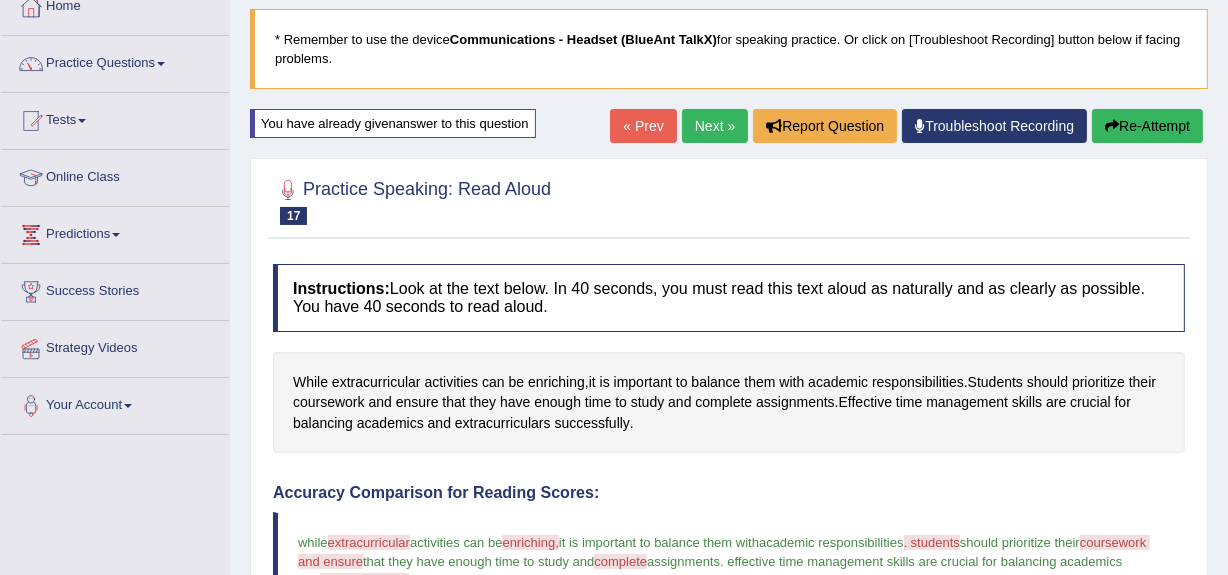 click on "Re-Attempt" at bounding box center (1147, 126) 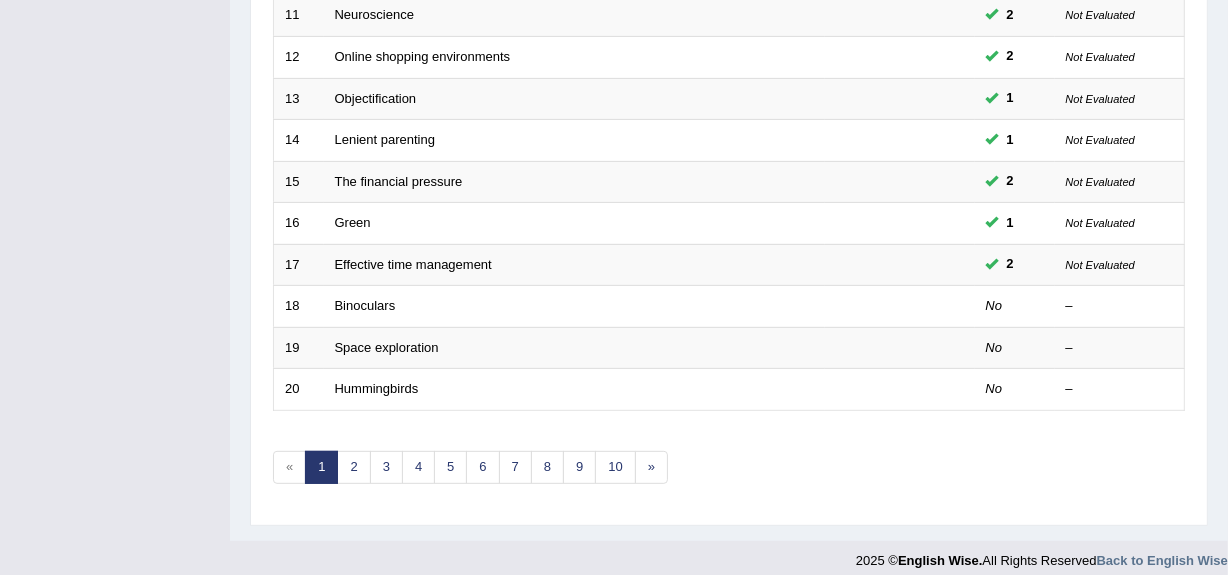 scroll, scrollTop: 733, scrollLeft: 0, axis: vertical 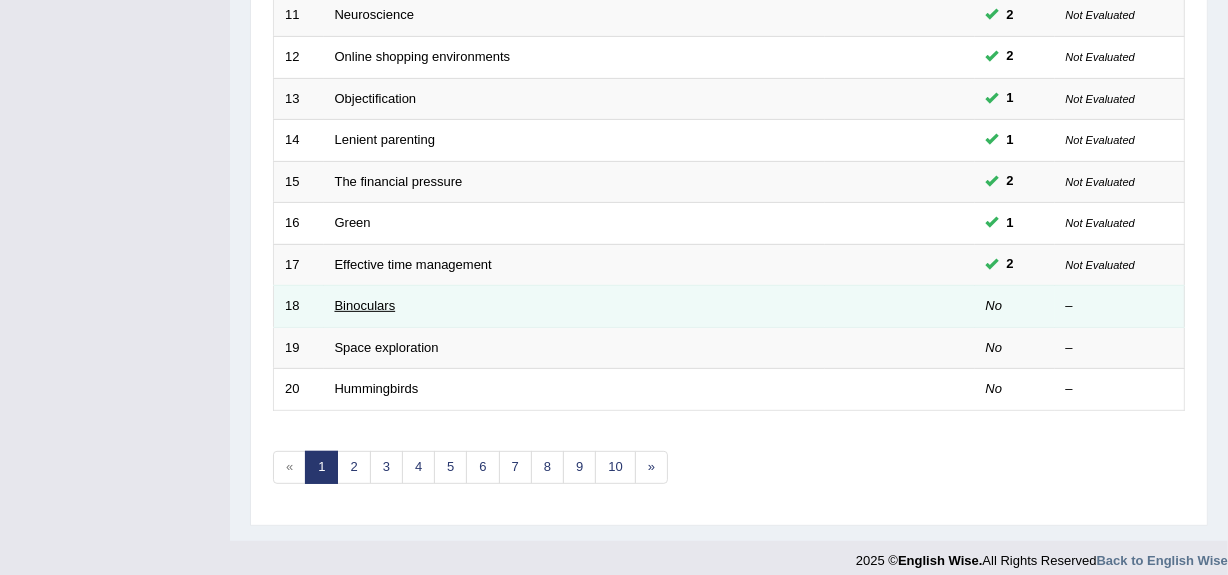 click on "Binoculars" at bounding box center [365, 305] 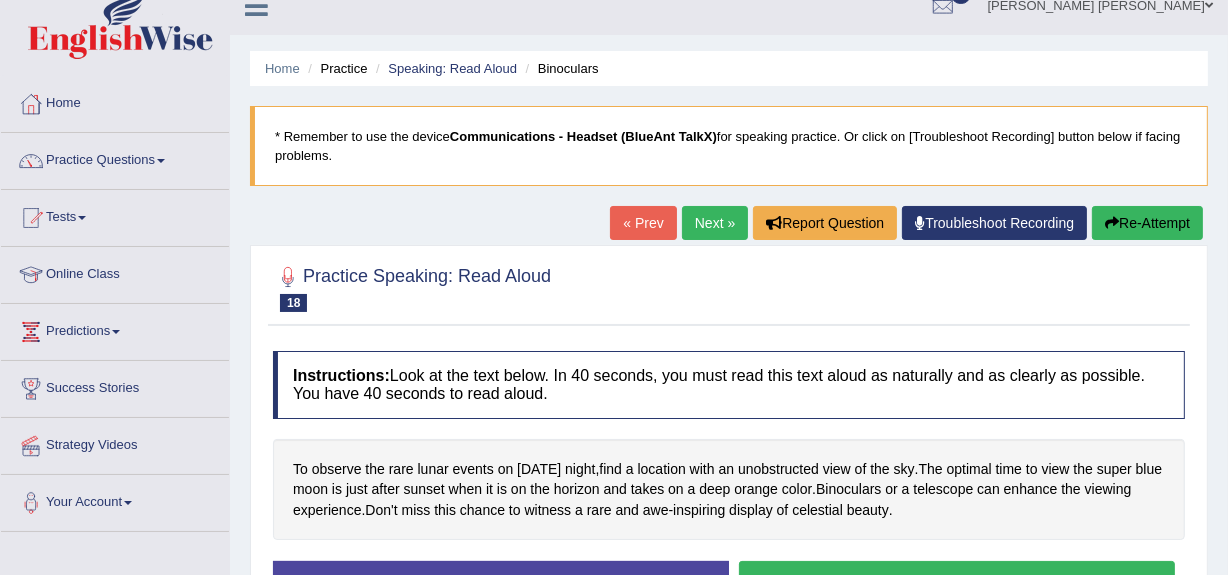 scroll, scrollTop: 161, scrollLeft: 0, axis: vertical 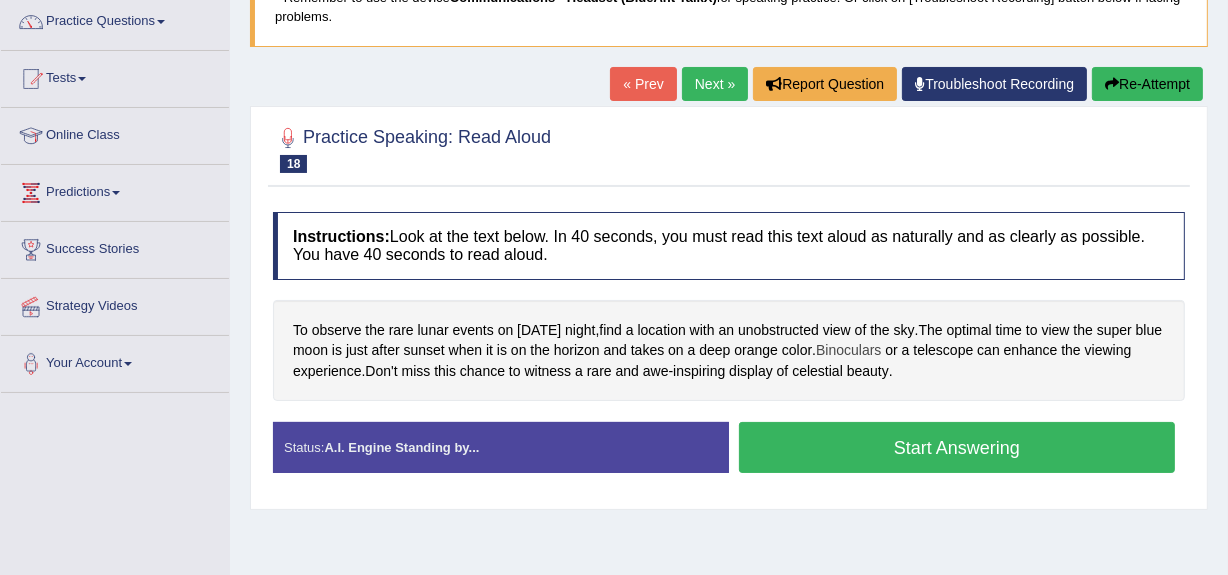 click on "Binoculars" at bounding box center [848, 350] 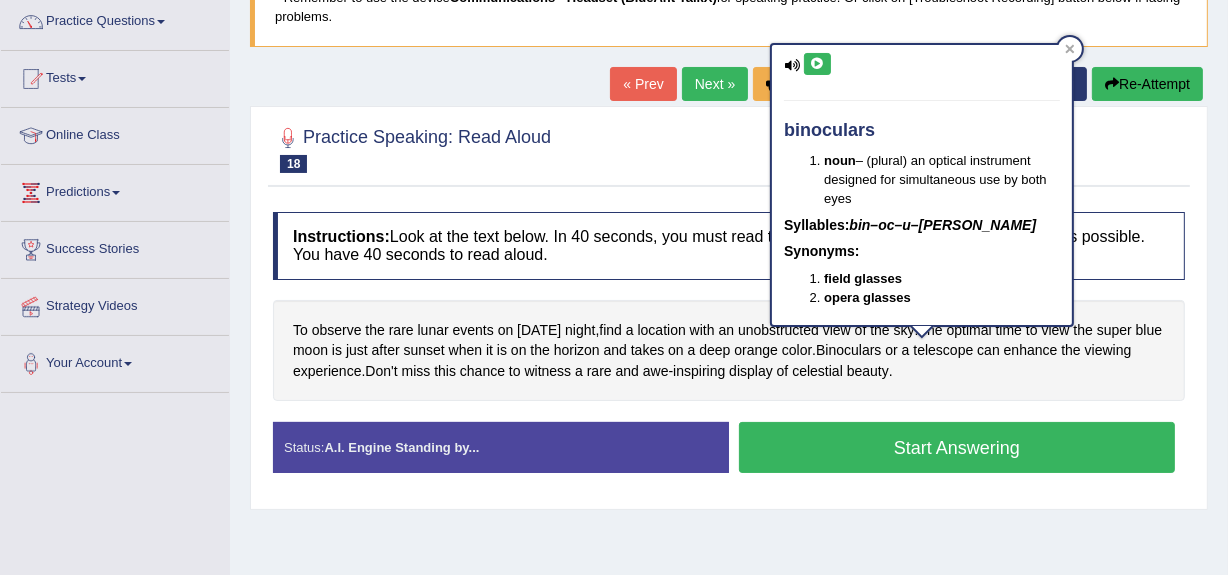 click at bounding box center (817, 64) 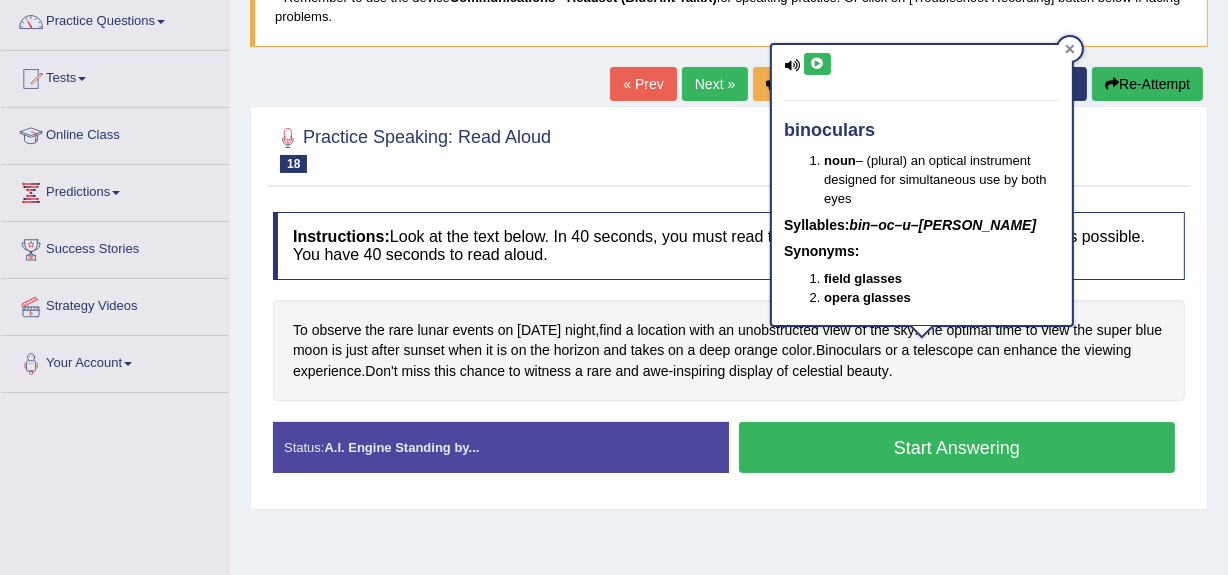 click at bounding box center [1070, 49] 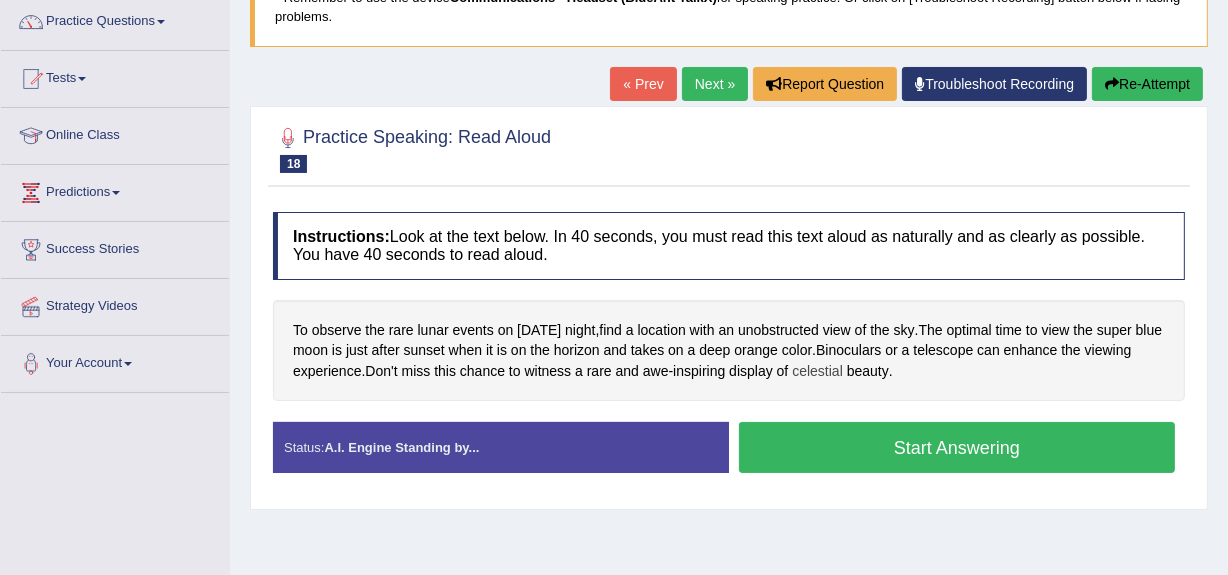 click on "celestial" at bounding box center [817, 371] 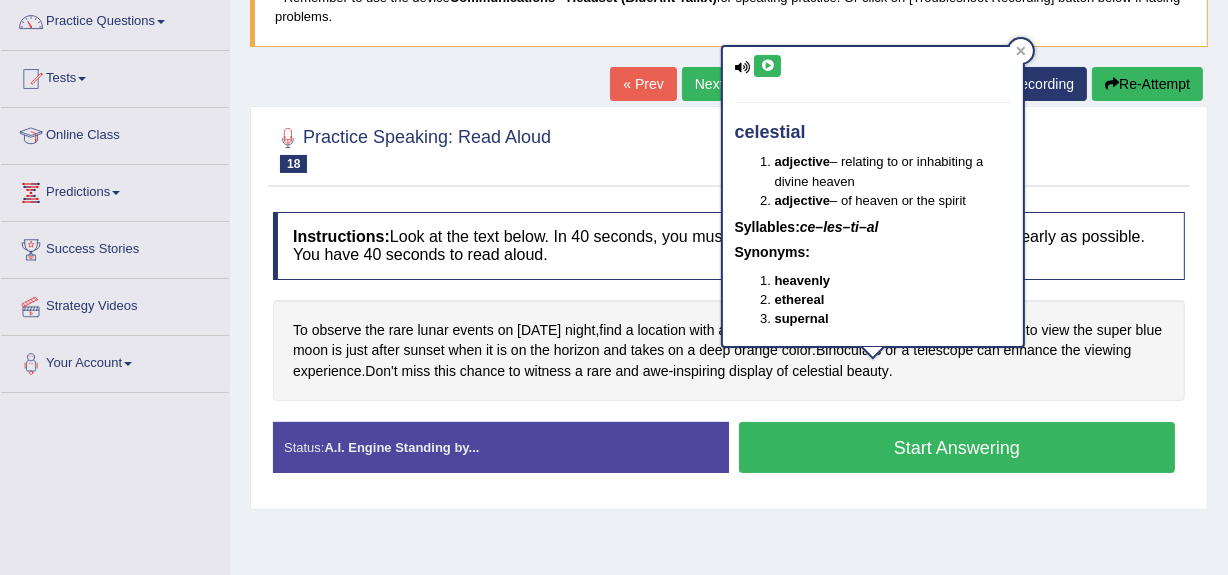 click at bounding box center (767, 66) 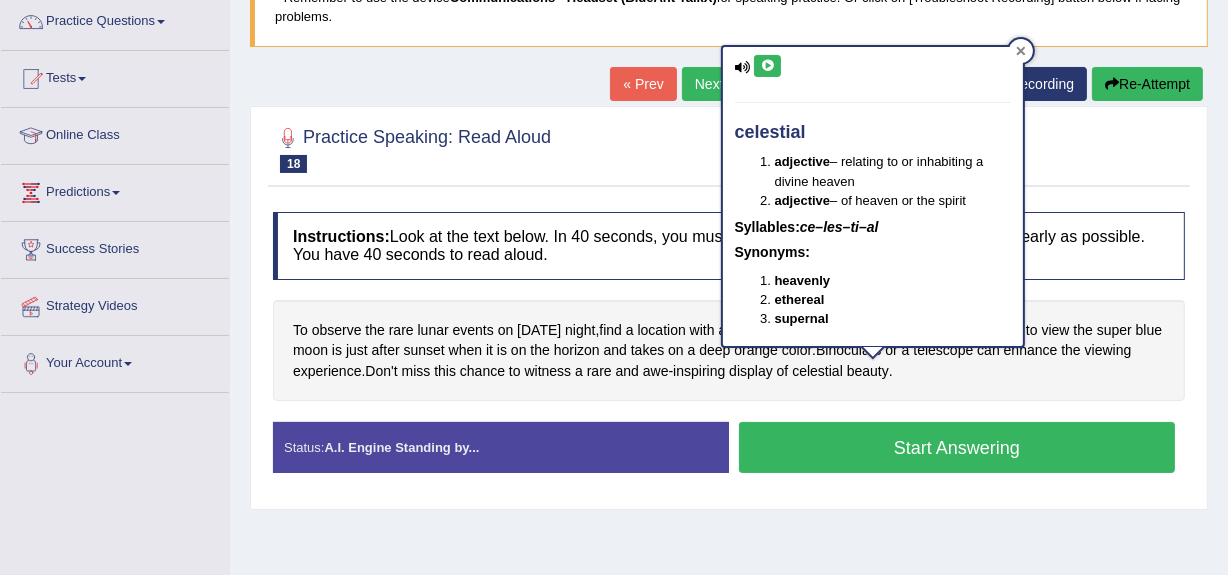 click 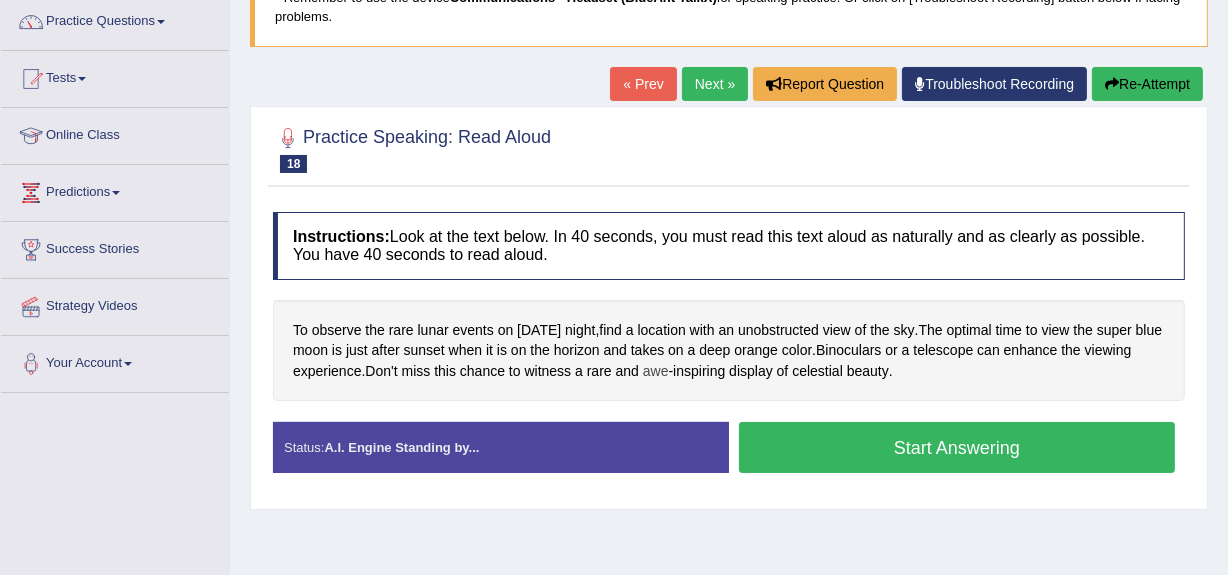 click on "awe" at bounding box center (656, 371) 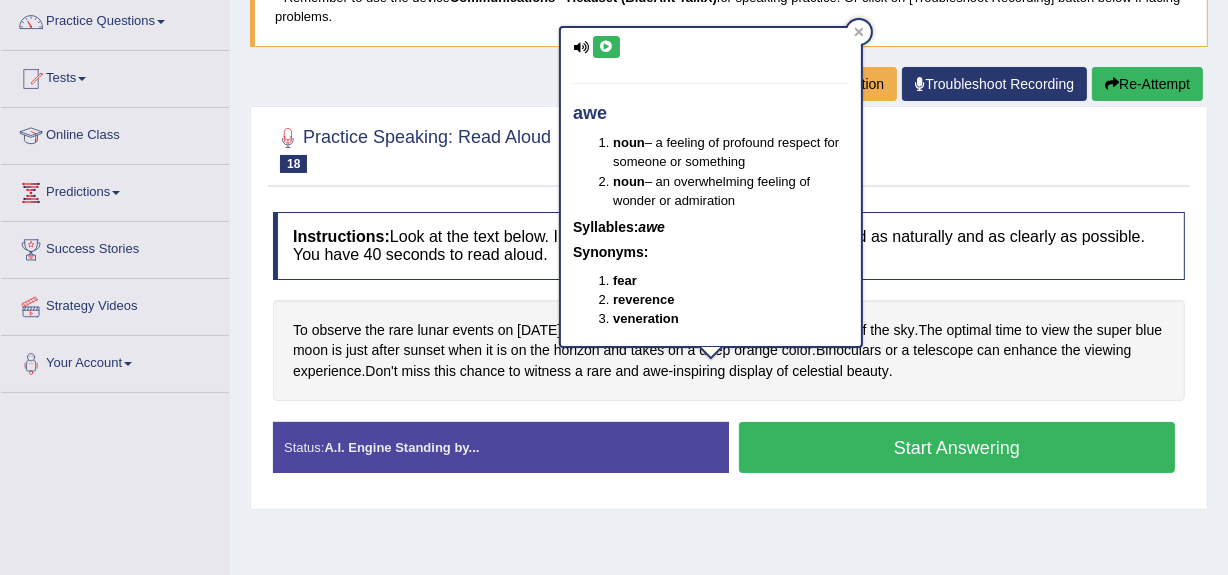 click at bounding box center (606, 47) 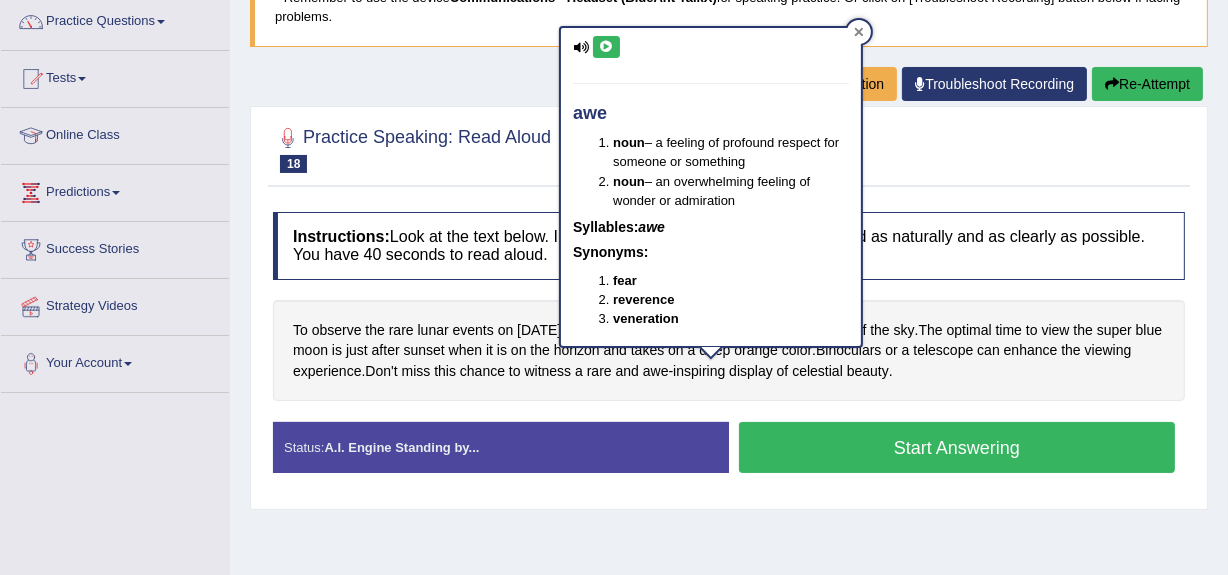 click 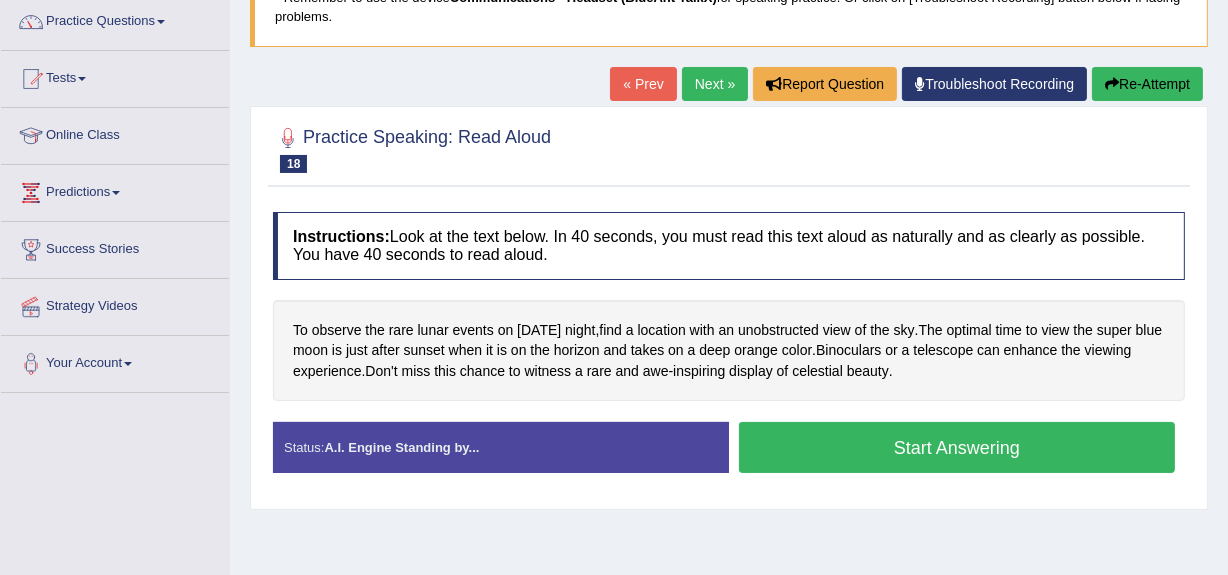 click on "Start Answering" at bounding box center (957, 447) 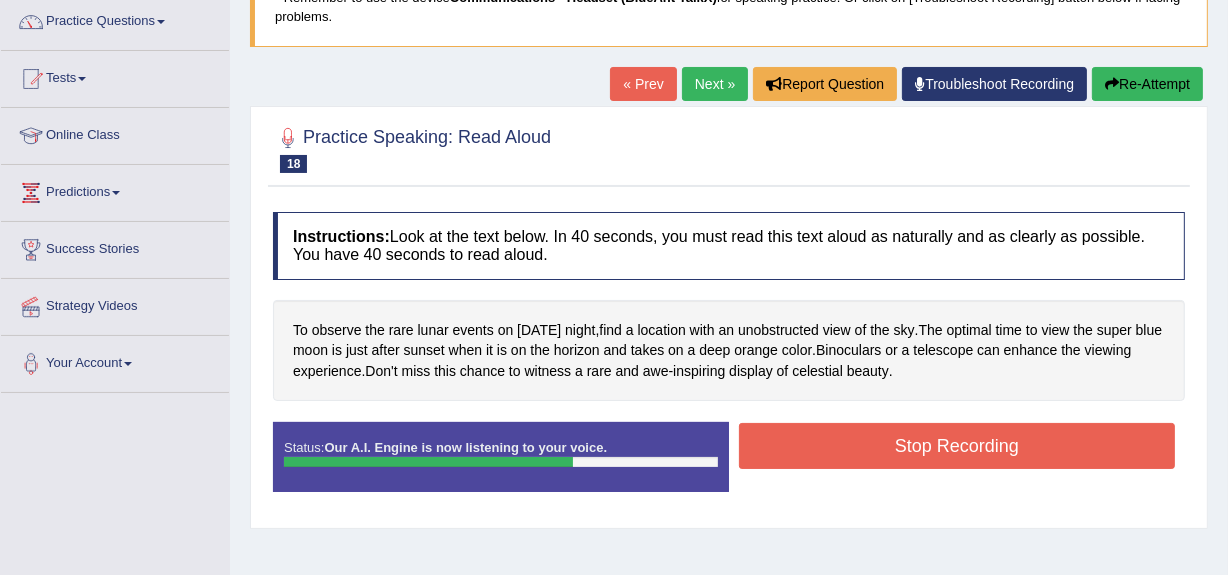 click on "Stop Recording" at bounding box center [957, 446] 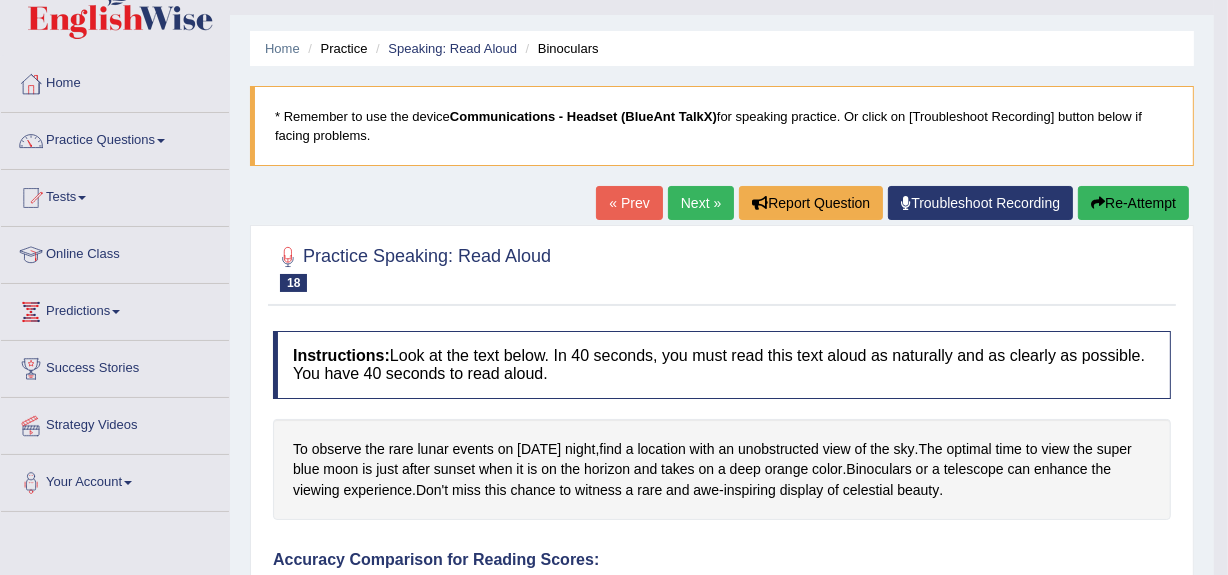 scroll, scrollTop: 0, scrollLeft: 0, axis: both 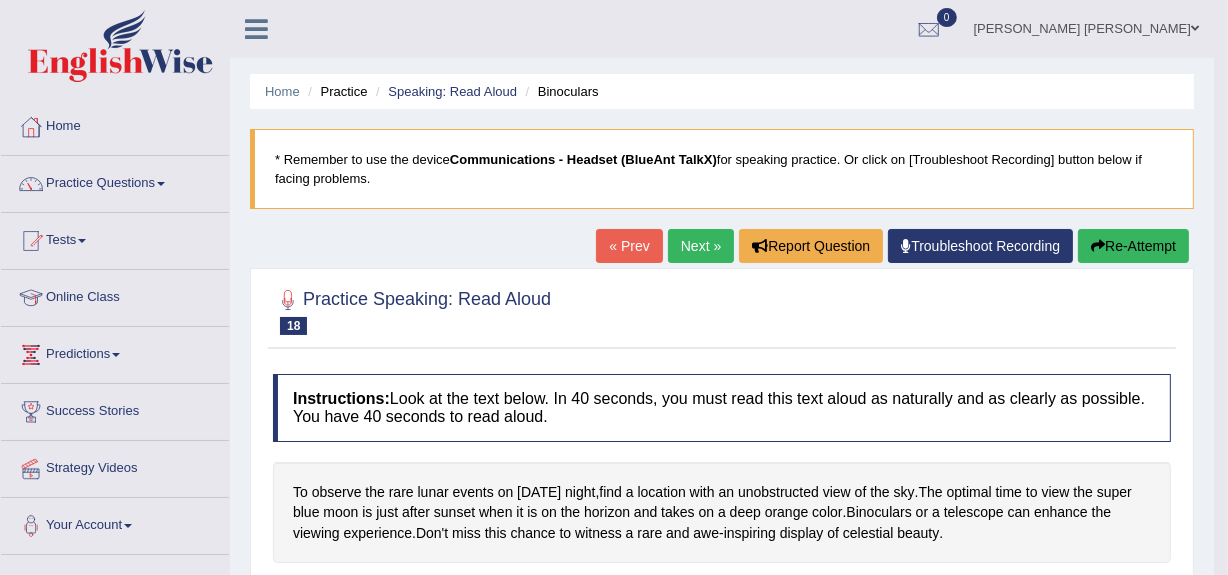 click on "Next »" at bounding box center (701, 246) 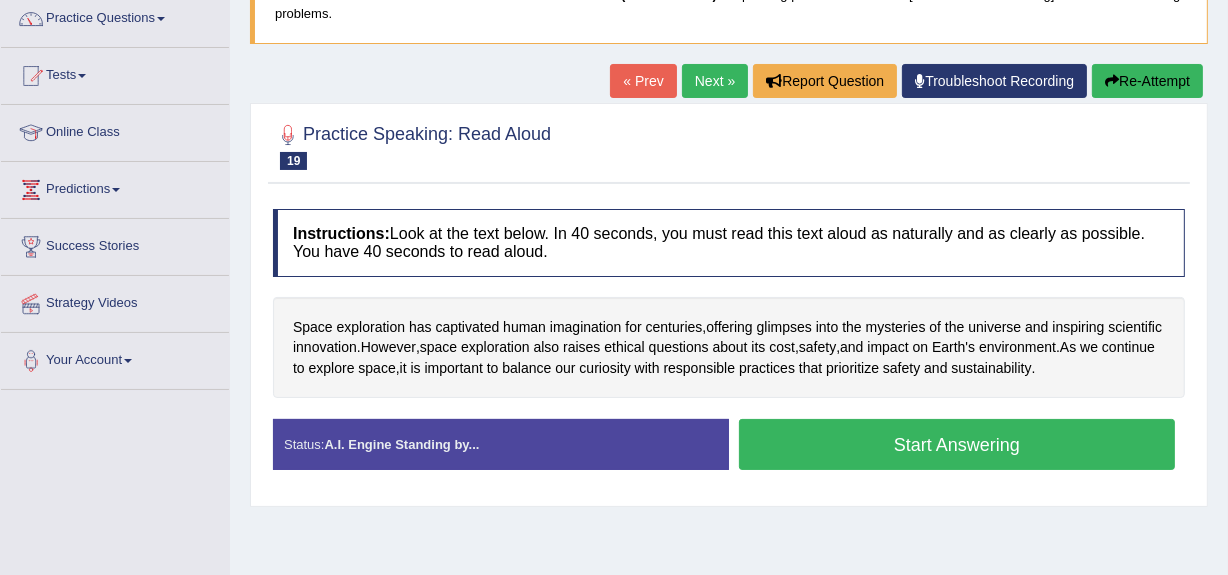 scroll, scrollTop: 261, scrollLeft: 0, axis: vertical 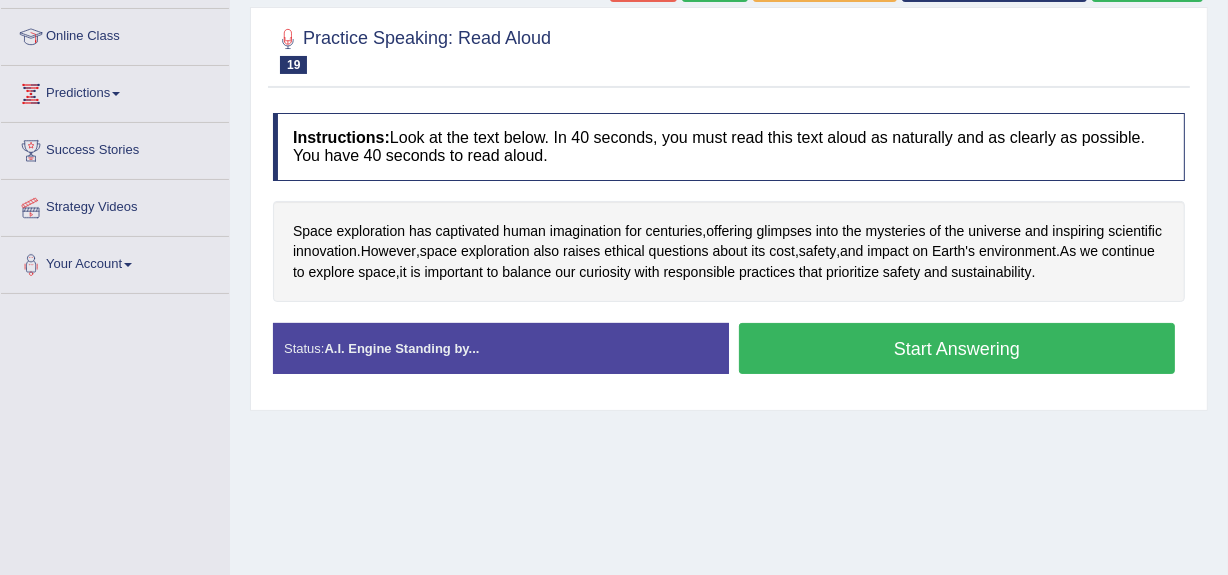 click on "Start Answering" at bounding box center (957, 348) 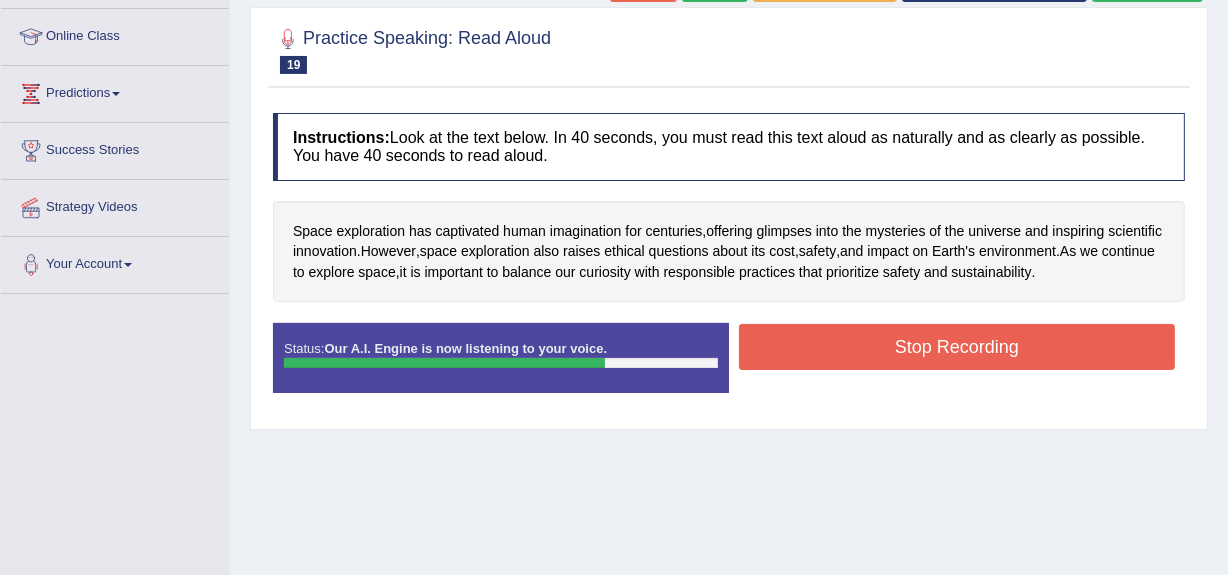 click on "Stop Recording" at bounding box center (957, 347) 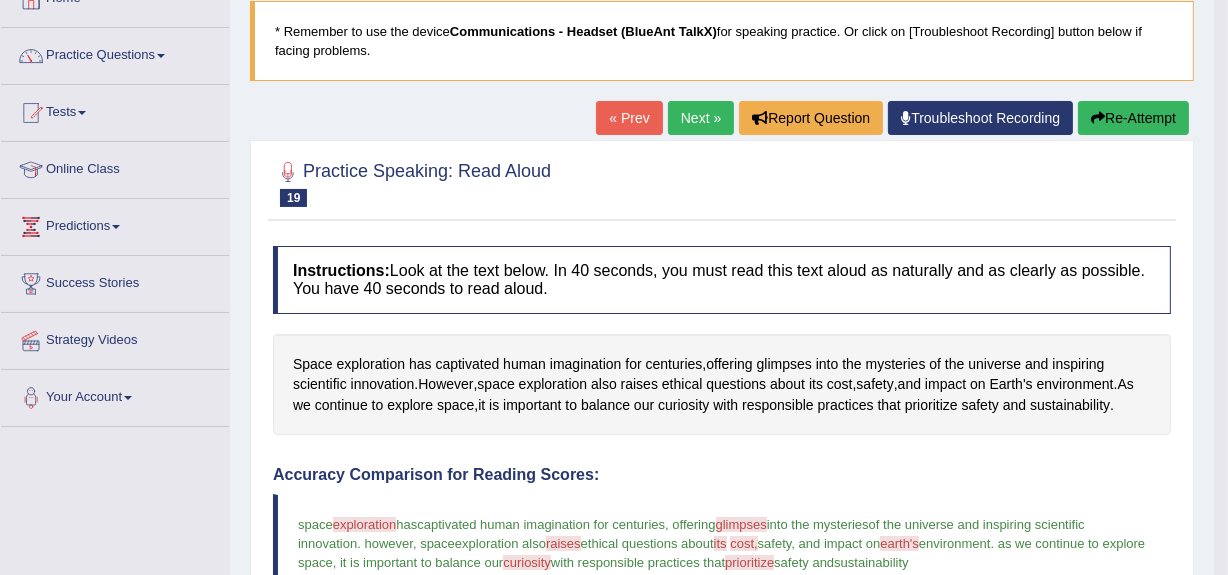 scroll, scrollTop: 126, scrollLeft: 0, axis: vertical 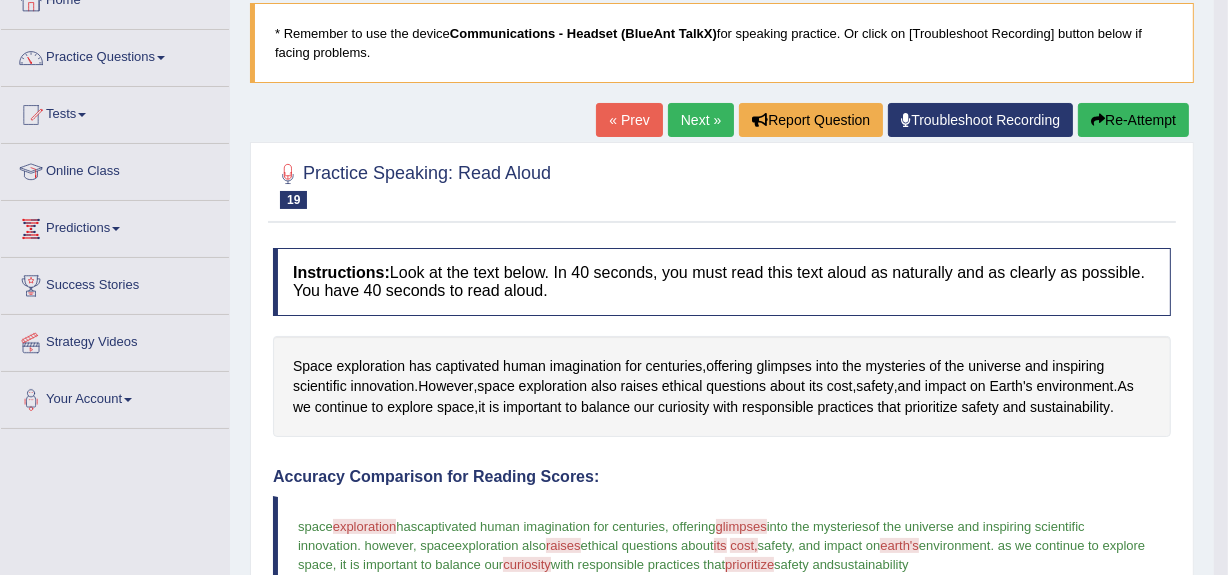click on "Re-Attempt" at bounding box center [1133, 120] 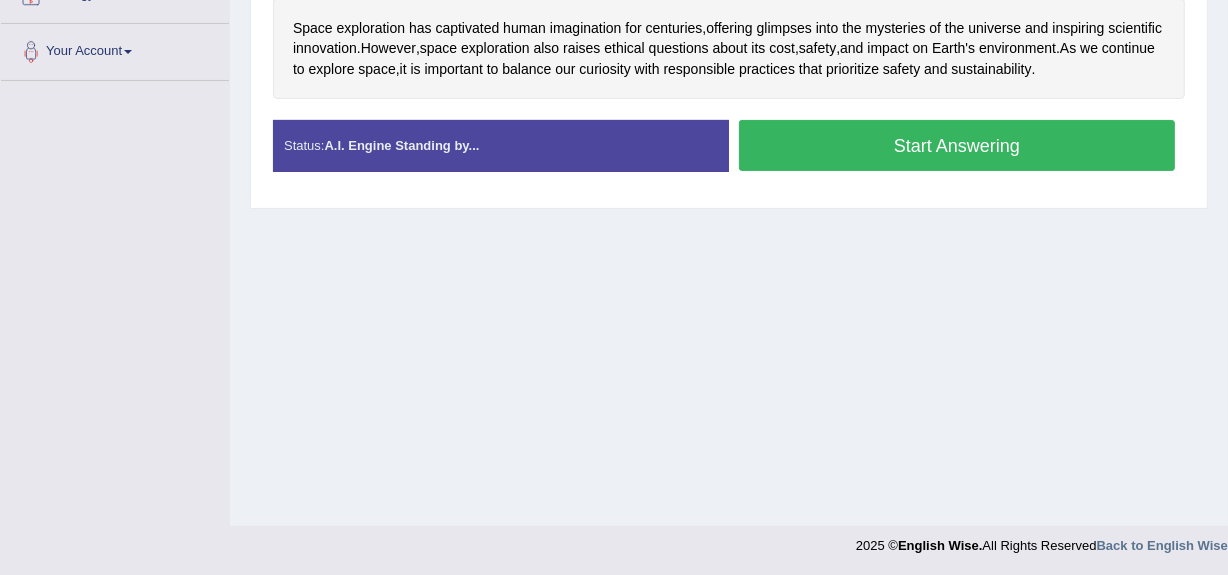 scroll, scrollTop: 474, scrollLeft: 0, axis: vertical 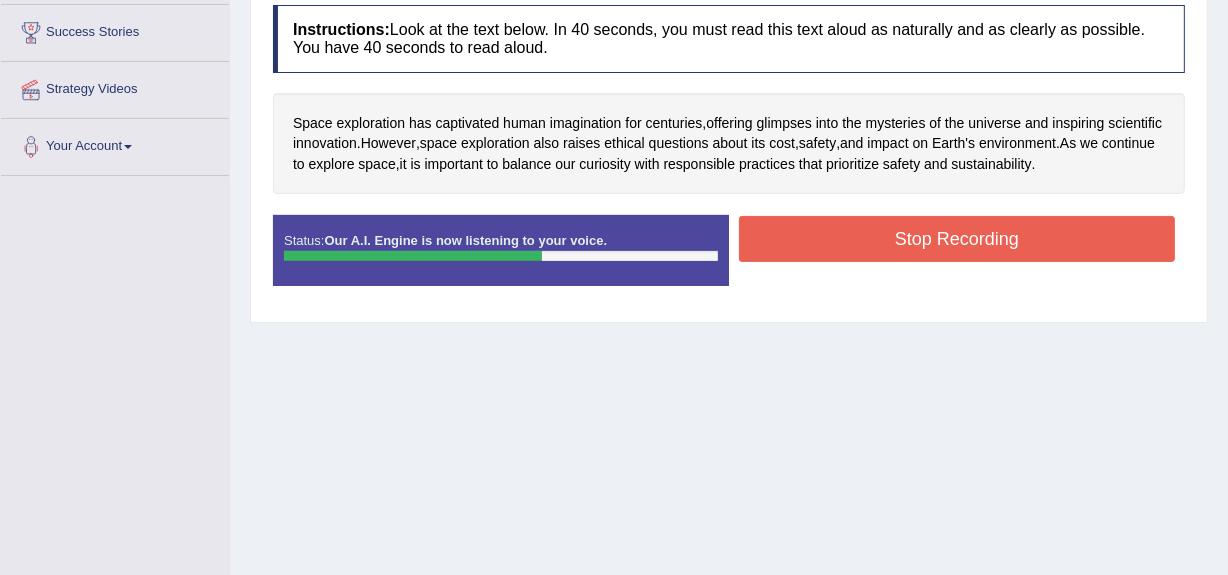 click on "Stop Recording" at bounding box center (957, 239) 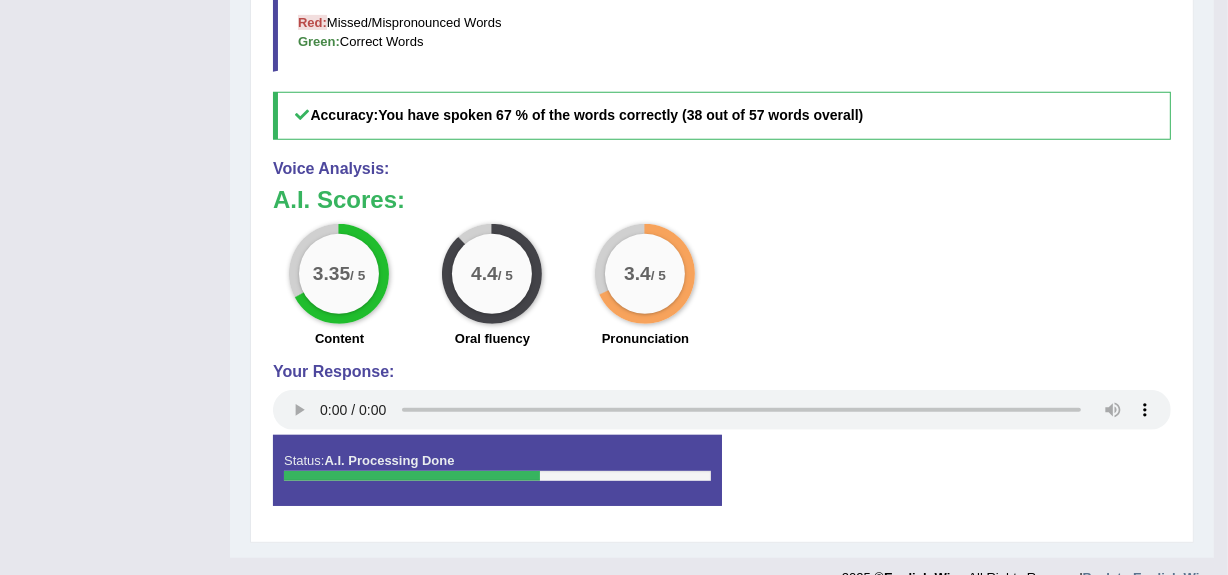 scroll, scrollTop: 819, scrollLeft: 0, axis: vertical 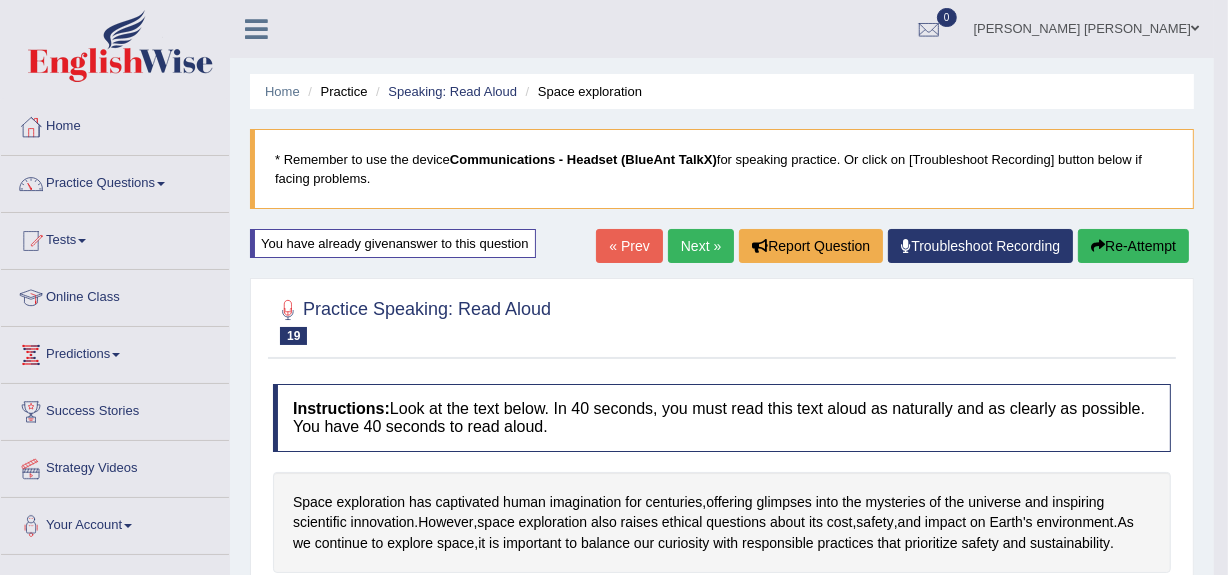 click on "Next »" at bounding box center [701, 246] 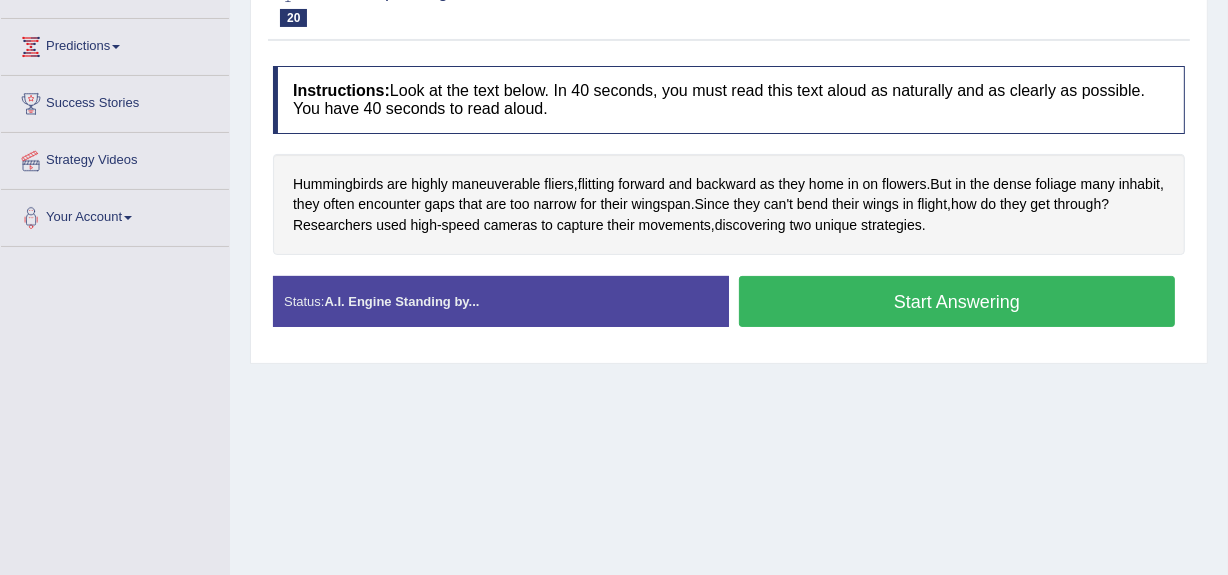 scroll, scrollTop: 308, scrollLeft: 0, axis: vertical 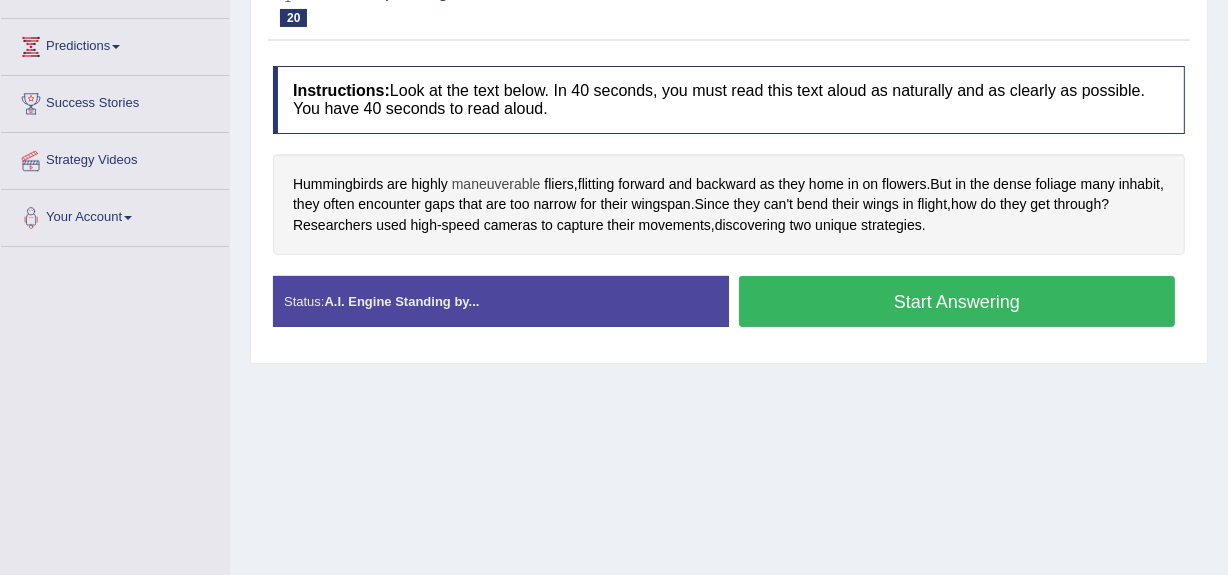 click on "maneuverable" at bounding box center (496, 184) 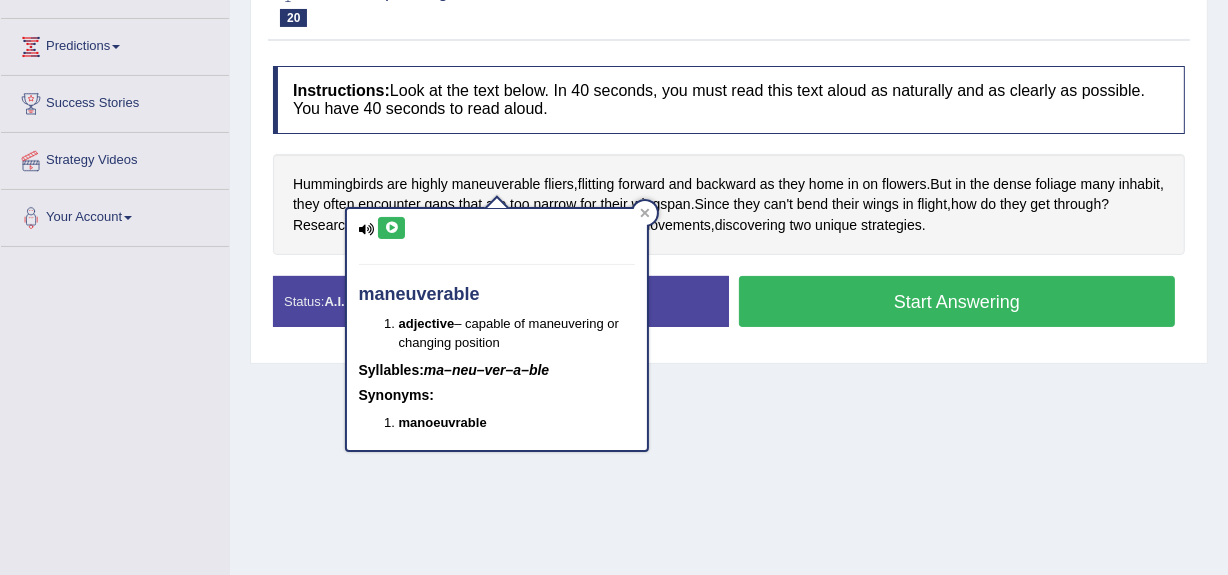 click at bounding box center [391, 228] 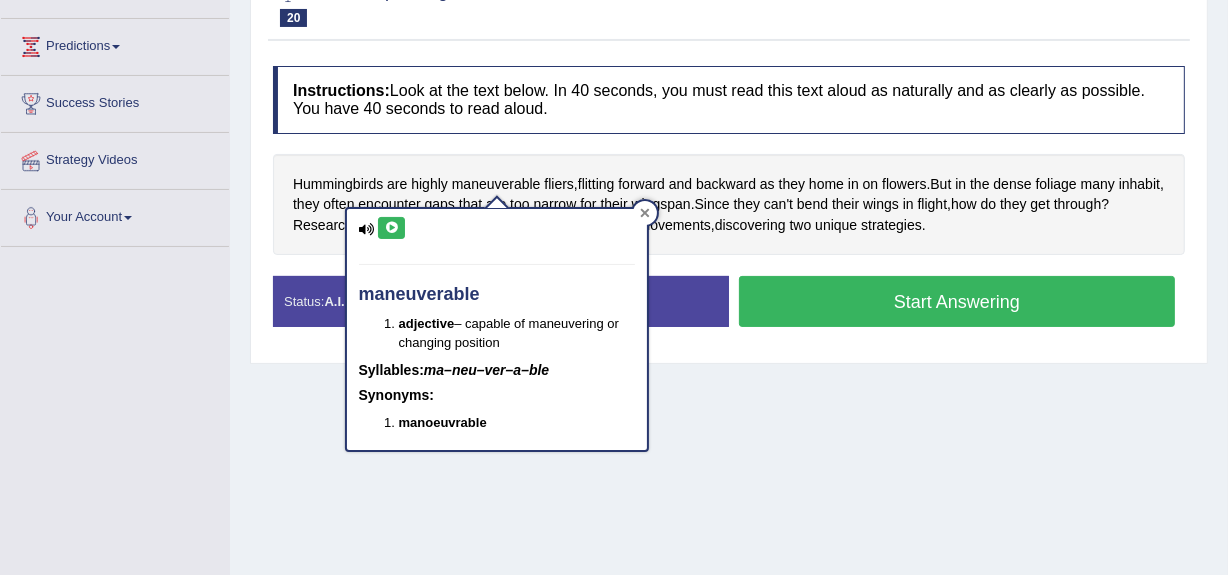 click 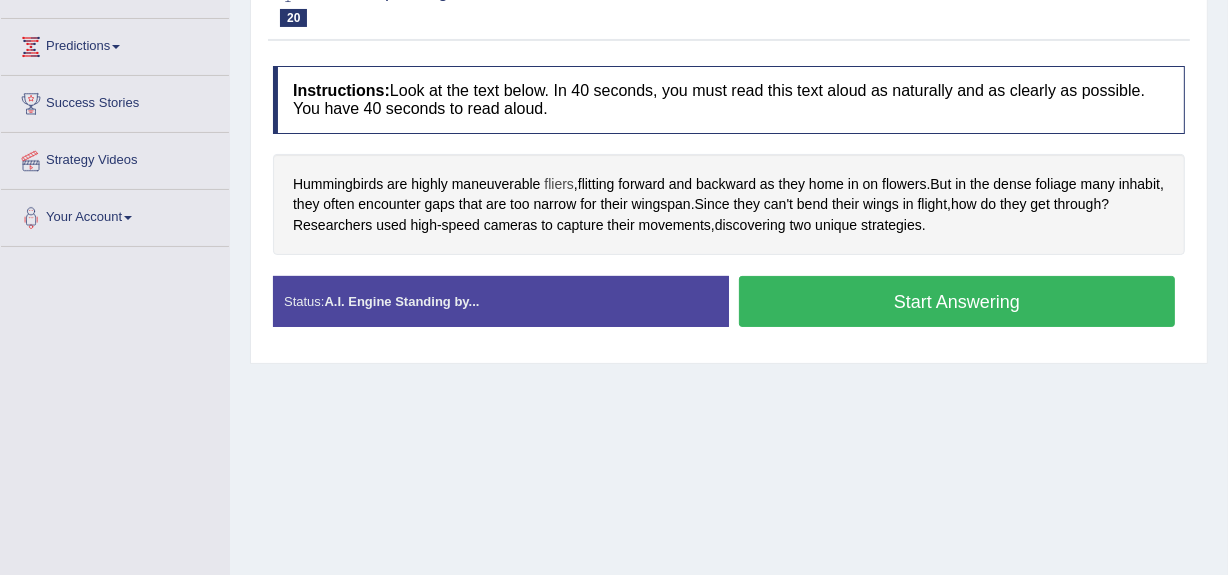 click on "fliers" at bounding box center (559, 184) 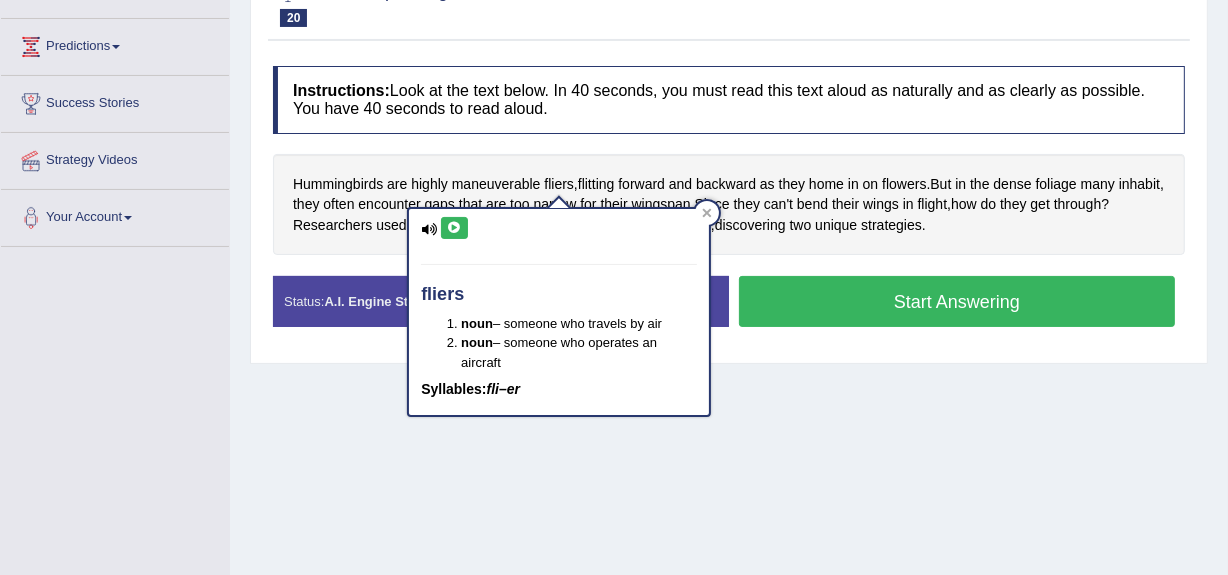 click at bounding box center [454, 228] 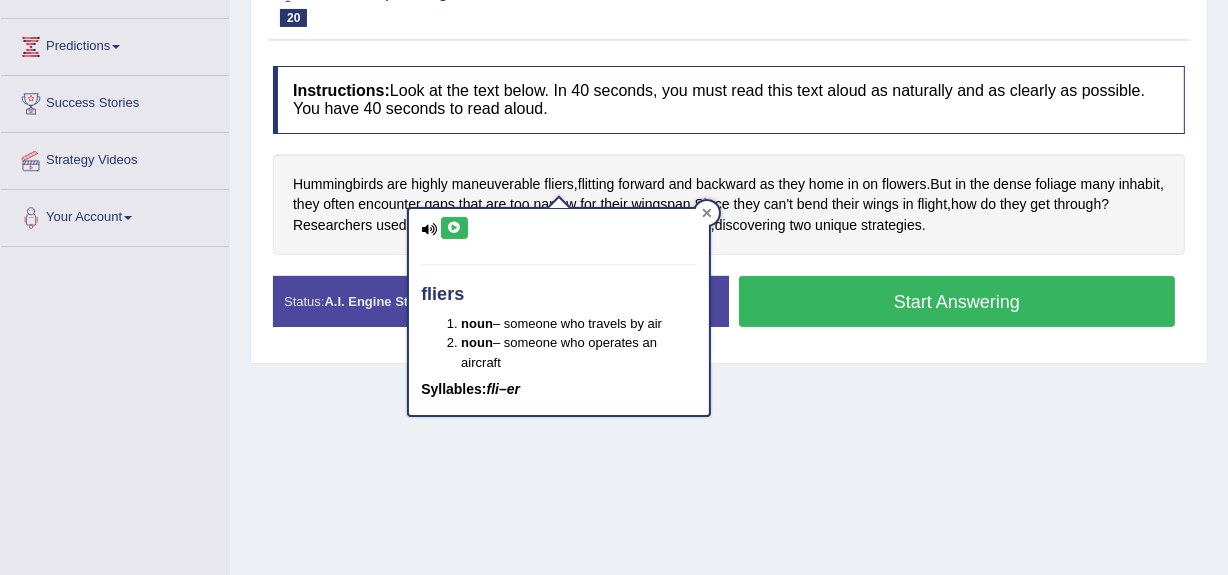 click 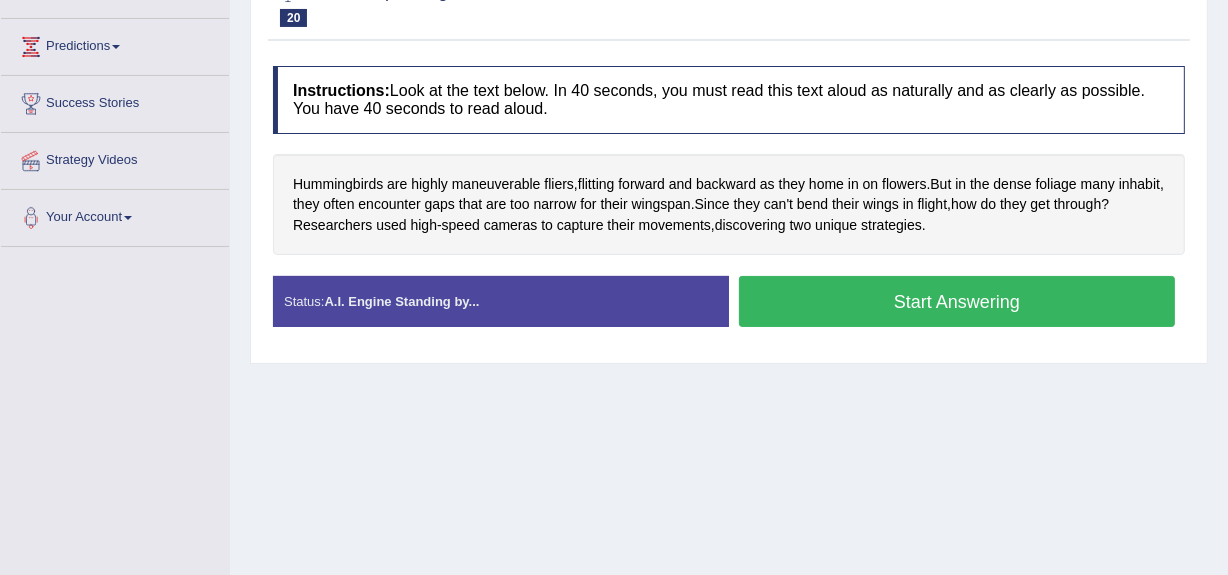 click on "Start Answering" at bounding box center [957, 301] 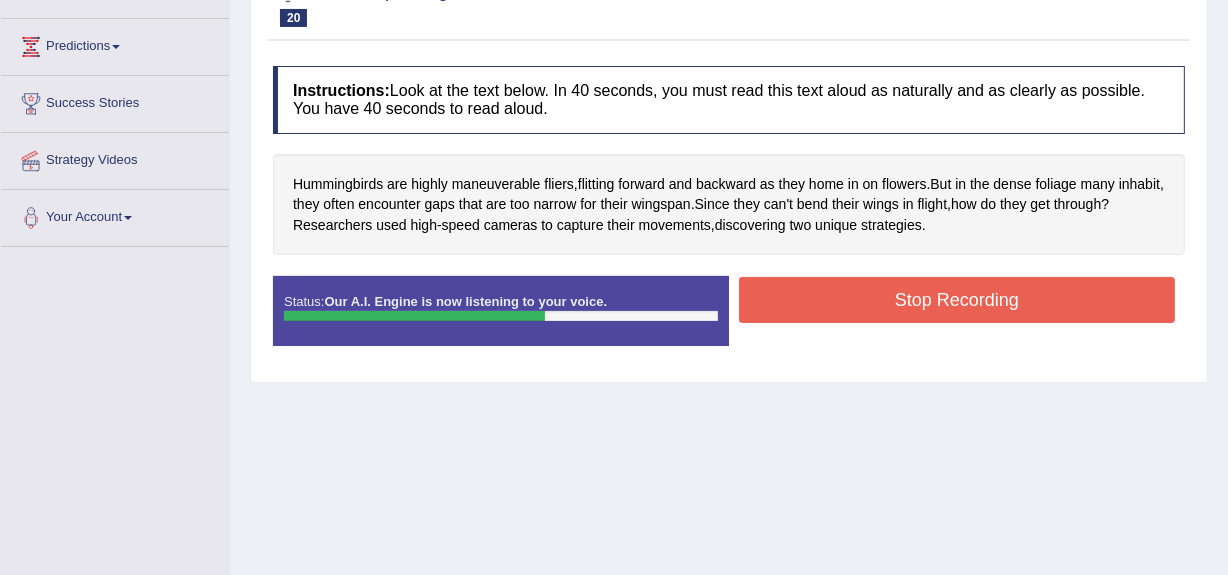 click on "Stop Recording" at bounding box center (957, 300) 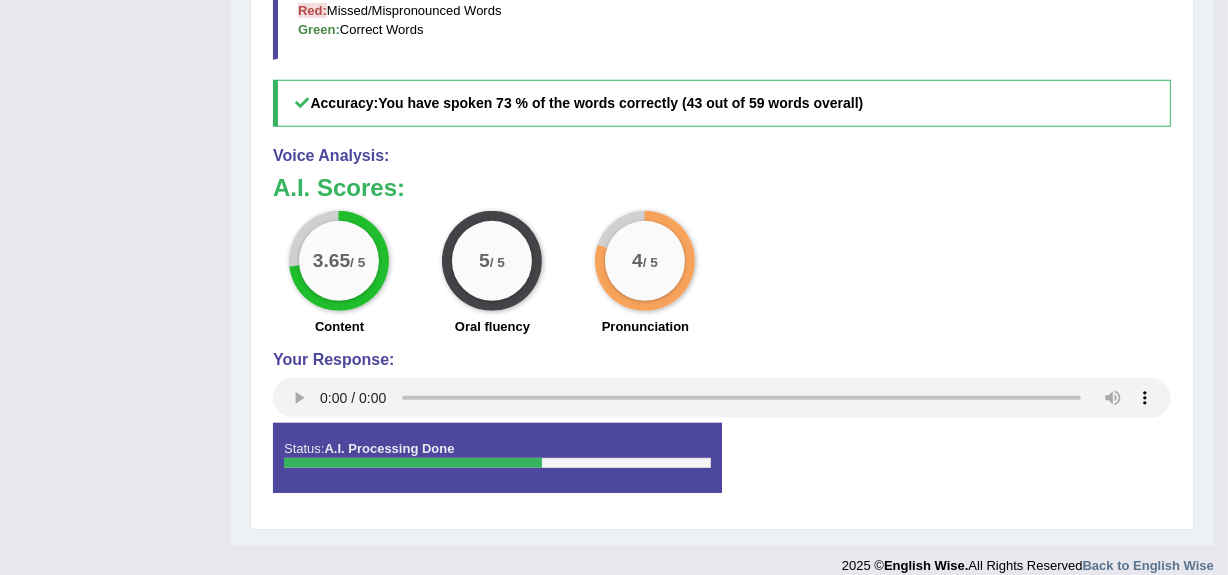 scroll, scrollTop: 809, scrollLeft: 0, axis: vertical 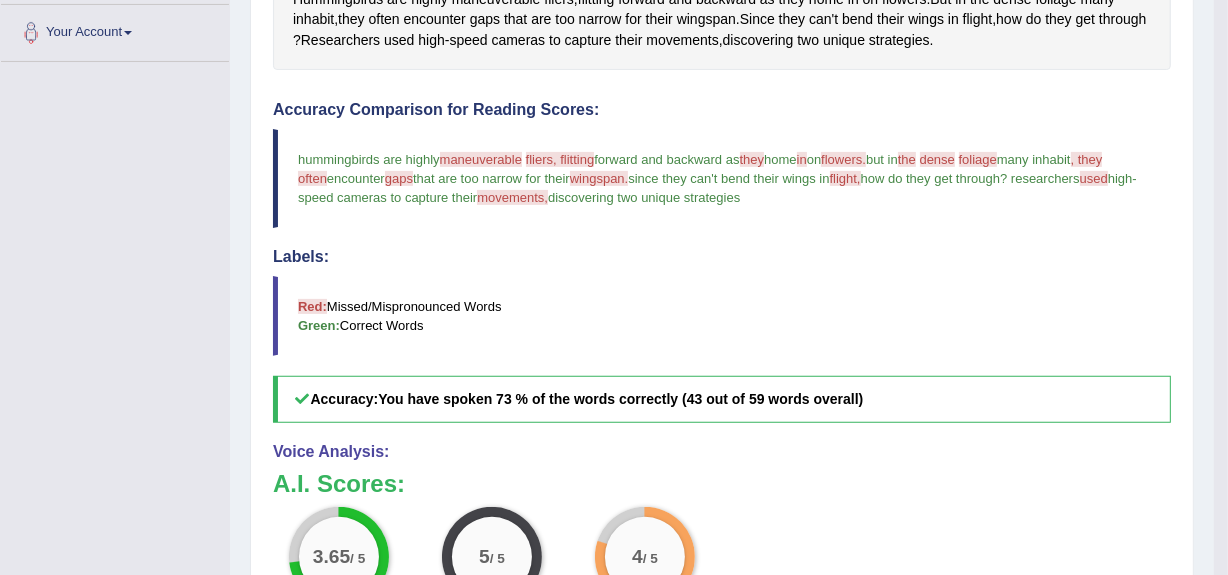 click on "Labels:" at bounding box center (722, 257) 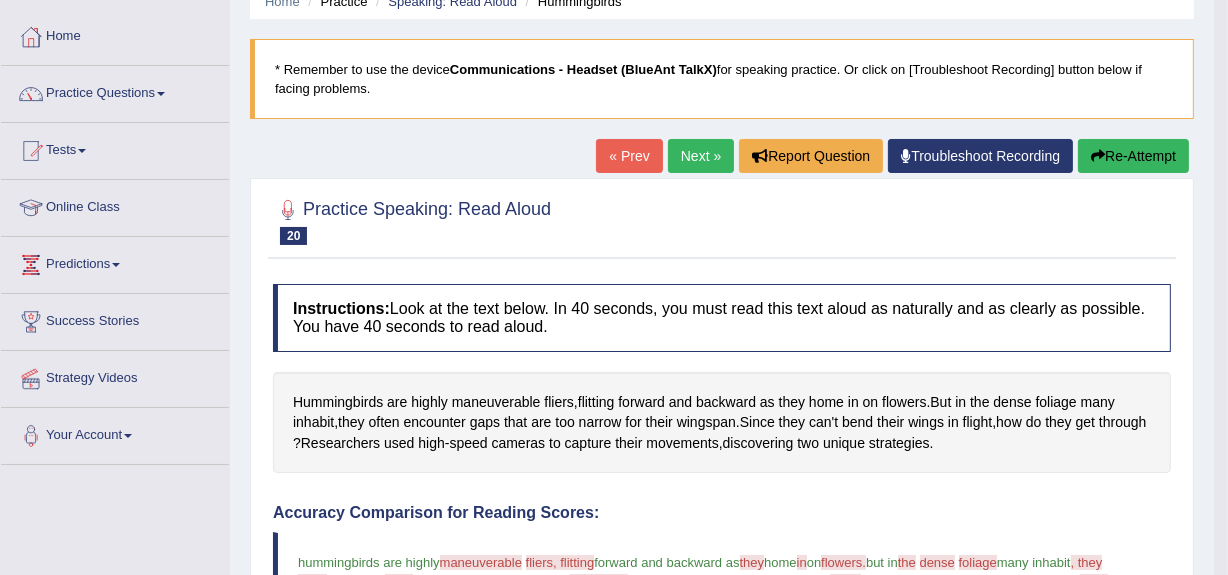 scroll, scrollTop: 0, scrollLeft: 0, axis: both 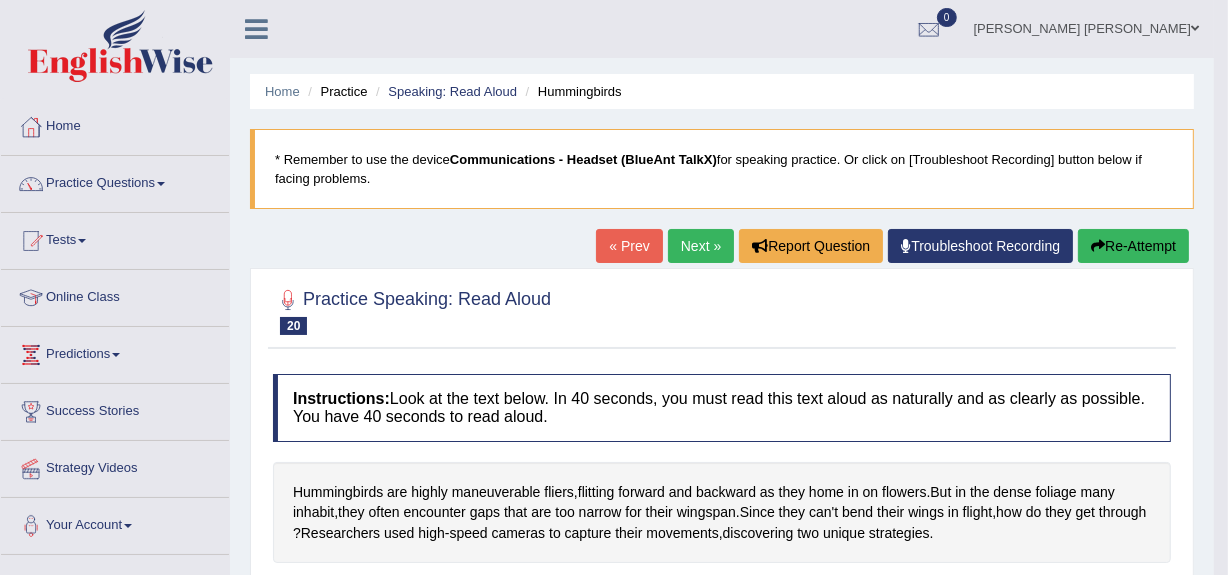 click on "Next »" at bounding box center [701, 246] 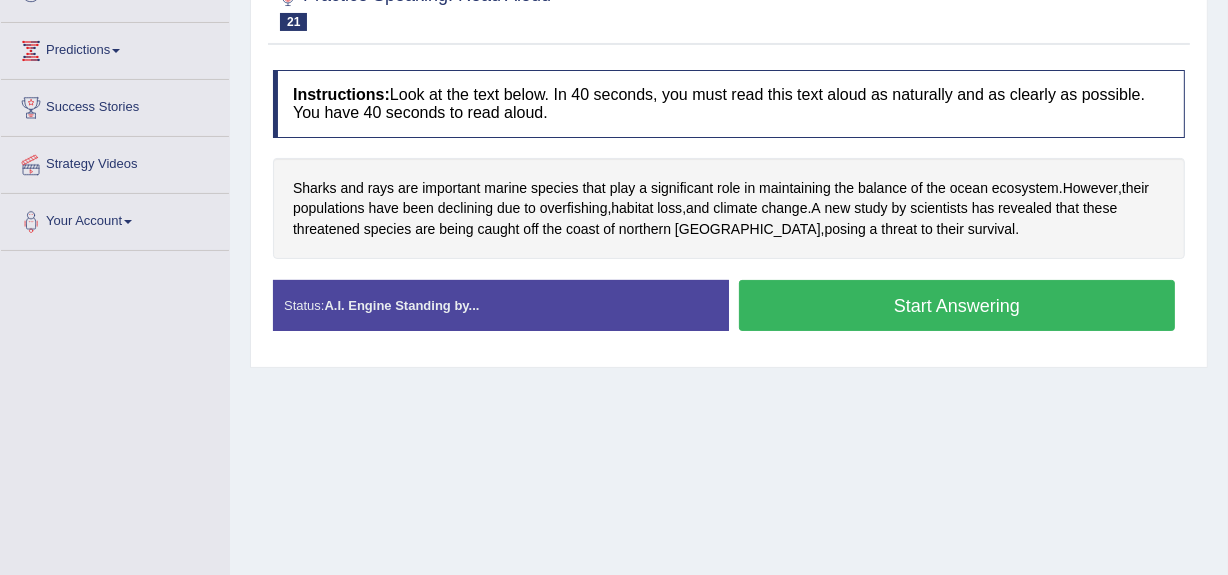 scroll, scrollTop: 304, scrollLeft: 0, axis: vertical 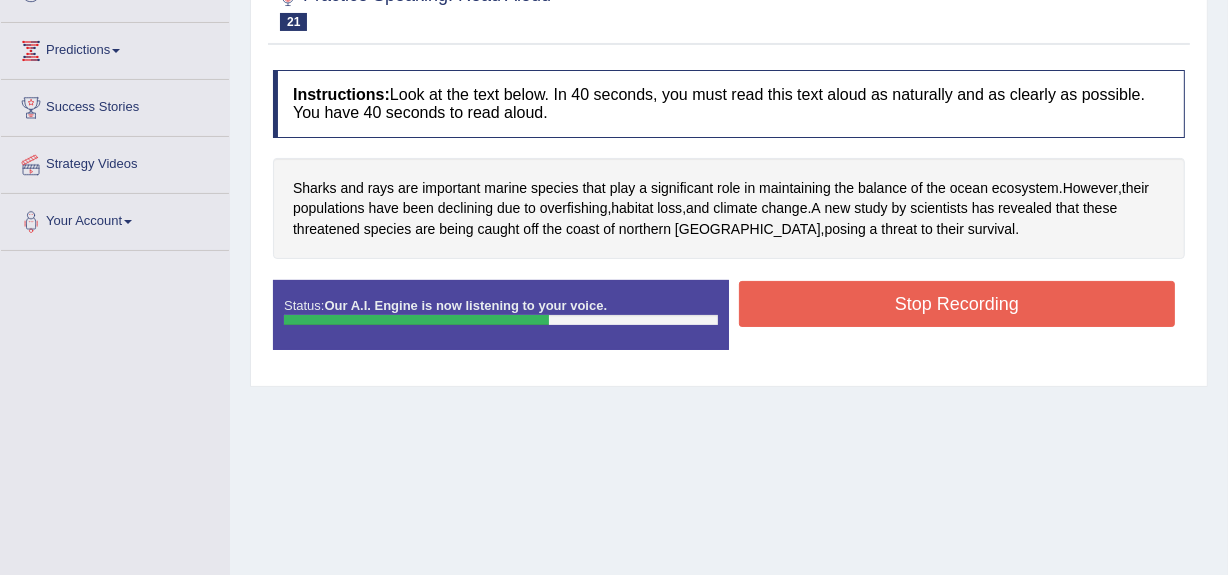 click on "Stop Recording" at bounding box center [957, 304] 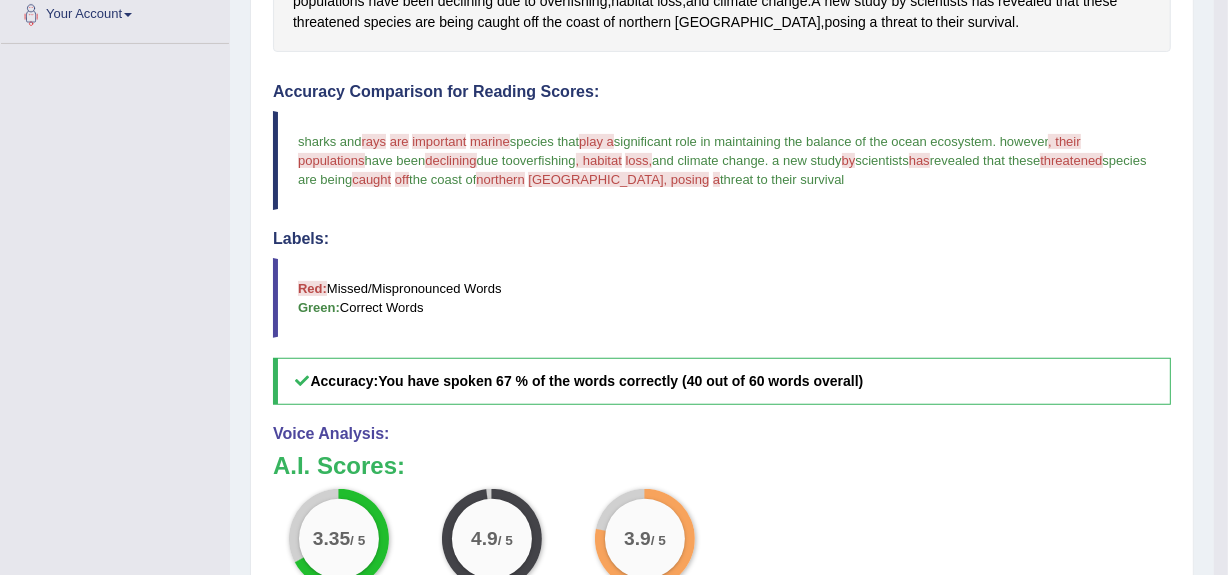 scroll, scrollTop: 0, scrollLeft: 0, axis: both 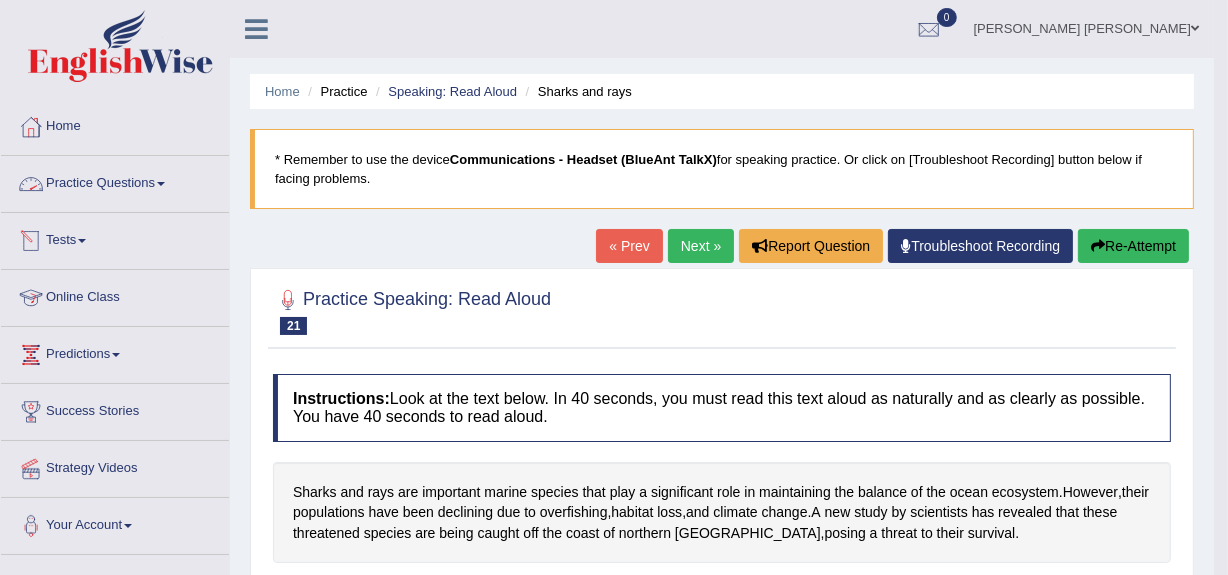click on "Practice Questions" at bounding box center [115, 181] 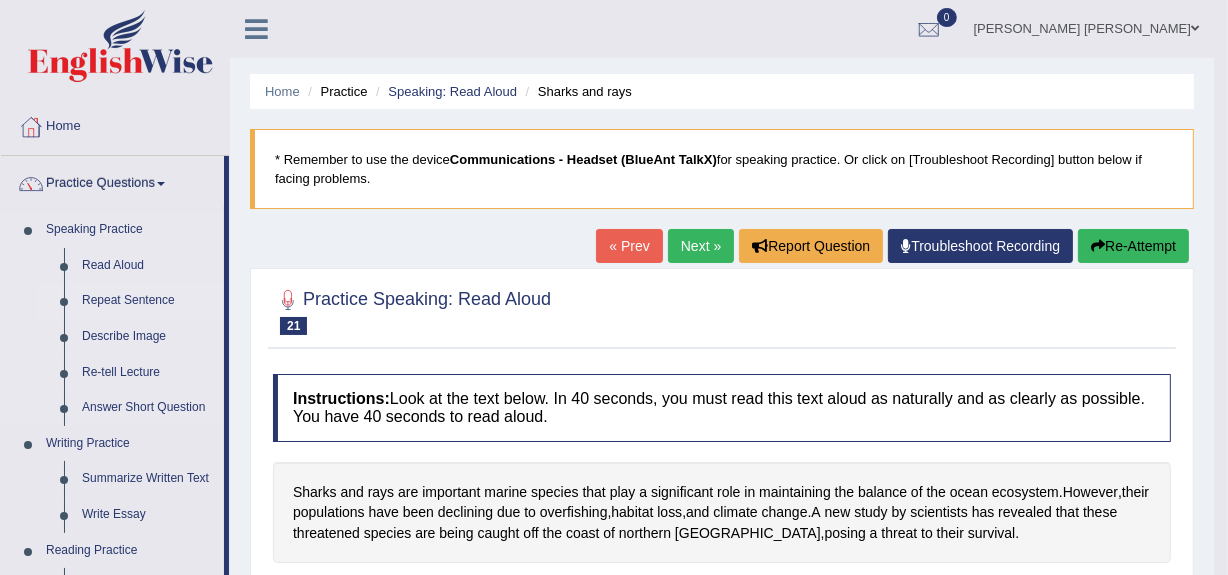 click on "Repeat Sentence" at bounding box center [148, 301] 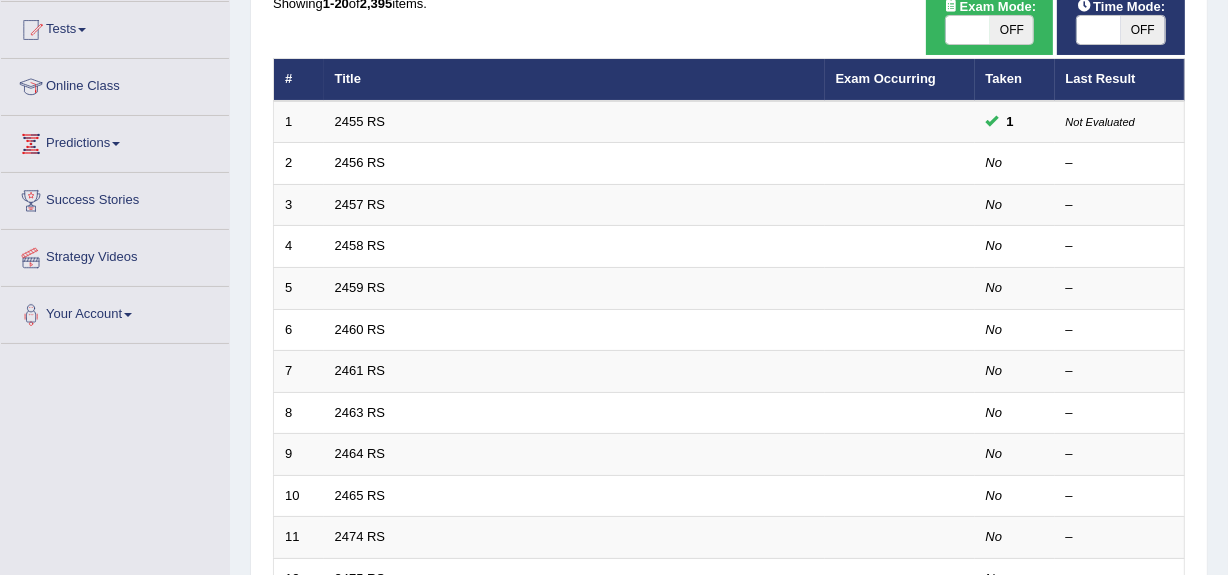 scroll, scrollTop: 0, scrollLeft: 0, axis: both 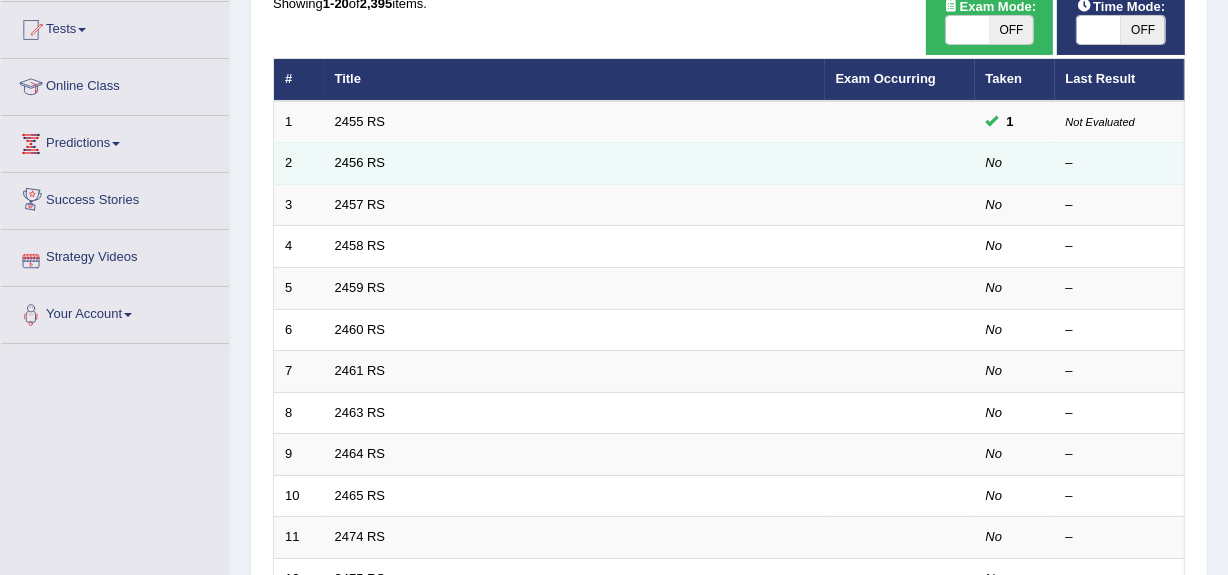 click on "2456 RS" at bounding box center (574, 164) 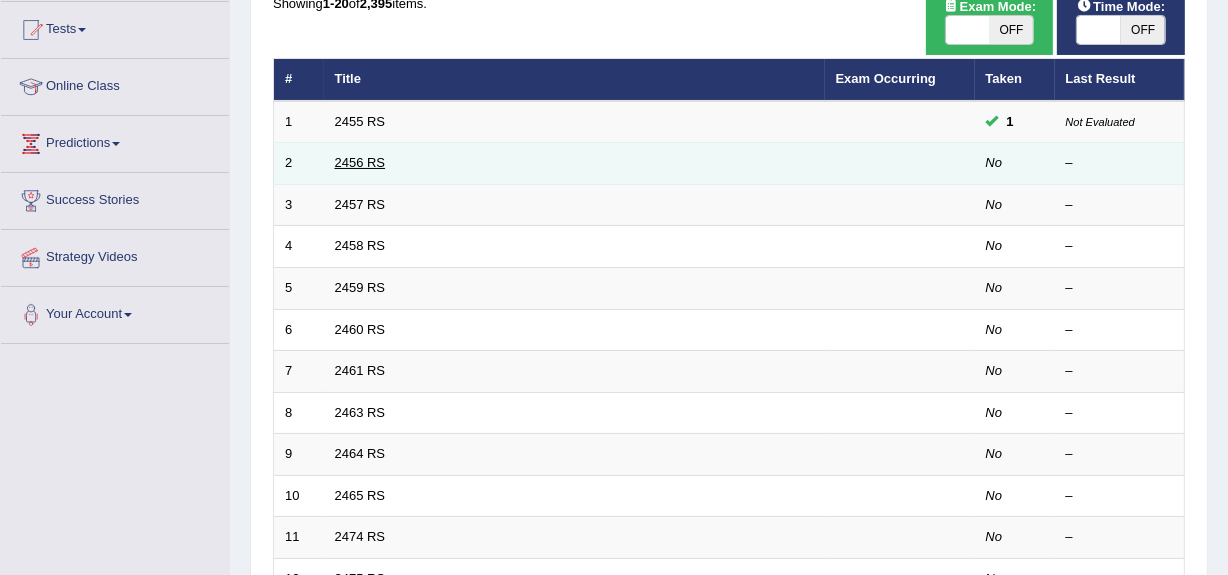 click on "2456 RS" at bounding box center [360, 162] 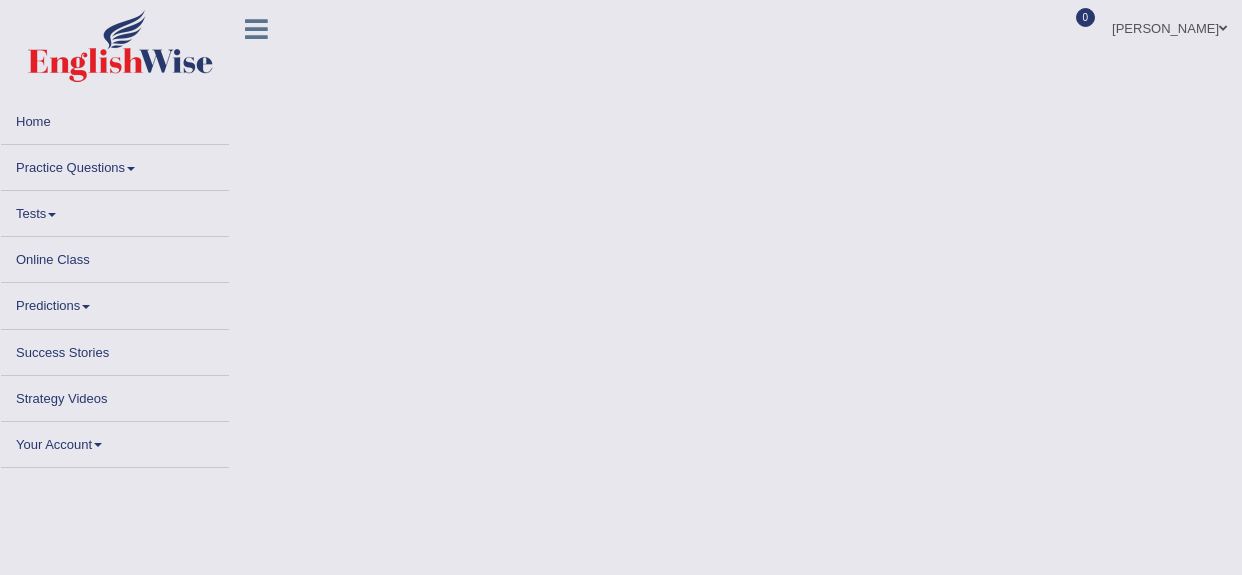 scroll, scrollTop: 0, scrollLeft: 0, axis: both 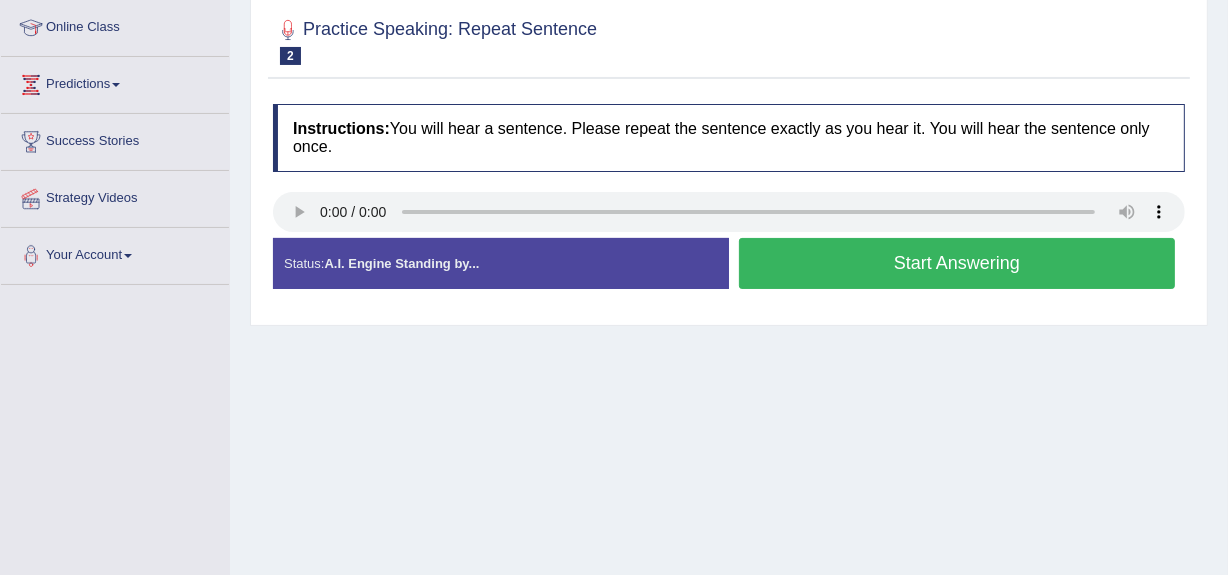 click on "Start Answering" at bounding box center (957, 263) 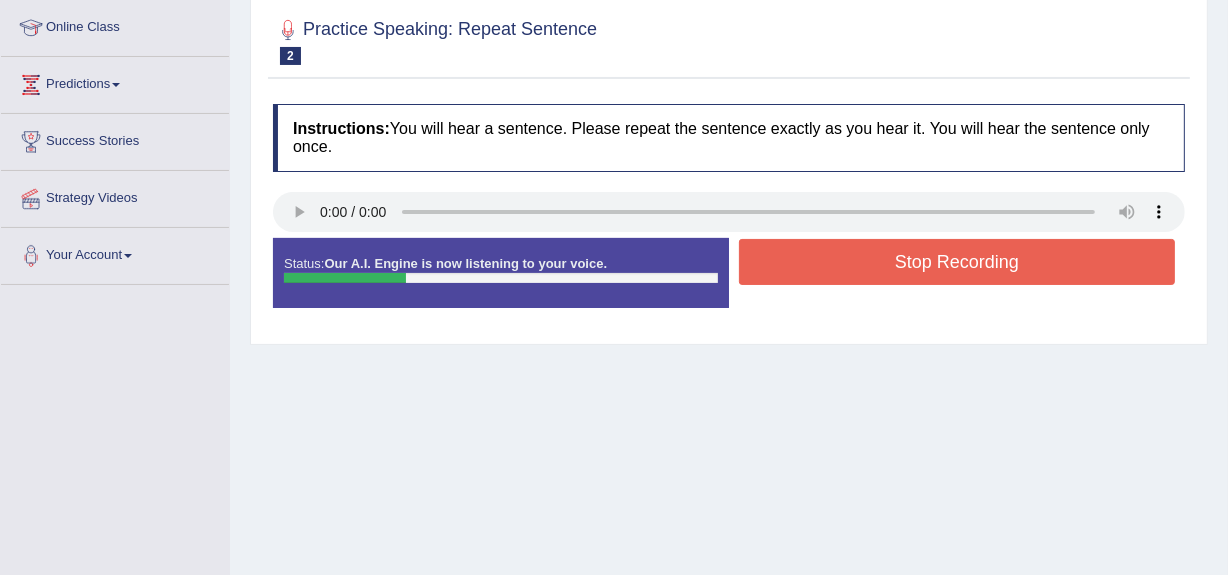 click on "Stop Recording" at bounding box center (957, 262) 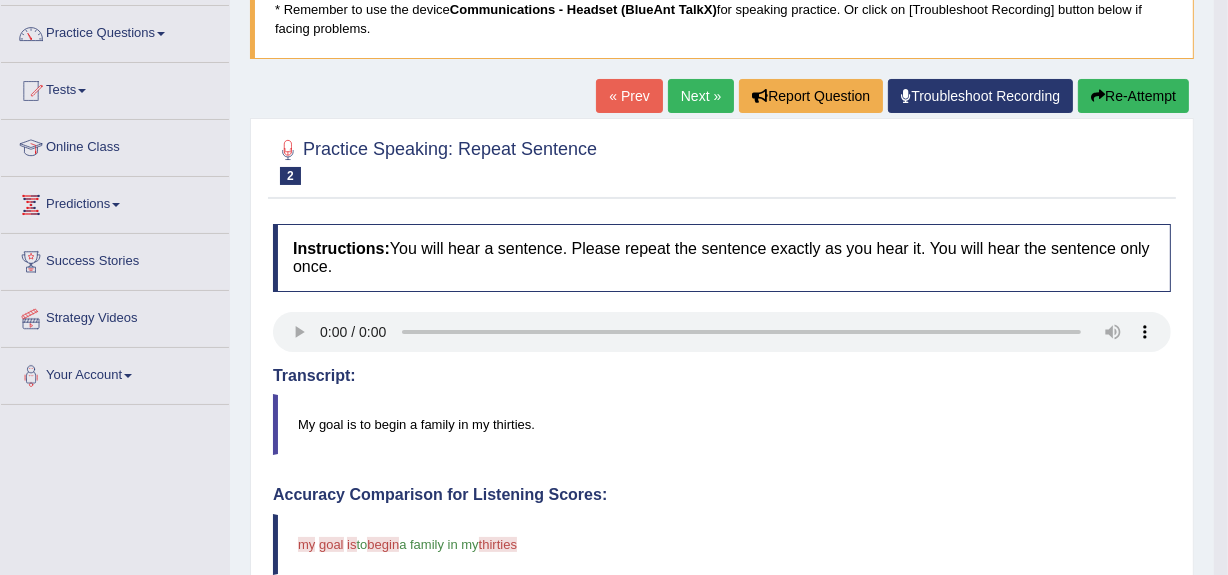 scroll, scrollTop: 150, scrollLeft: 0, axis: vertical 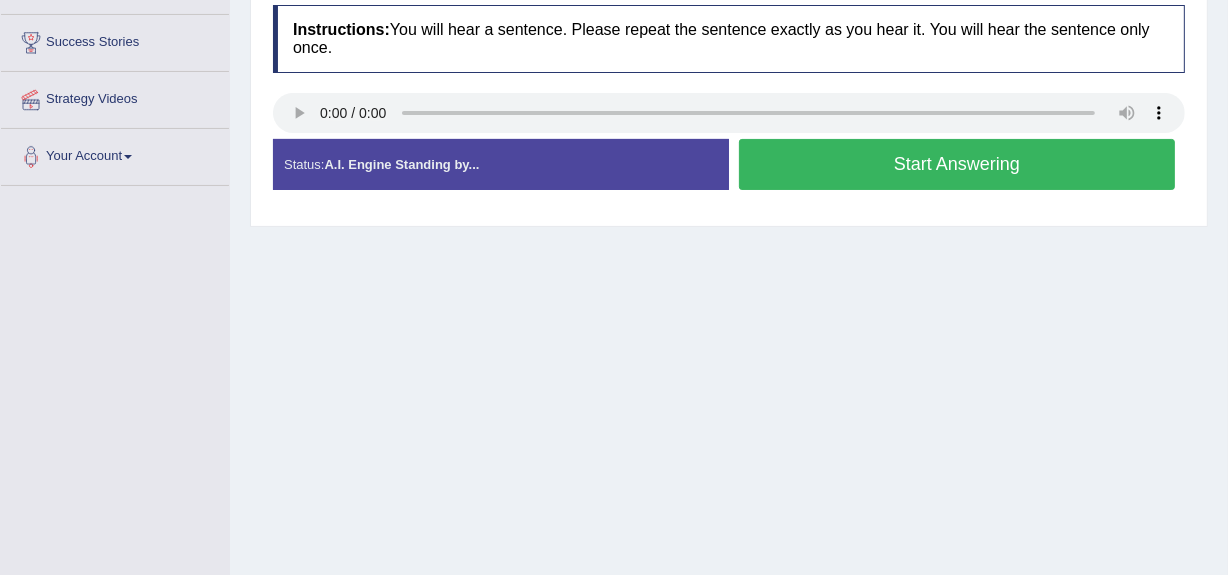 click on "Start Answering" at bounding box center [957, 164] 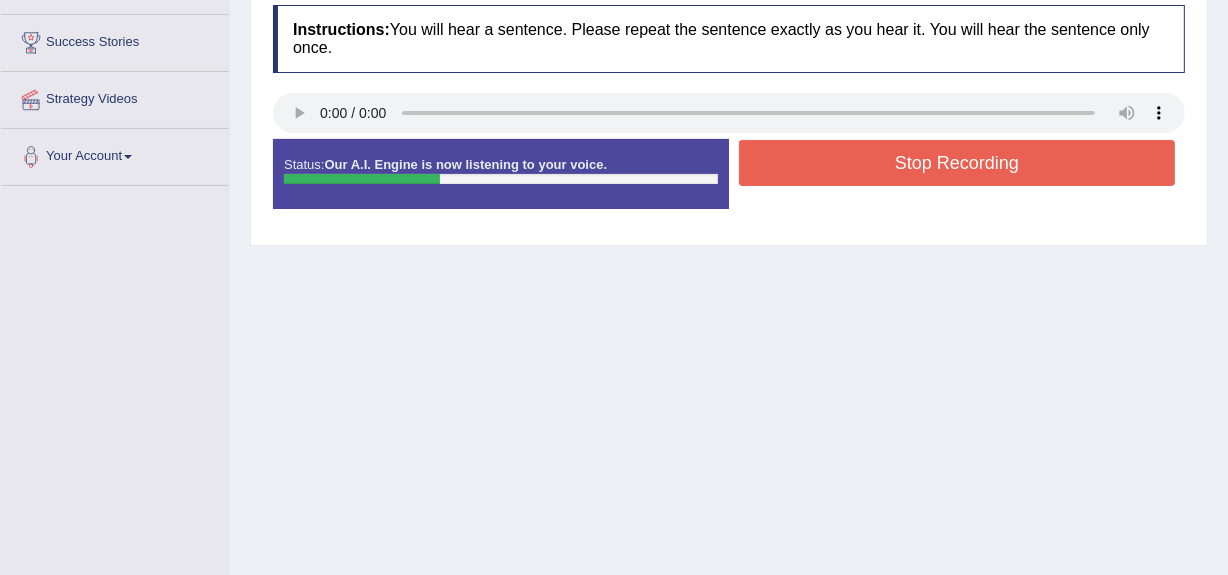 click on "Stop Recording" at bounding box center [957, 163] 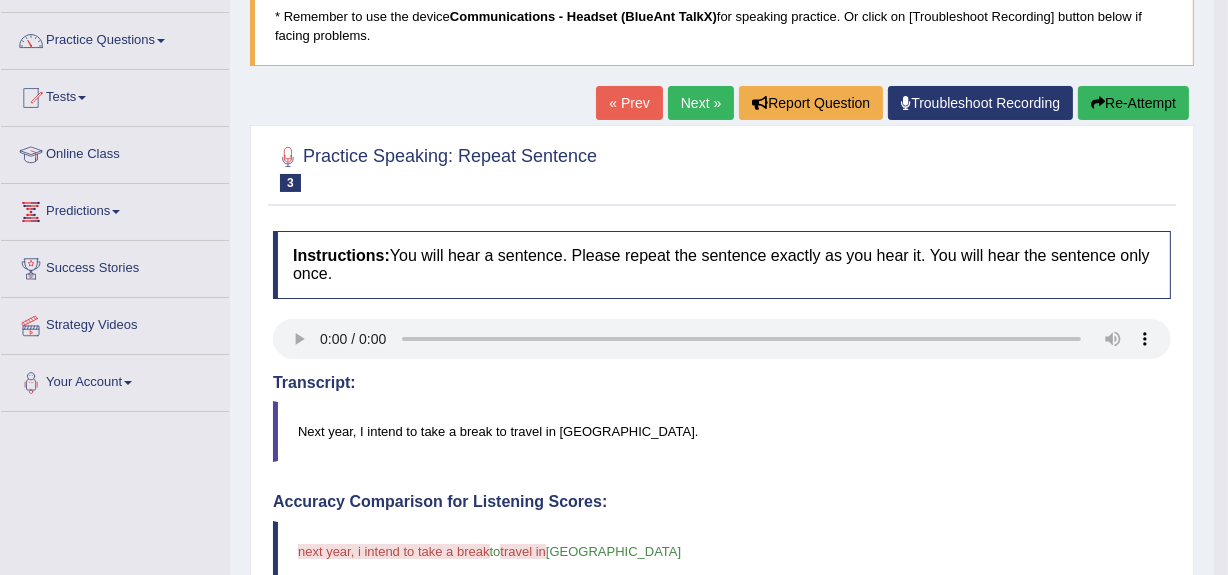 scroll, scrollTop: 142, scrollLeft: 0, axis: vertical 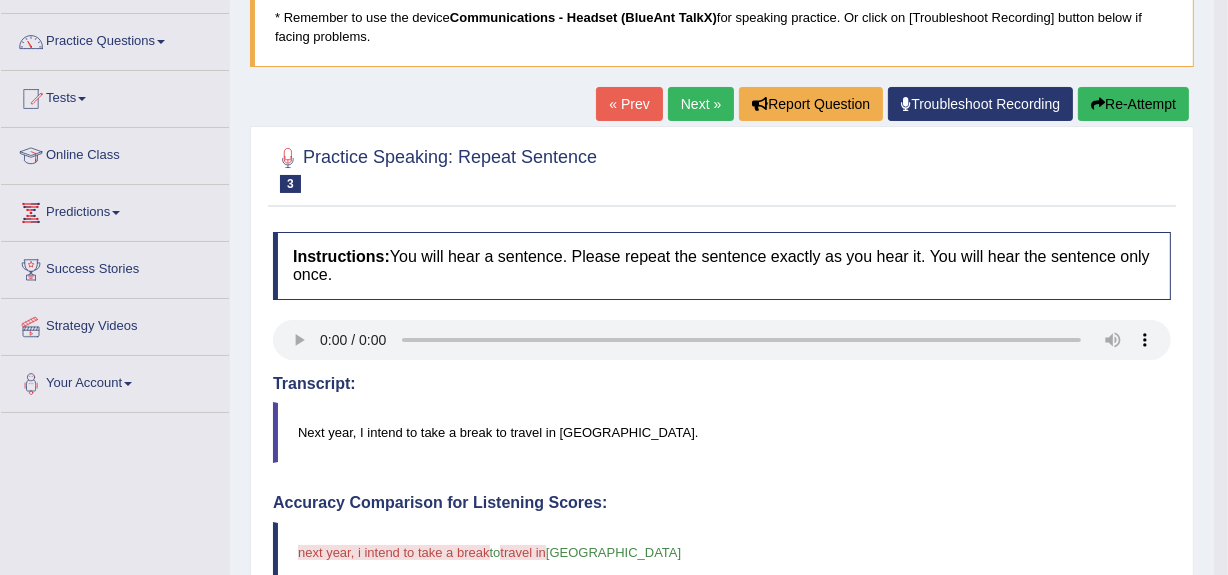 click on "Re-Attempt" at bounding box center (1133, 104) 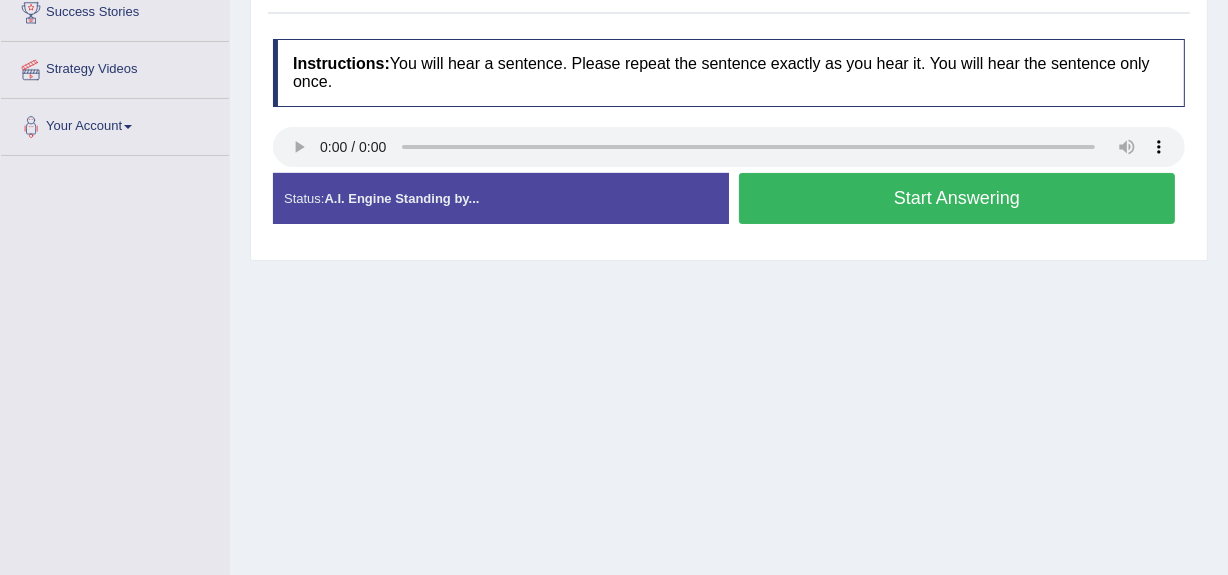 scroll, scrollTop: 400, scrollLeft: 0, axis: vertical 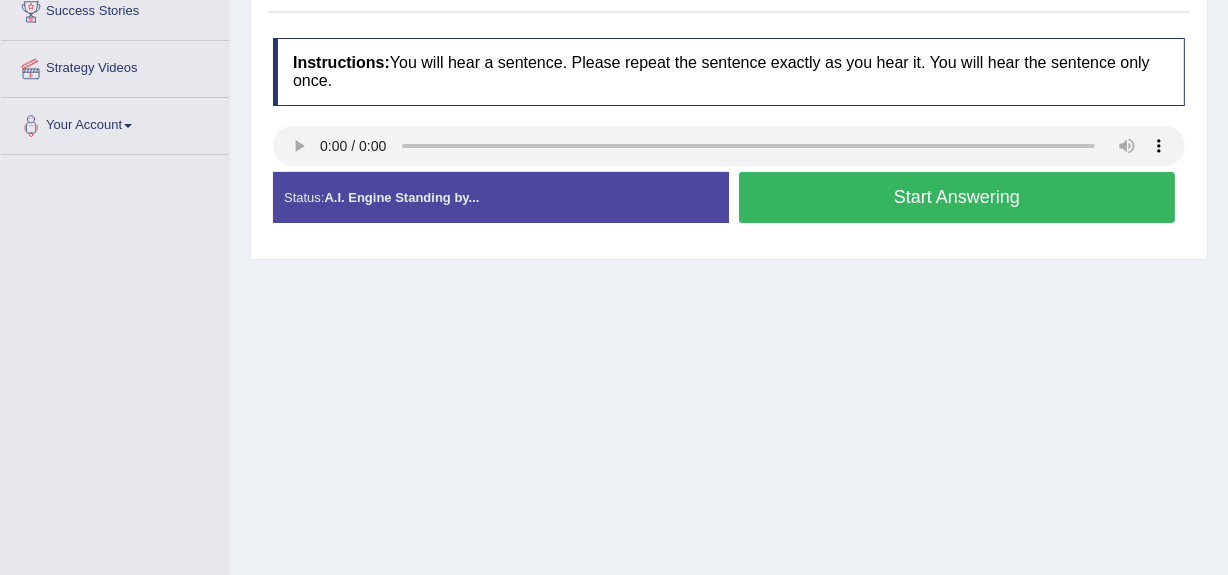 click on "Start Answering" at bounding box center (957, 197) 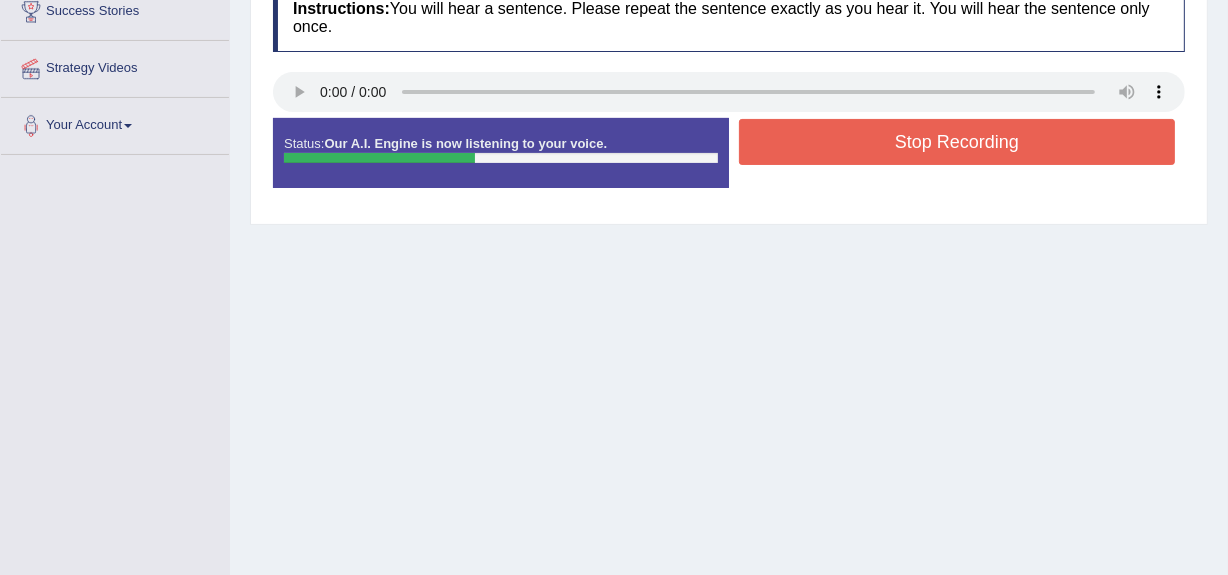 click on "Stop Recording" at bounding box center (957, 142) 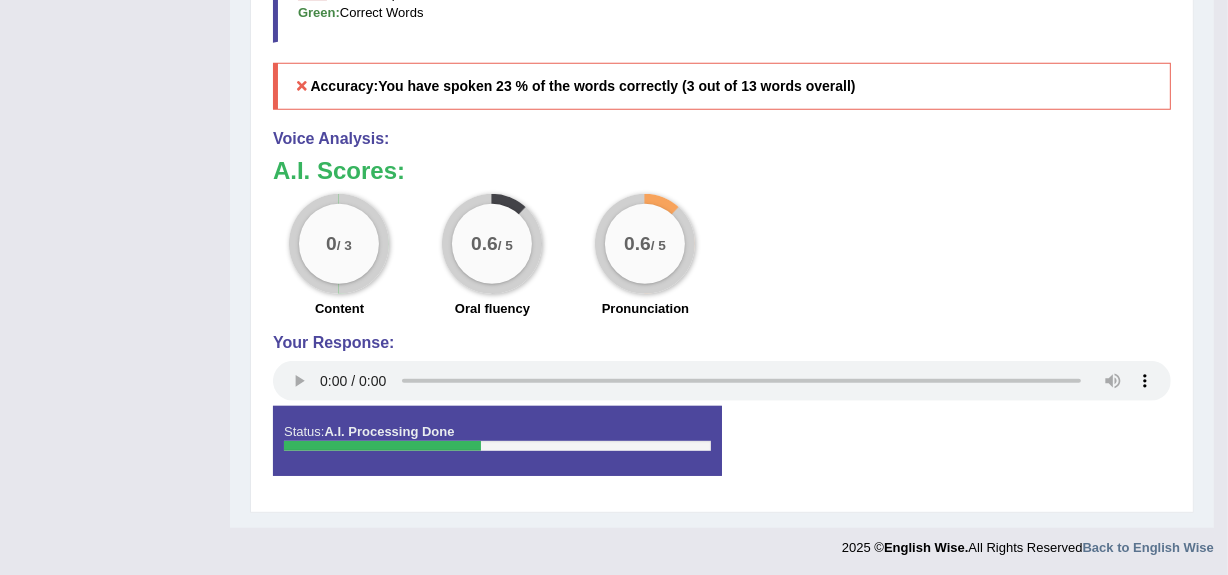 scroll, scrollTop: 819, scrollLeft: 0, axis: vertical 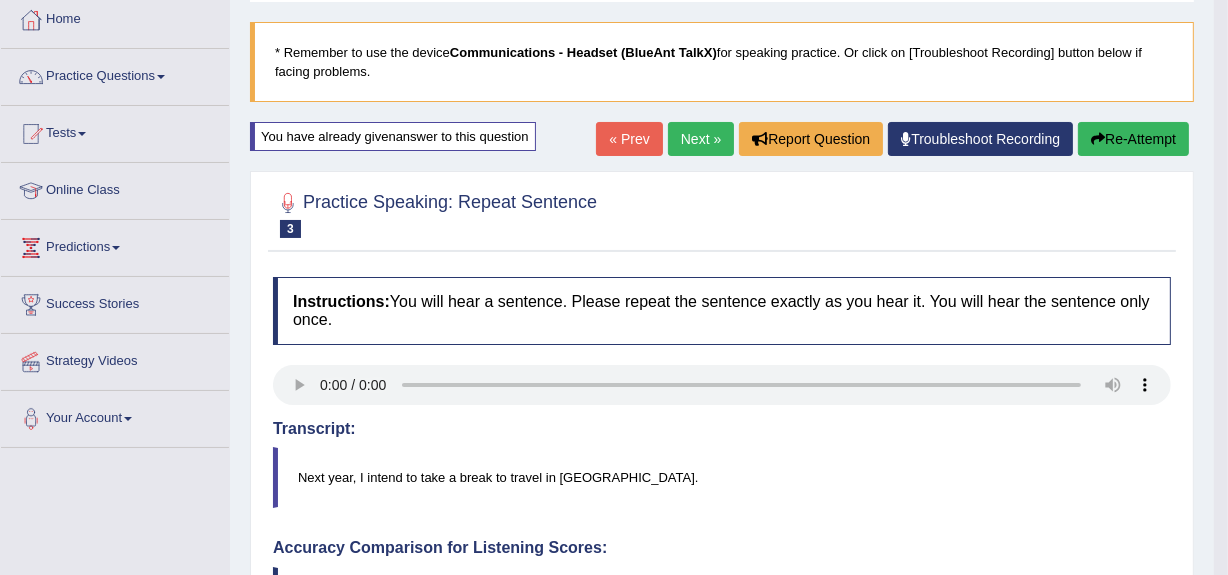 click on "Re-Attempt" at bounding box center (1133, 139) 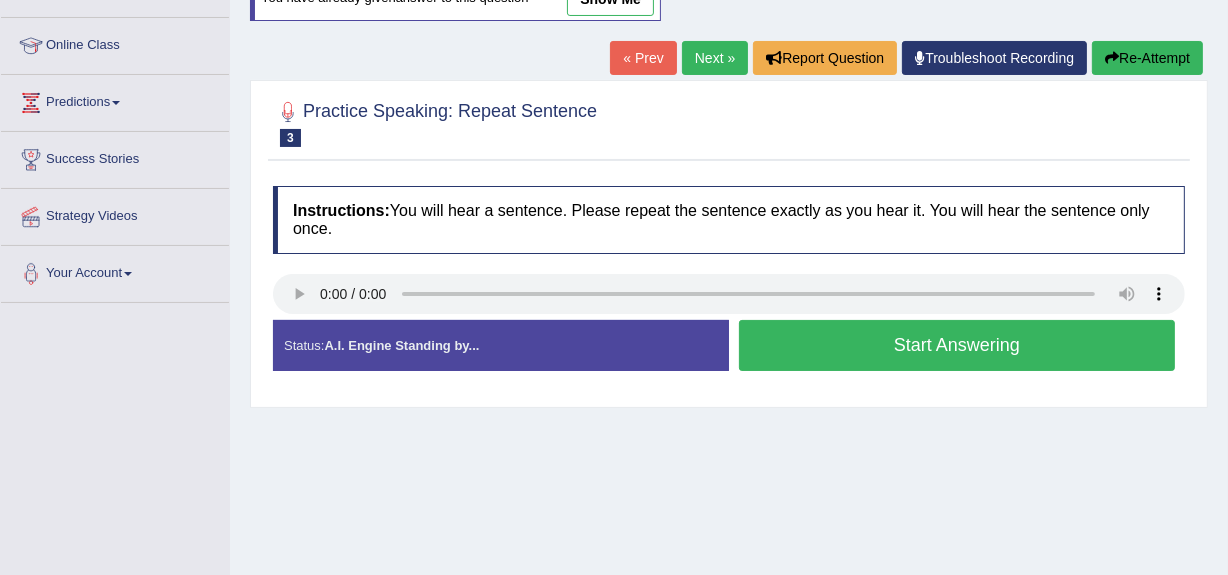scroll, scrollTop: 334, scrollLeft: 0, axis: vertical 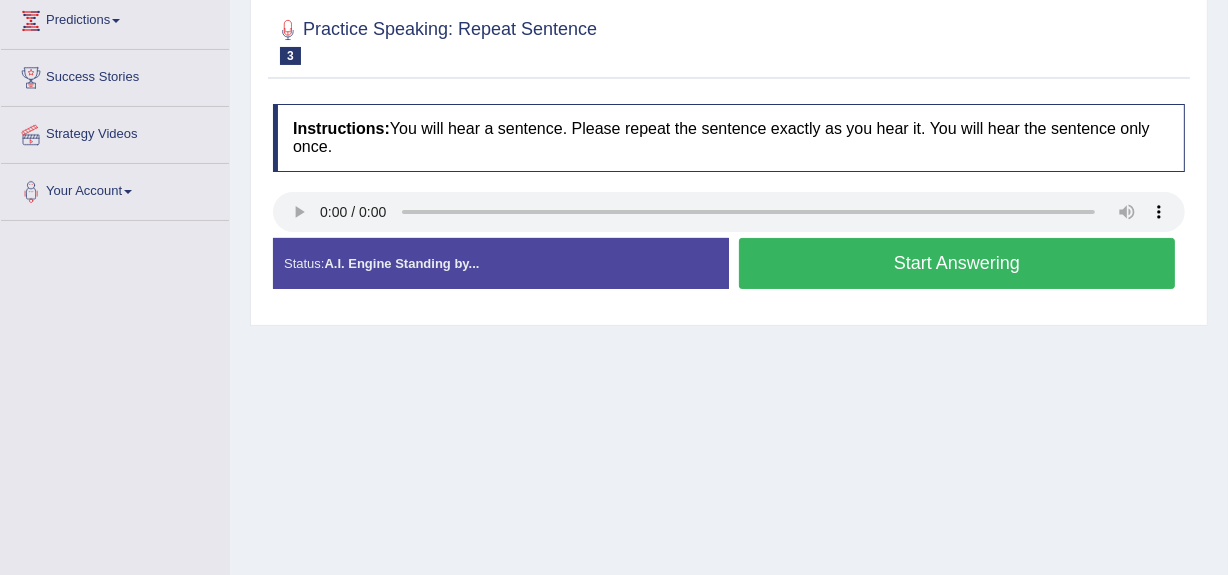 click on "Start Answering" at bounding box center [957, 263] 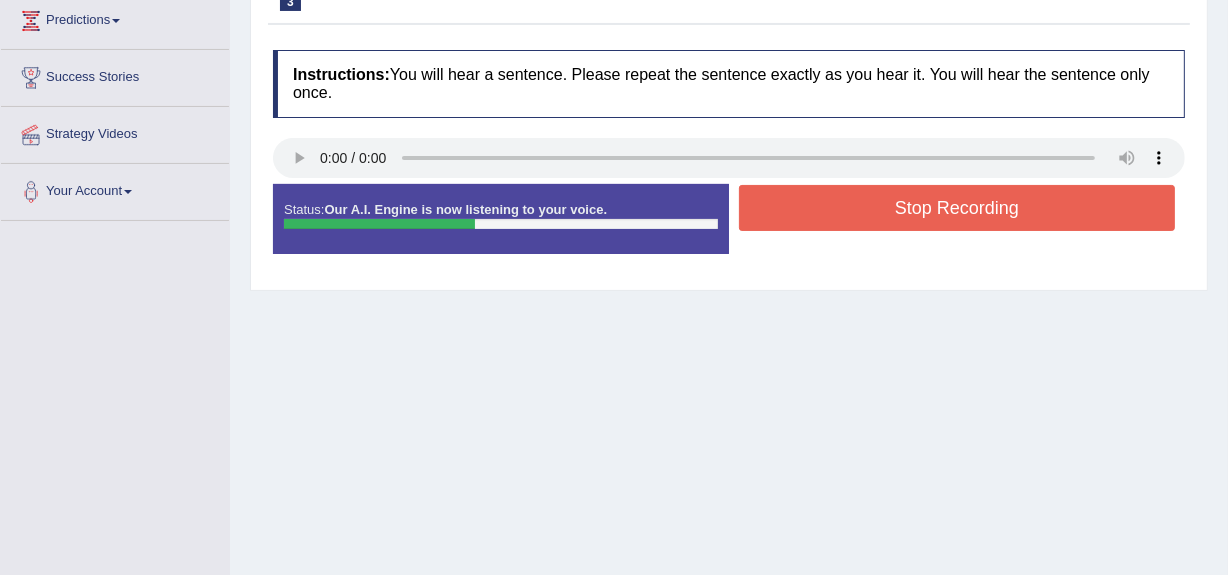 click on "Stop Recording" at bounding box center [957, 208] 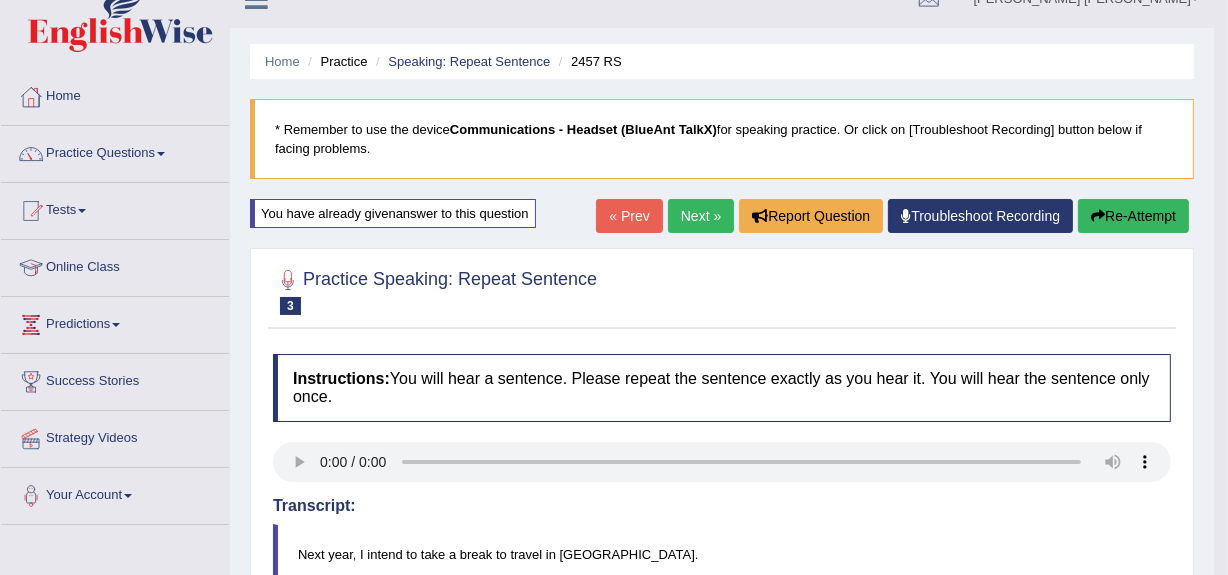 scroll, scrollTop: 0, scrollLeft: 0, axis: both 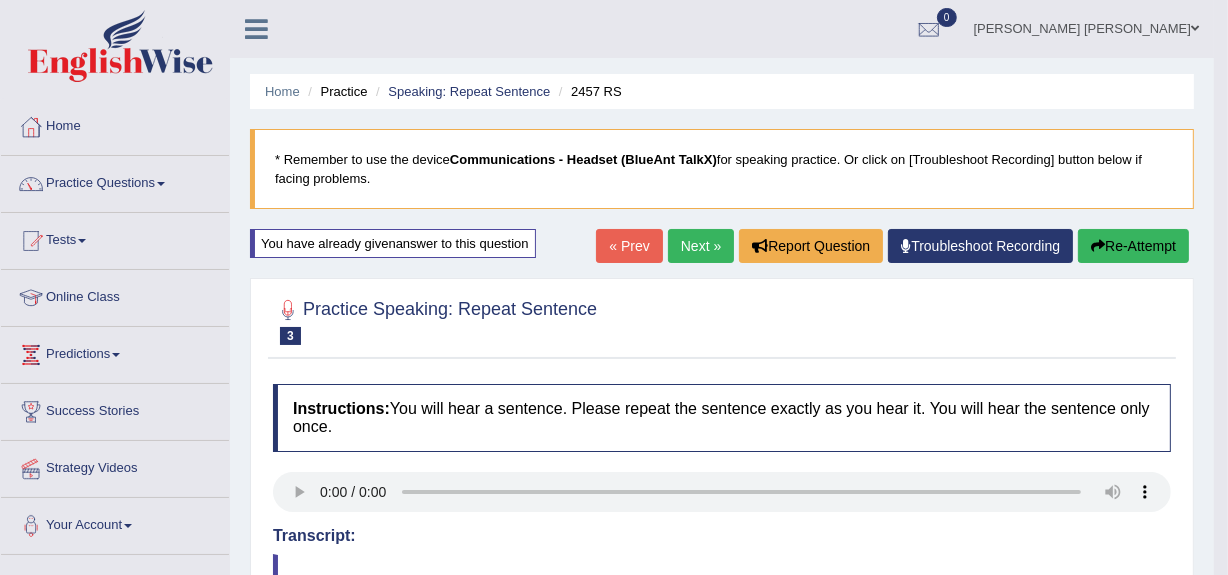 click on "Next »" at bounding box center [701, 246] 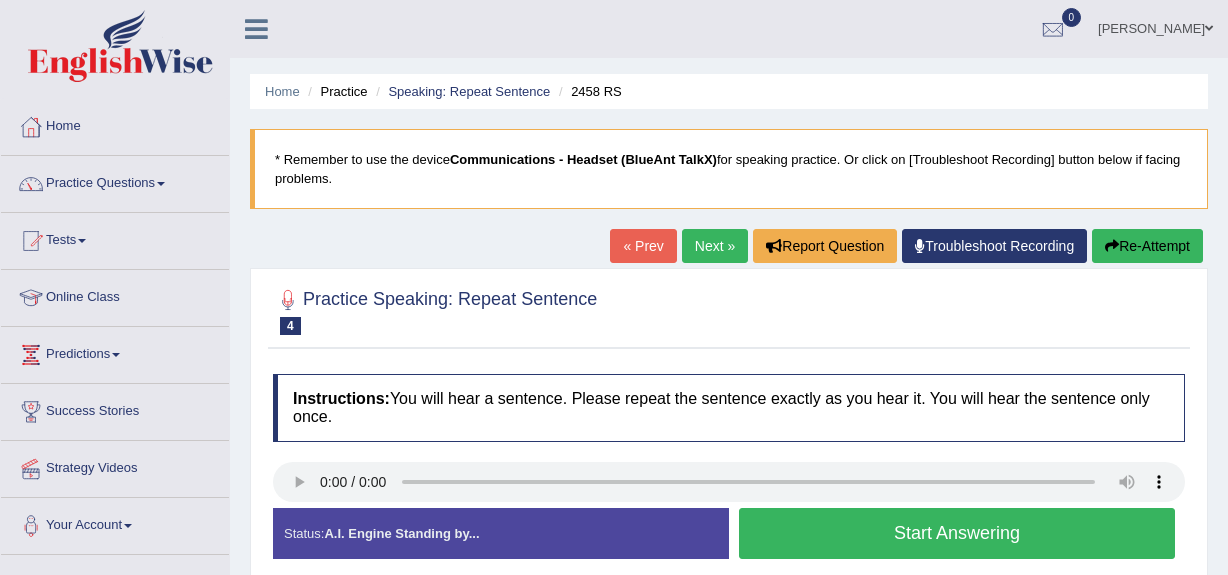 scroll, scrollTop: 275, scrollLeft: 0, axis: vertical 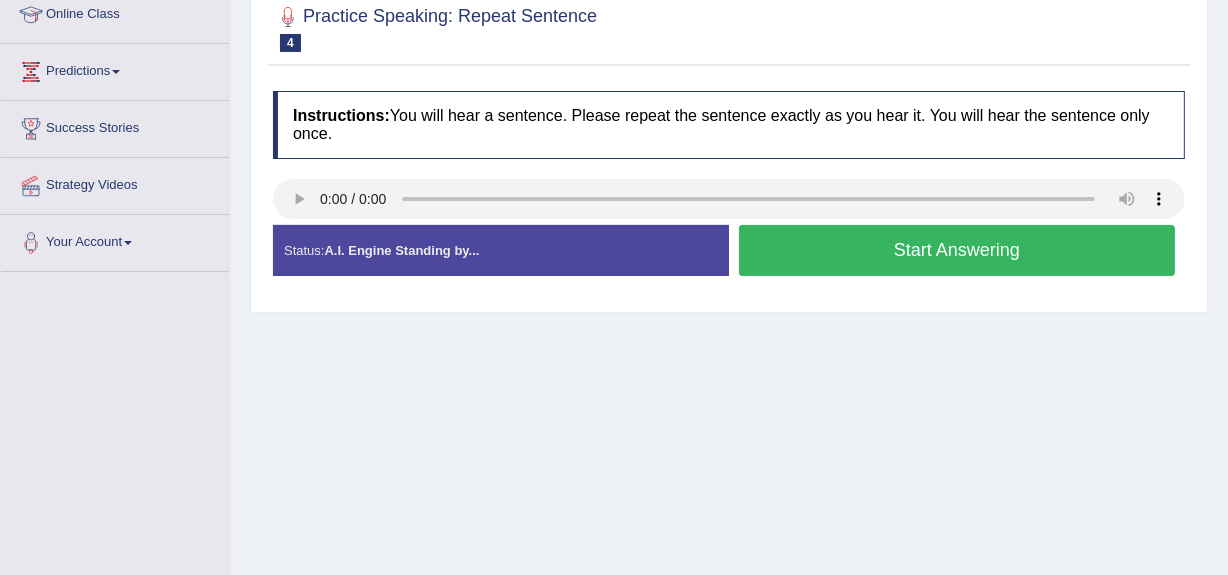 click on "Start Answering" at bounding box center (957, 250) 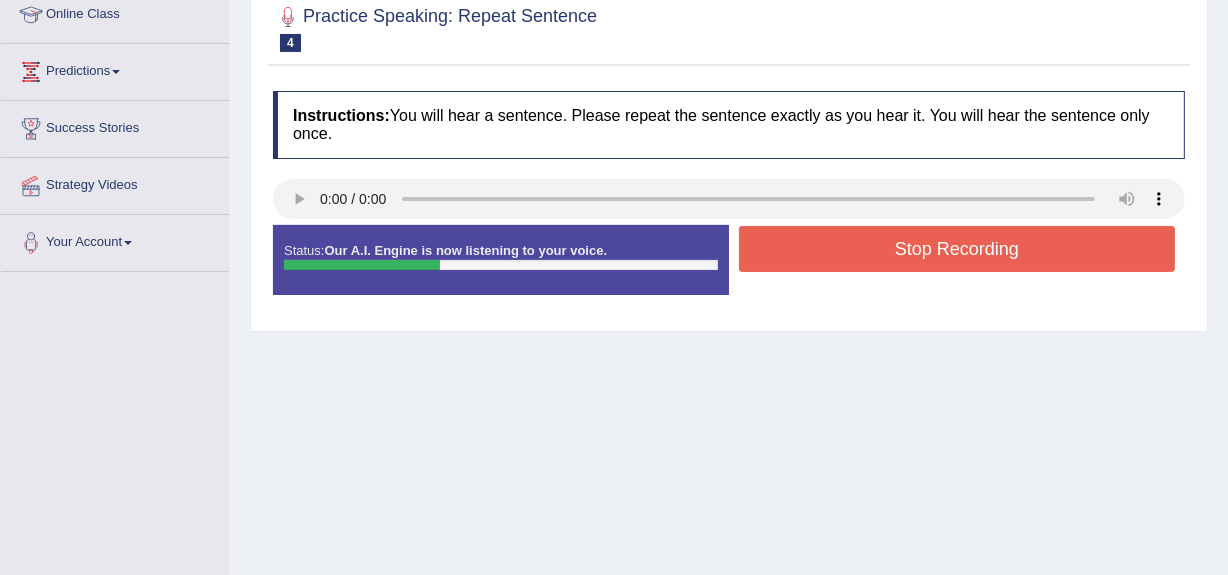 click on "Stop Recording" at bounding box center (957, 249) 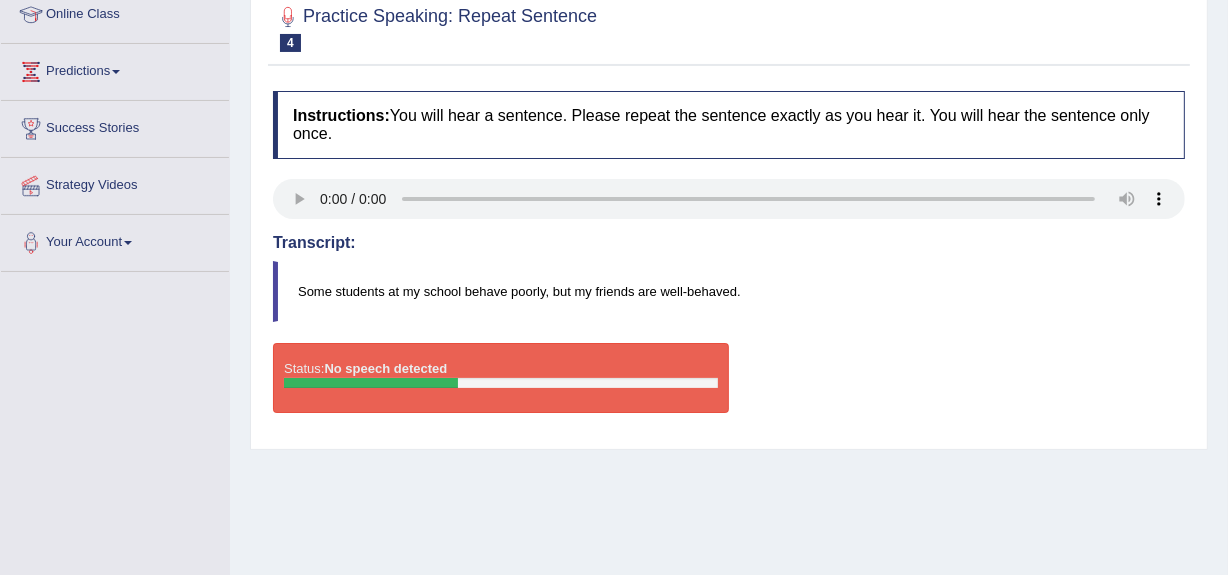 scroll, scrollTop: 0, scrollLeft: 0, axis: both 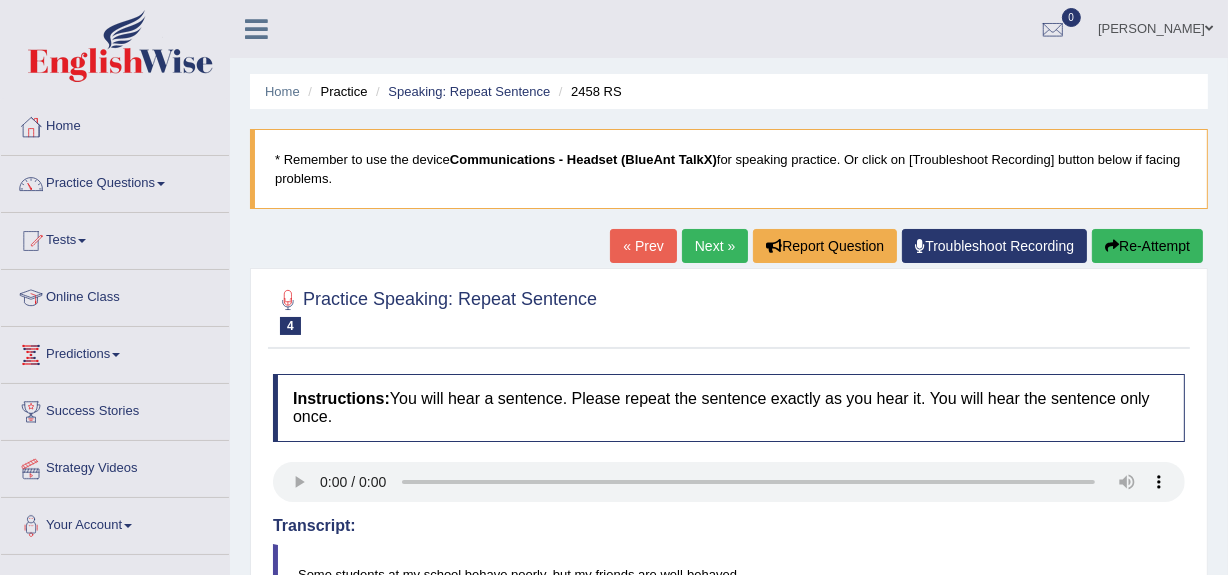 click on "Re-Attempt" at bounding box center (1147, 246) 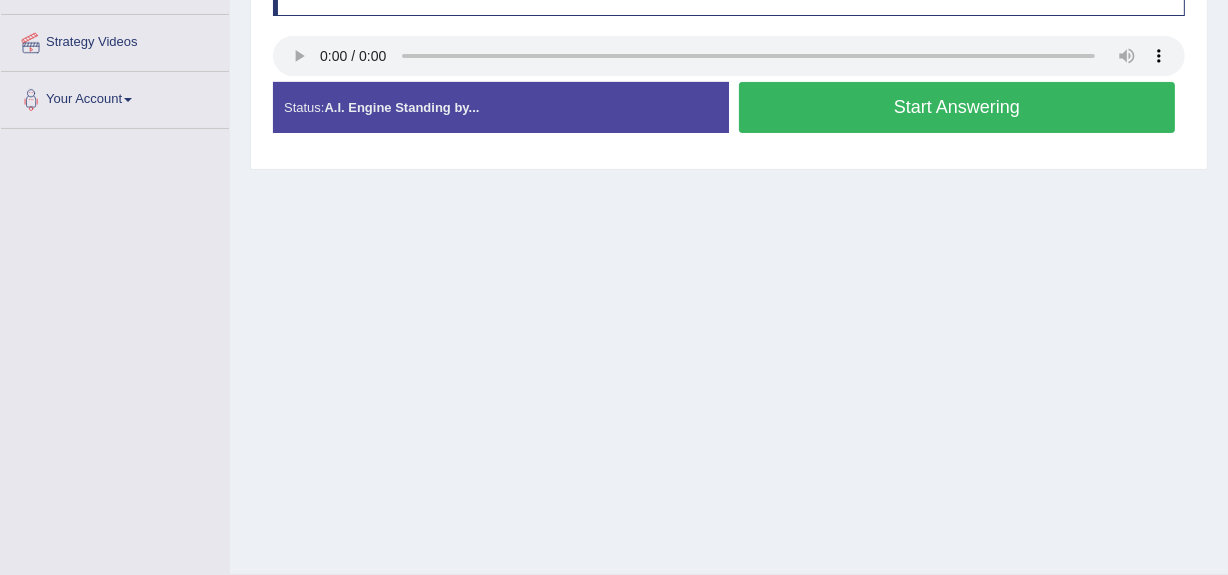 scroll, scrollTop: 431, scrollLeft: 0, axis: vertical 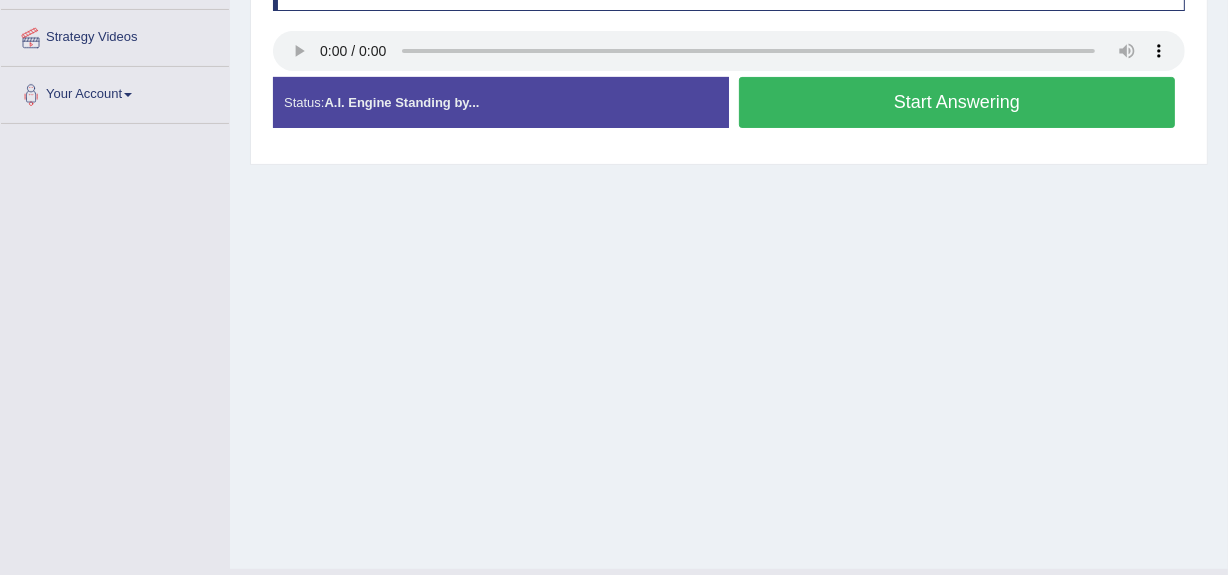 click on "Start Answering" at bounding box center (957, 102) 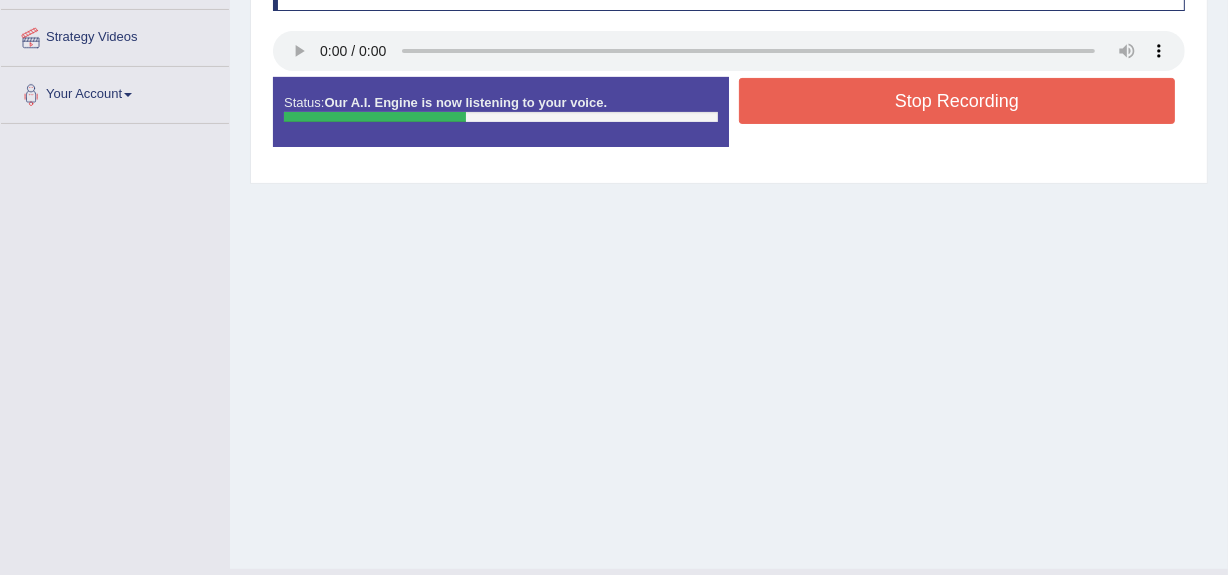 click on "Stop Recording" at bounding box center (957, 101) 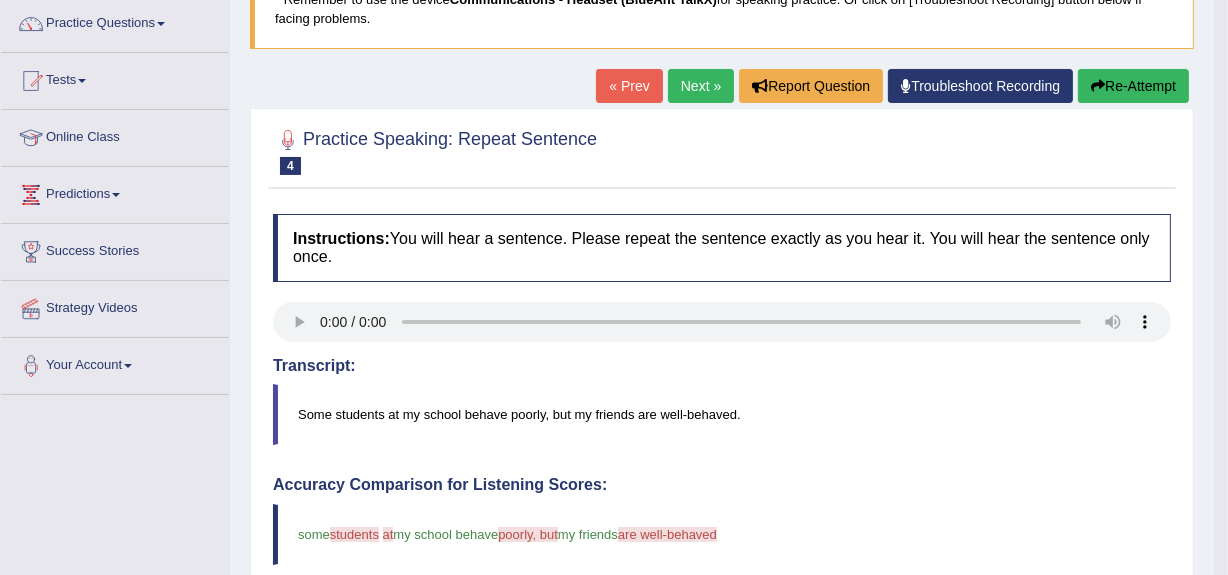 scroll, scrollTop: 154, scrollLeft: 0, axis: vertical 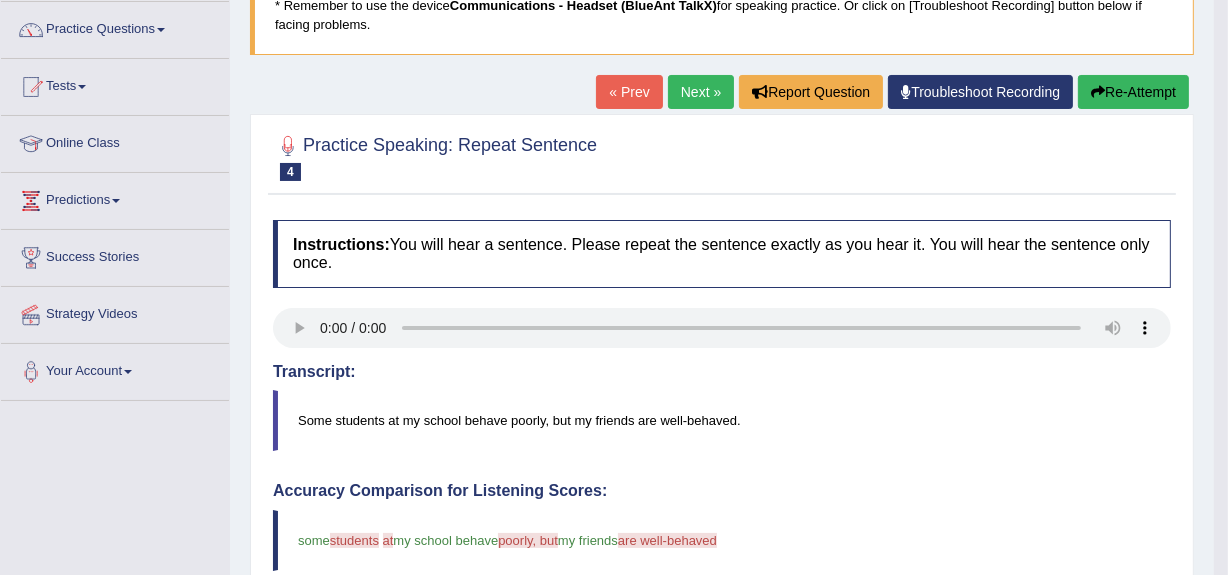click on "Next »" at bounding box center (701, 92) 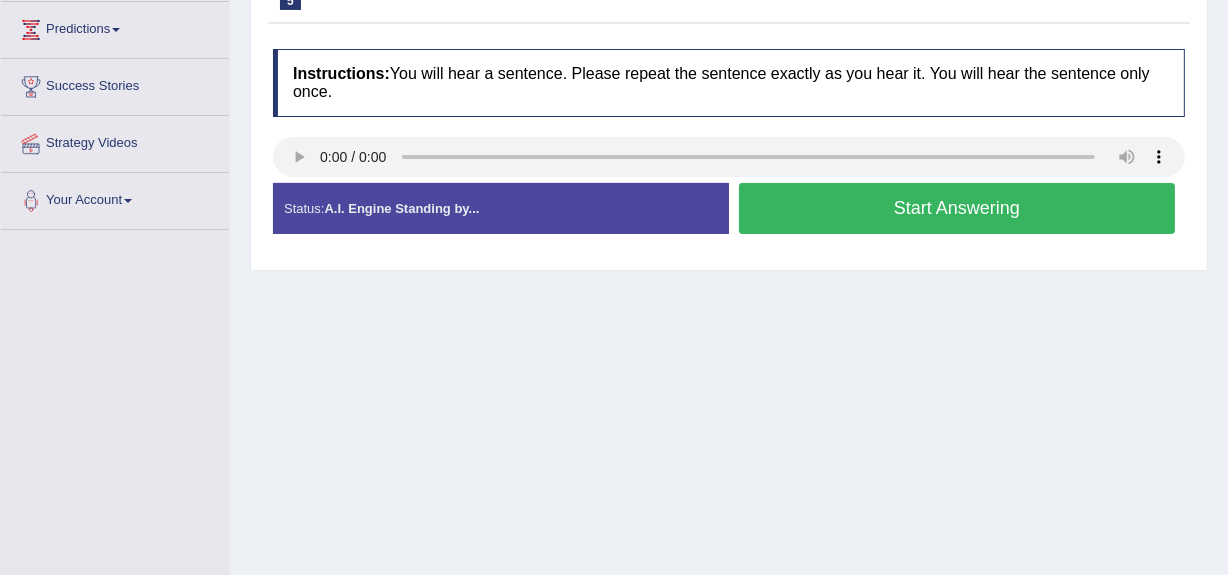 scroll, scrollTop: 326, scrollLeft: 0, axis: vertical 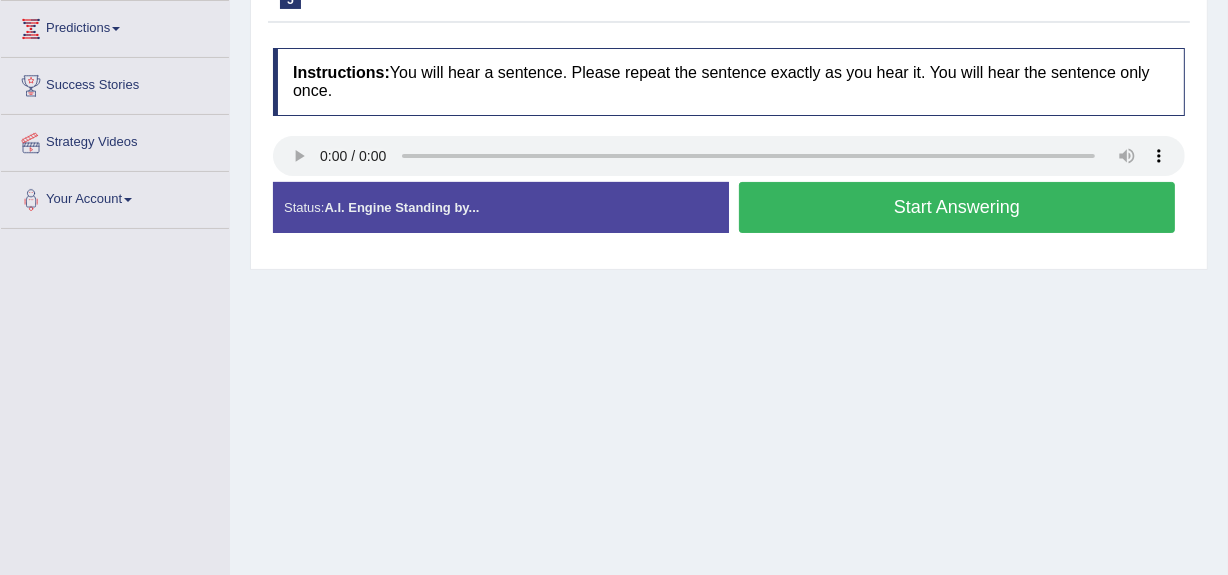 click on "Start Answering" at bounding box center (957, 207) 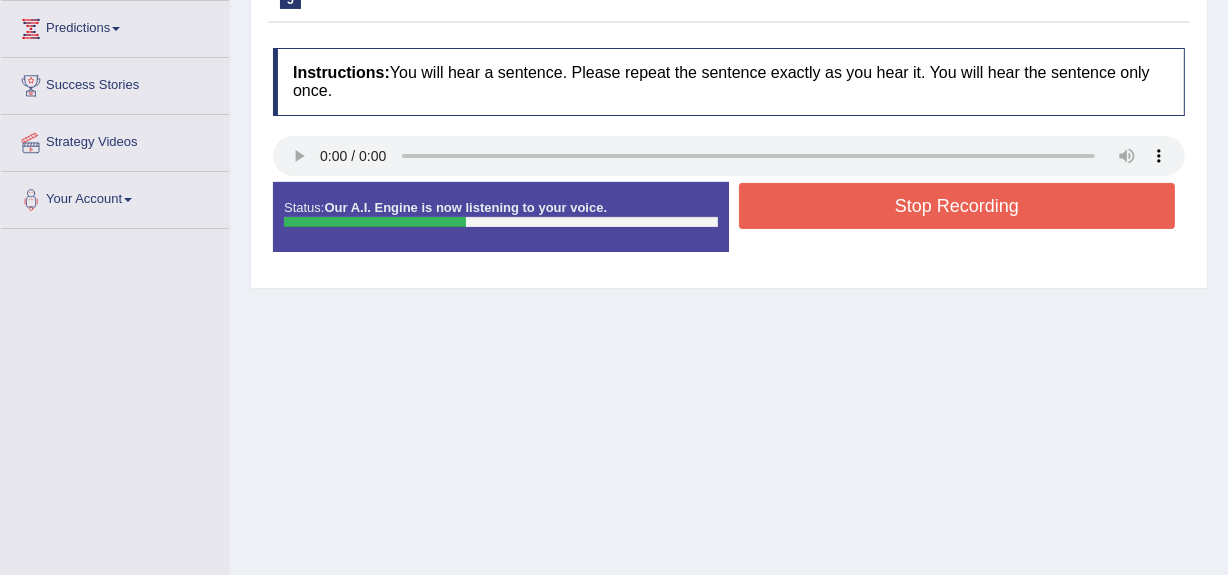 click on "Stop Recording" at bounding box center (957, 206) 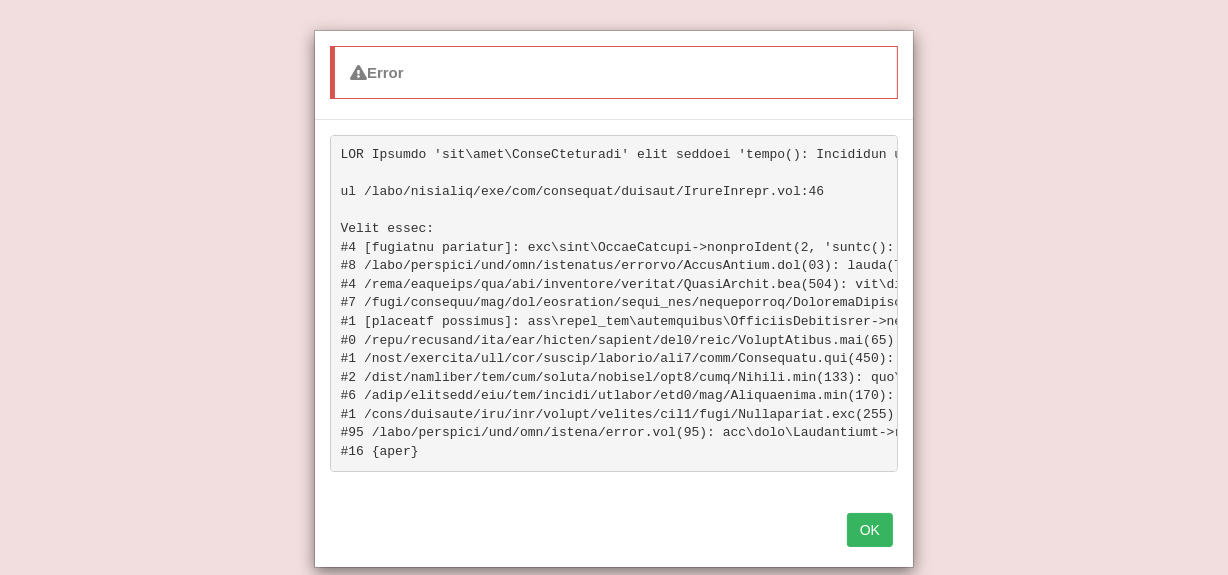 scroll, scrollTop: 536, scrollLeft: 0, axis: vertical 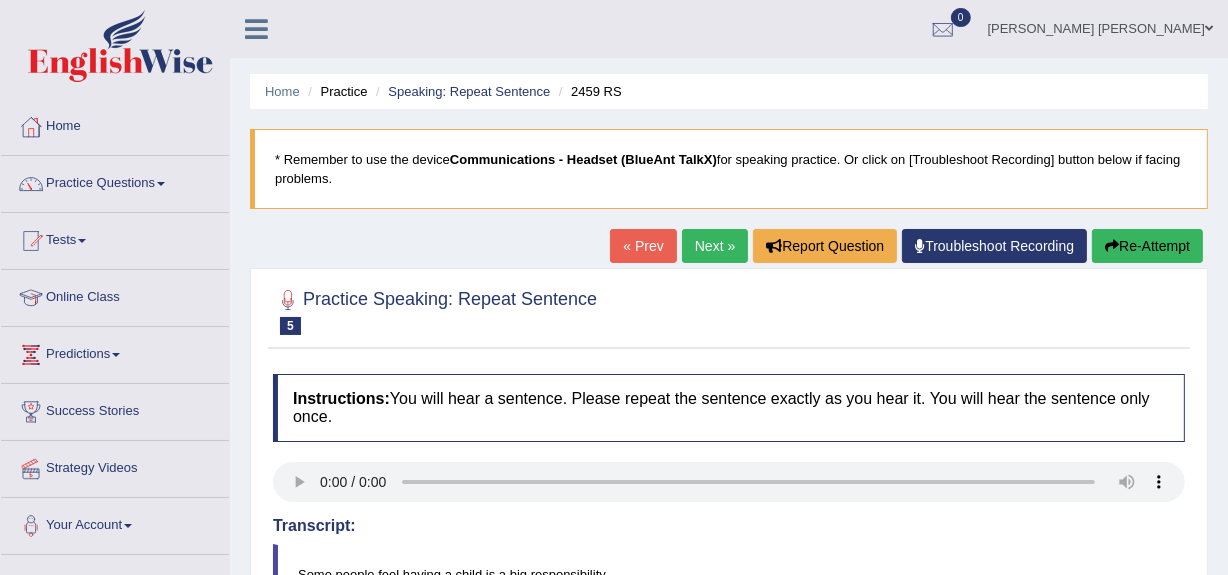 click on "Re-Attempt" at bounding box center [1147, 246] 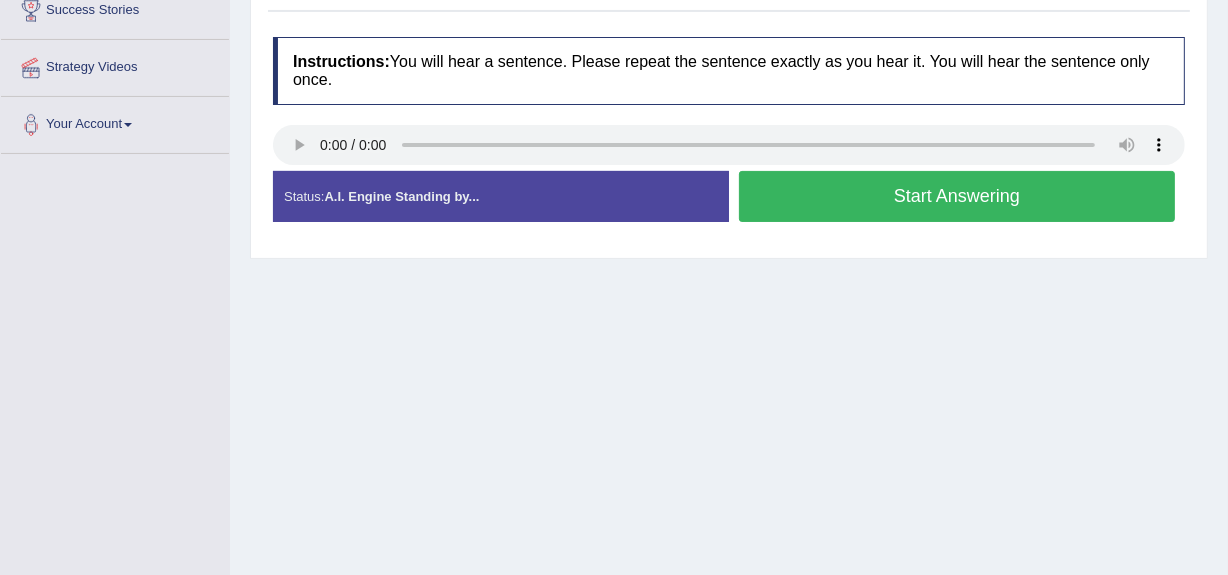 scroll, scrollTop: 410, scrollLeft: 0, axis: vertical 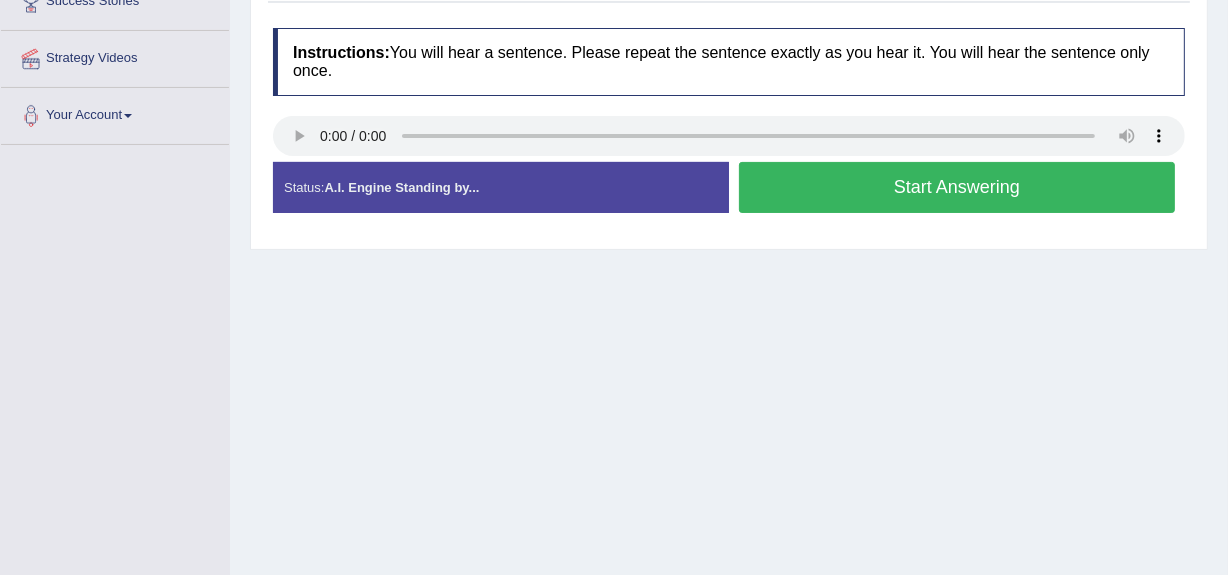 click on "Start Answering" at bounding box center (957, 187) 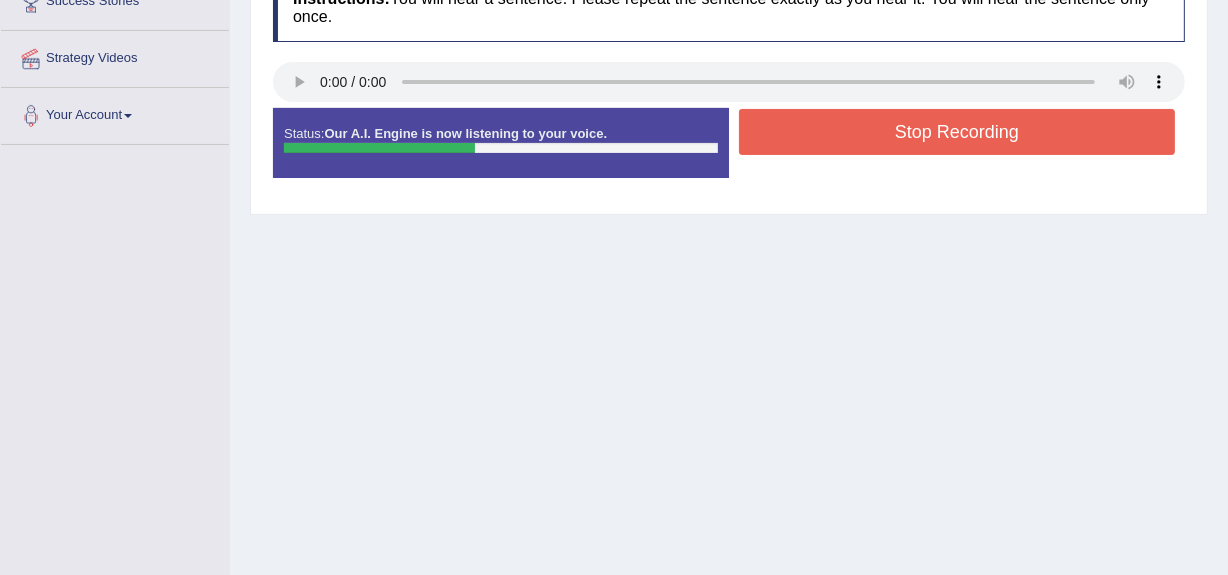click on "Stop Recording" at bounding box center [957, 132] 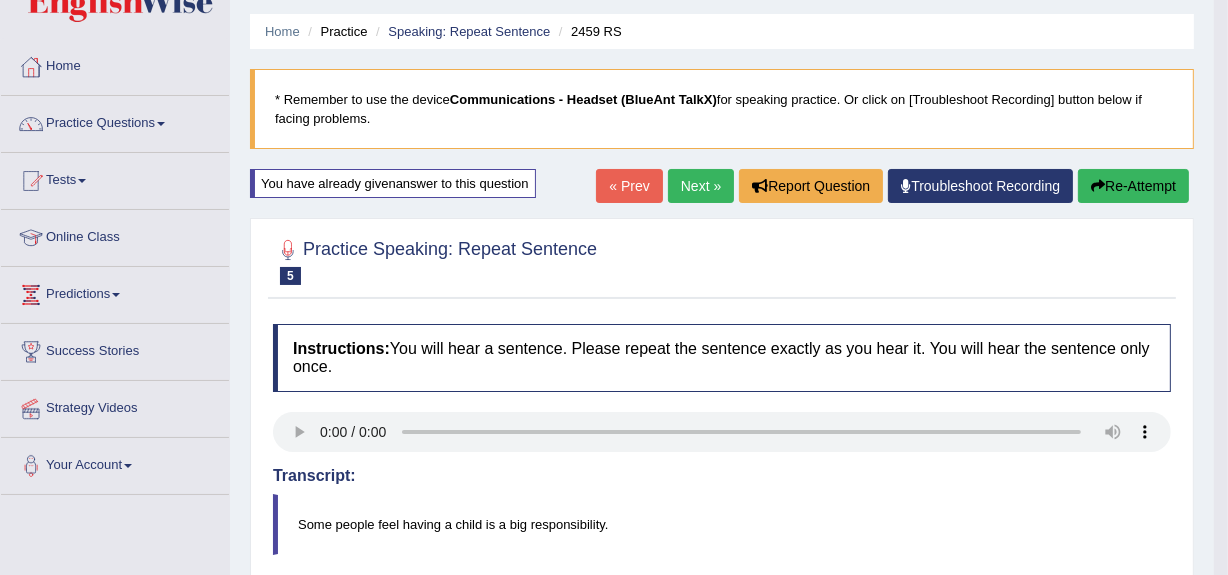 scroll, scrollTop: 59, scrollLeft: 0, axis: vertical 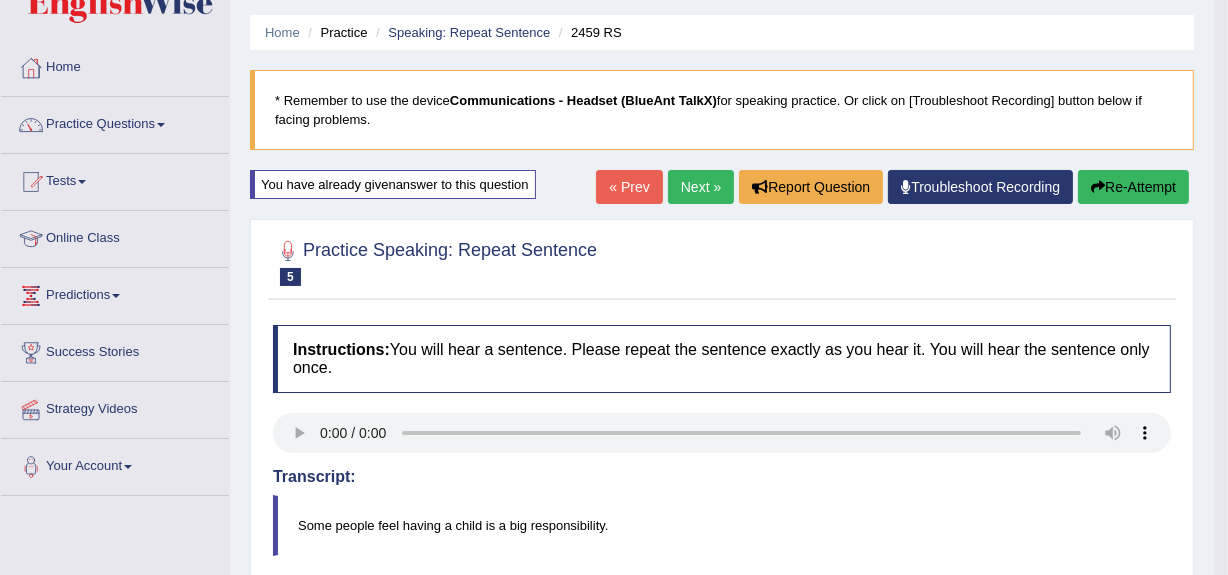 click on "Next »" at bounding box center (701, 187) 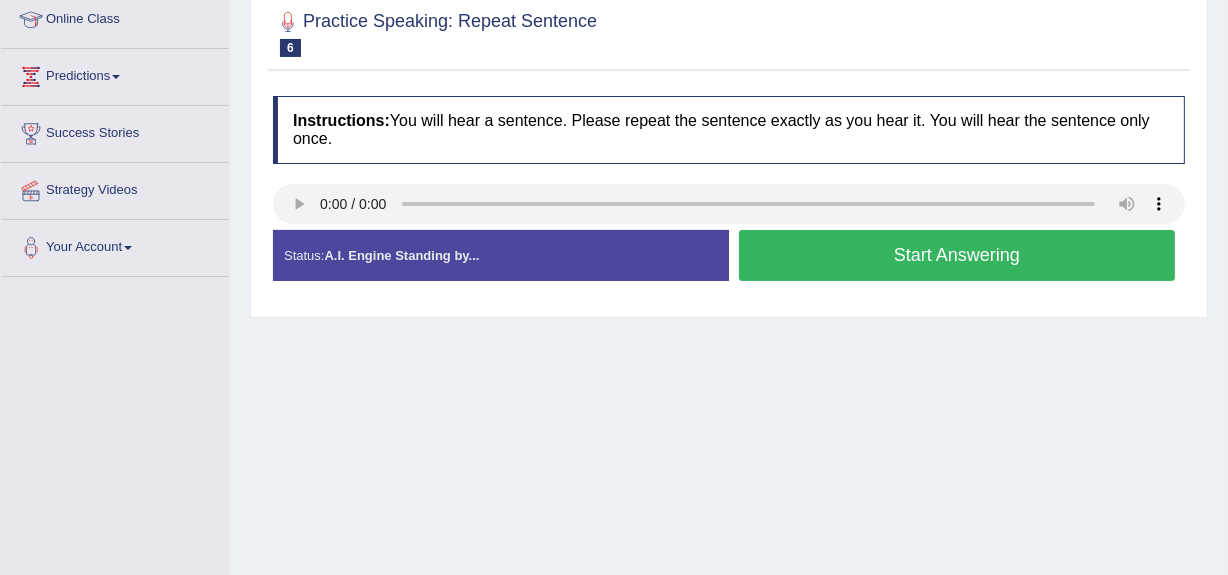 scroll, scrollTop: 0, scrollLeft: 0, axis: both 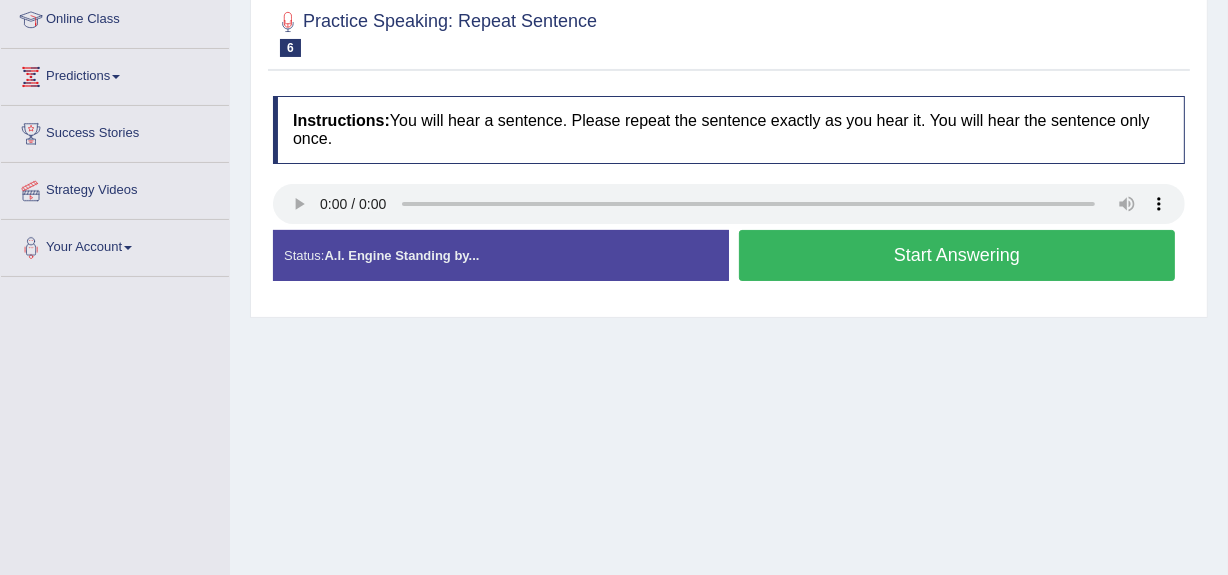 click on "Start Answering" at bounding box center [957, 255] 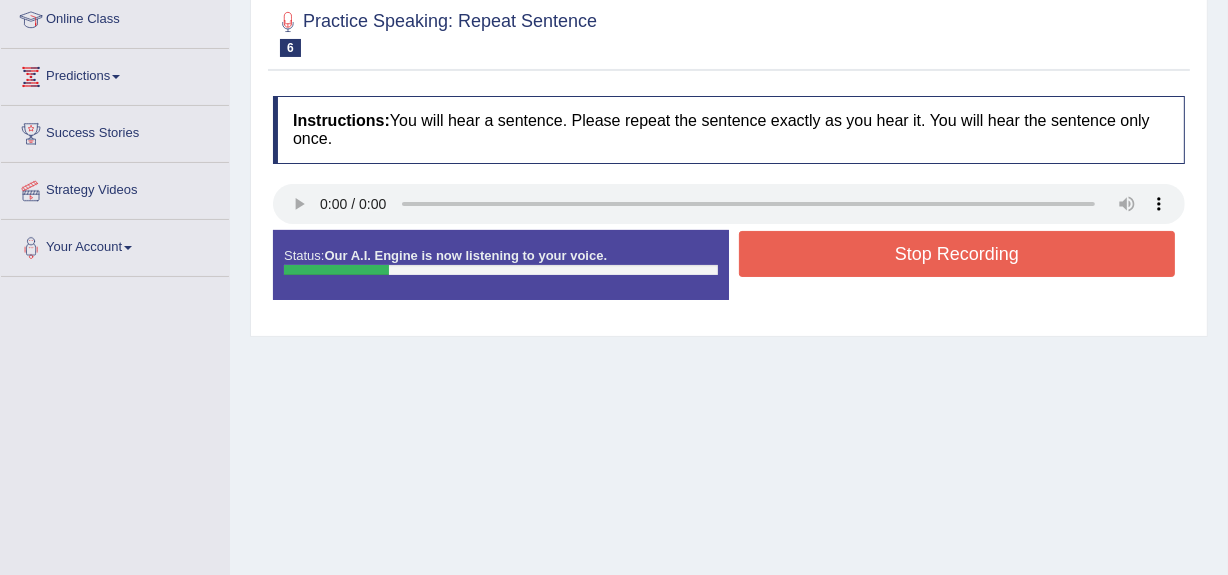 click on "Stop Recording" at bounding box center [957, 254] 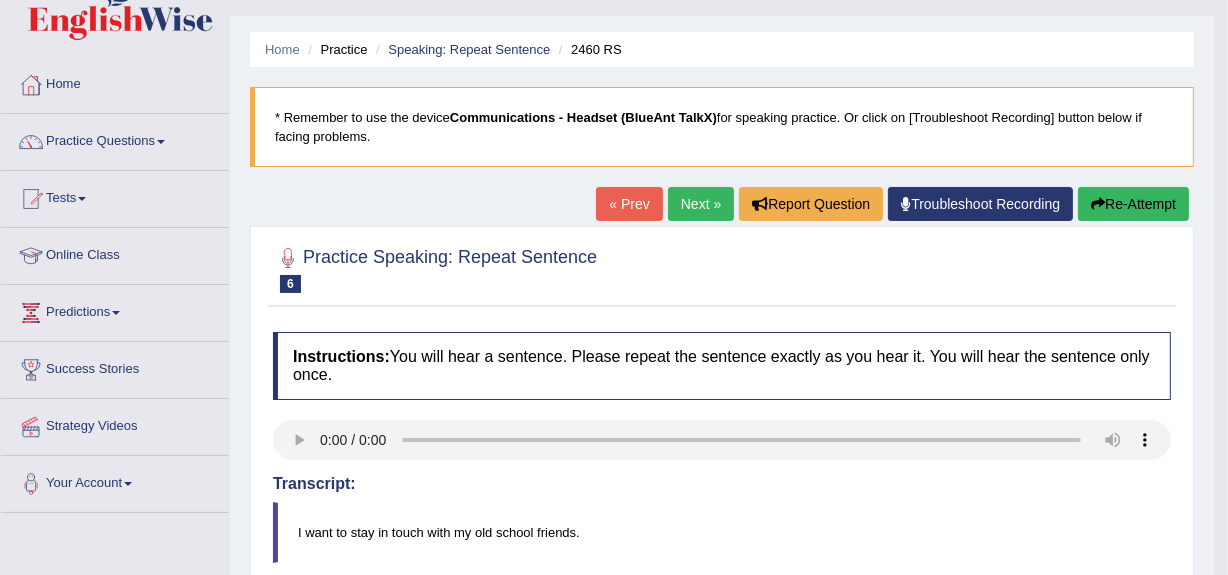scroll, scrollTop: 40, scrollLeft: 0, axis: vertical 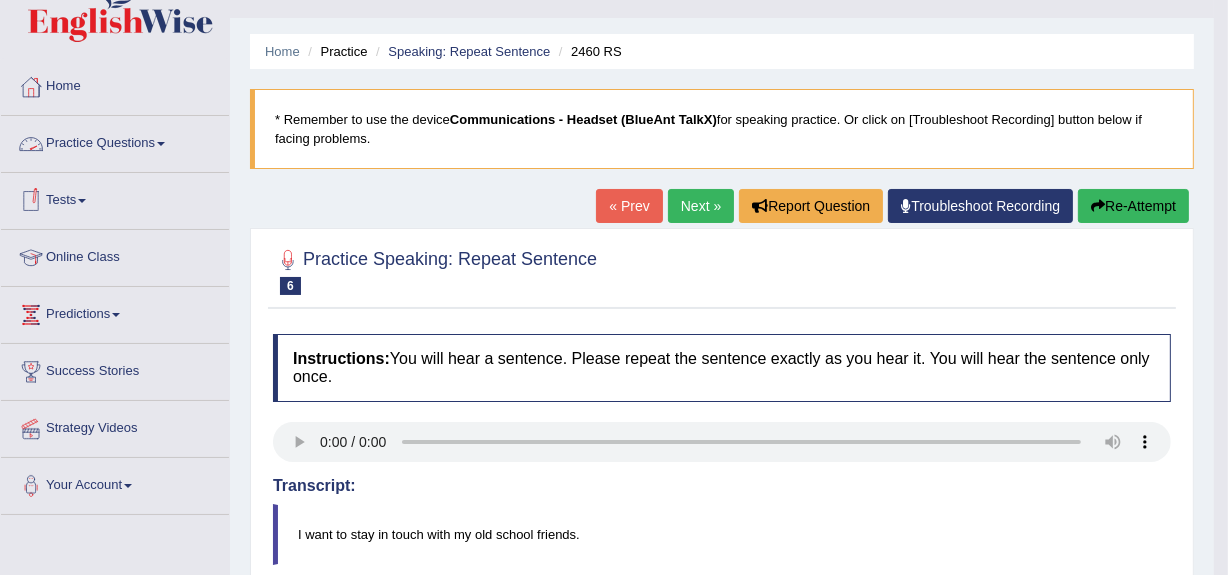 click on "Practice Questions" at bounding box center (115, 141) 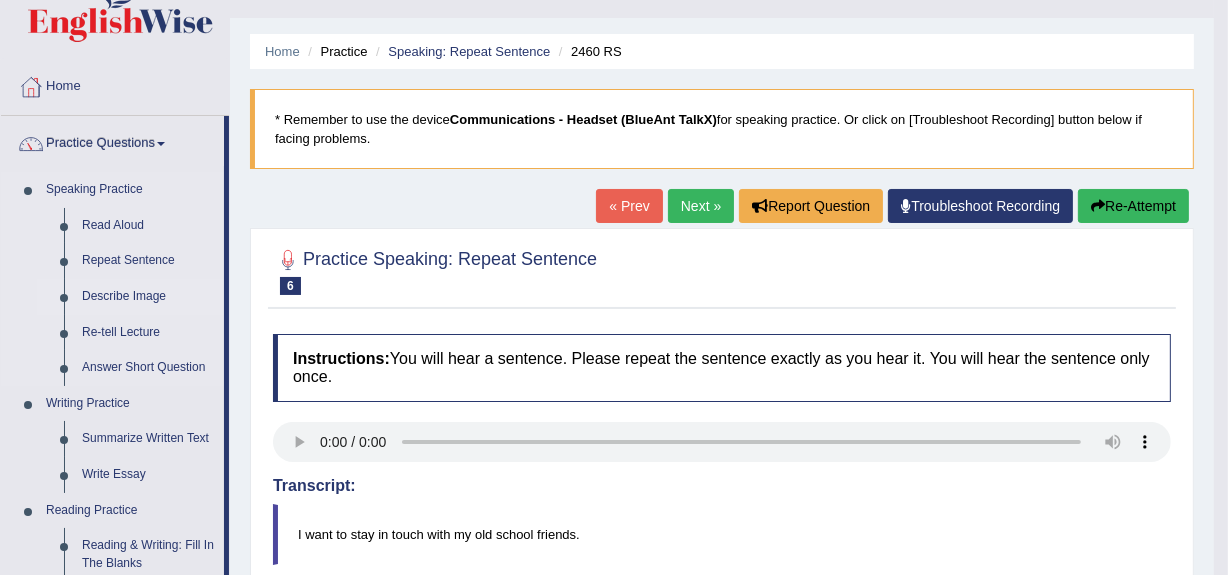 click on "Describe Image" at bounding box center (148, 297) 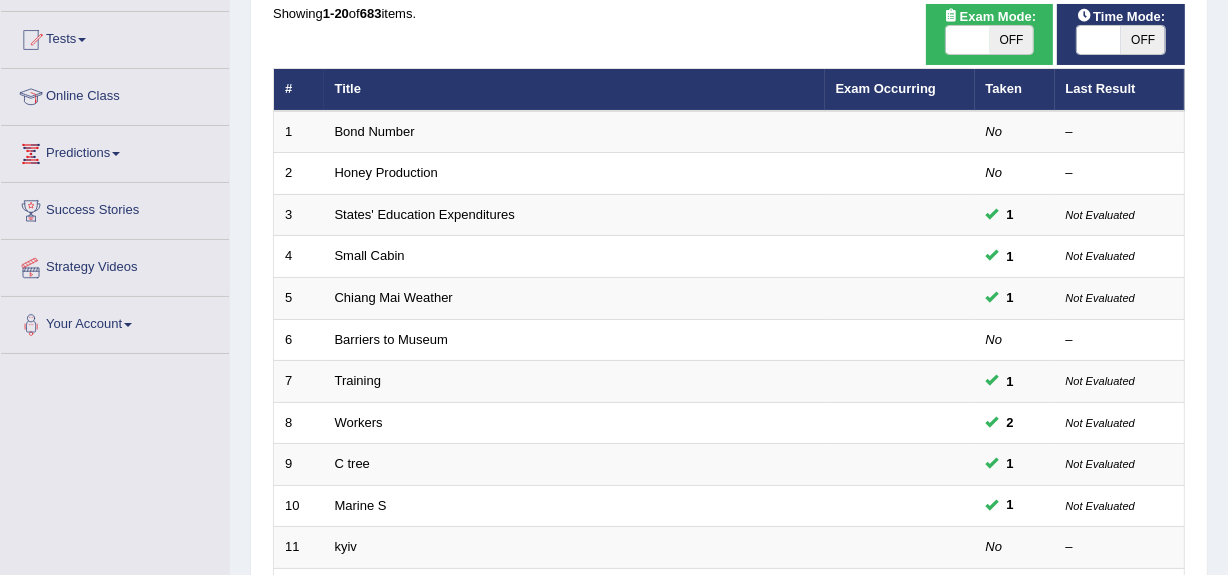 scroll, scrollTop: 0, scrollLeft: 0, axis: both 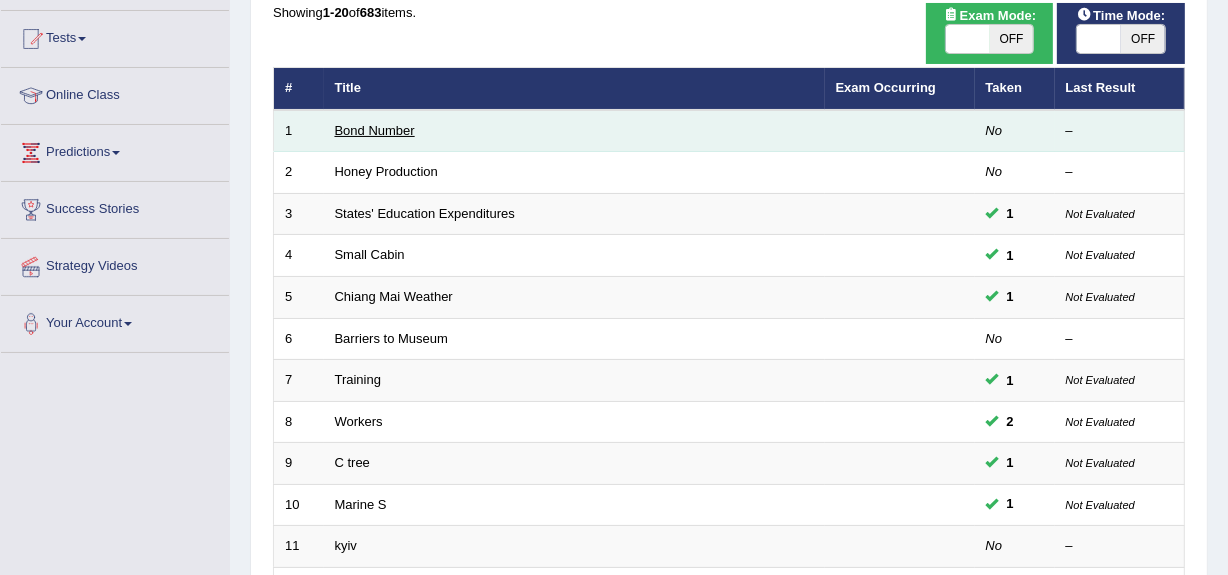 click on "Bond Number" at bounding box center (375, 130) 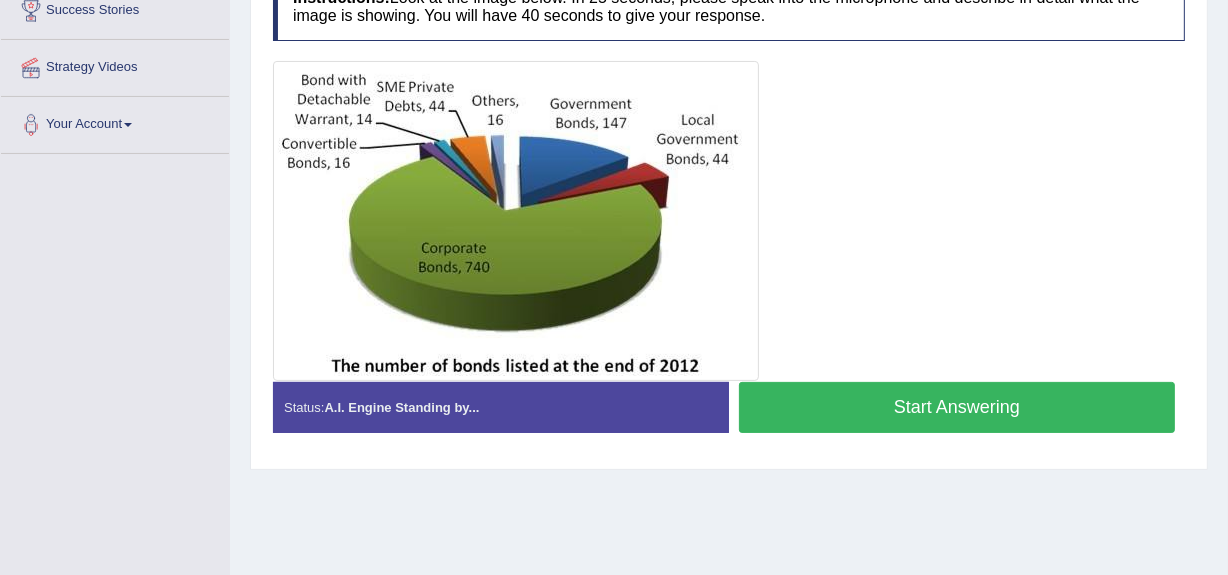 scroll, scrollTop: 0, scrollLeft: 0, axis: both 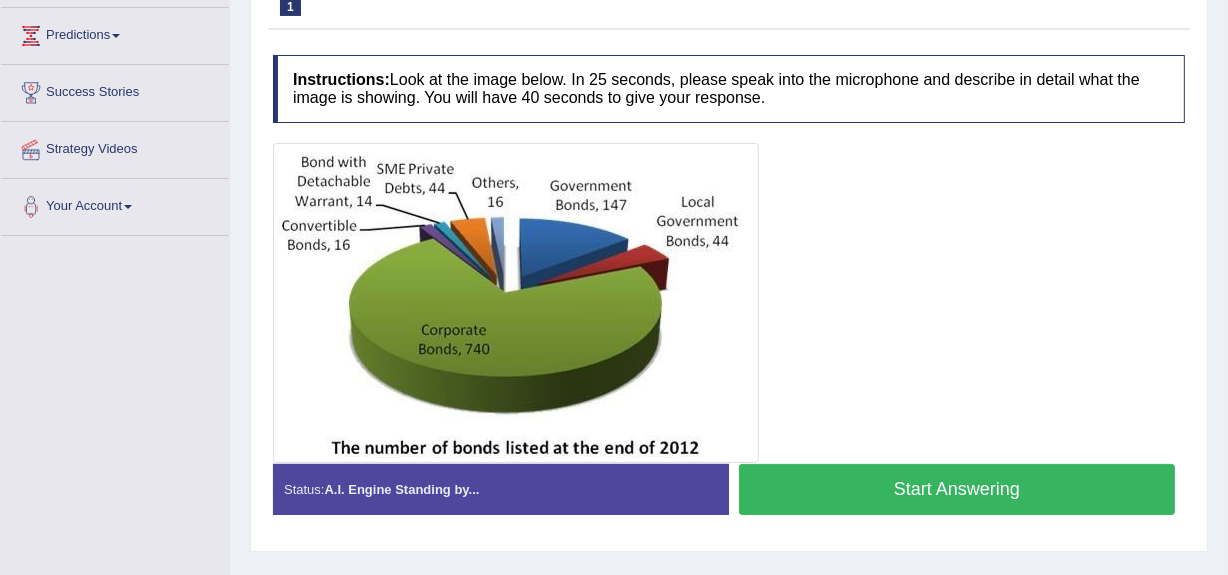 click on "Start Answering" at bounding box center [957, 489] 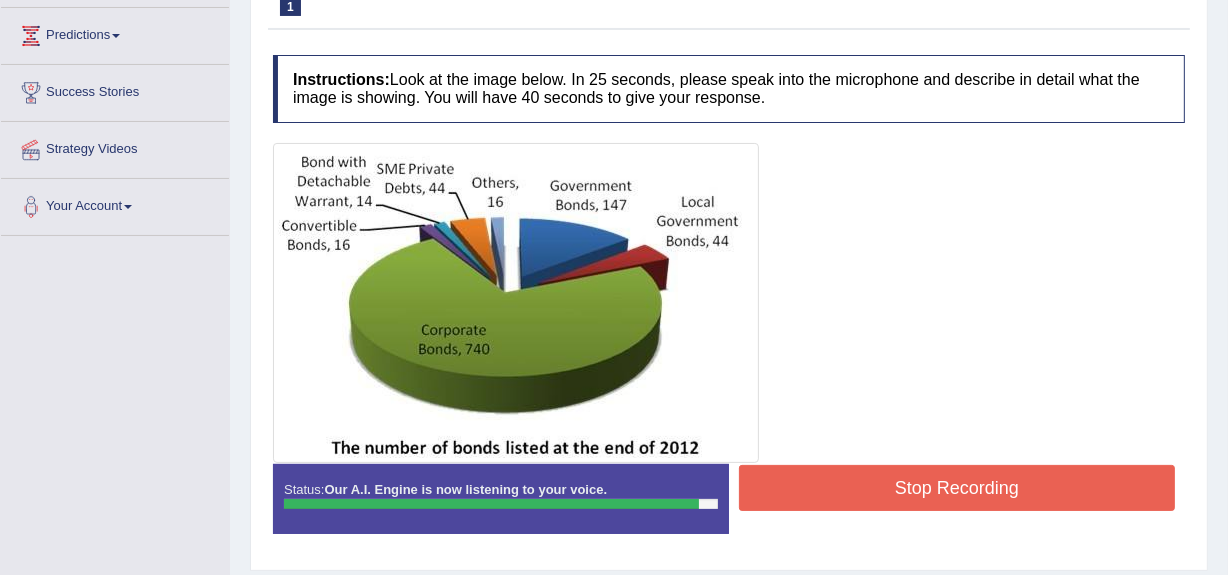 click on "Stop Recording" at bounding box center [957, 488] 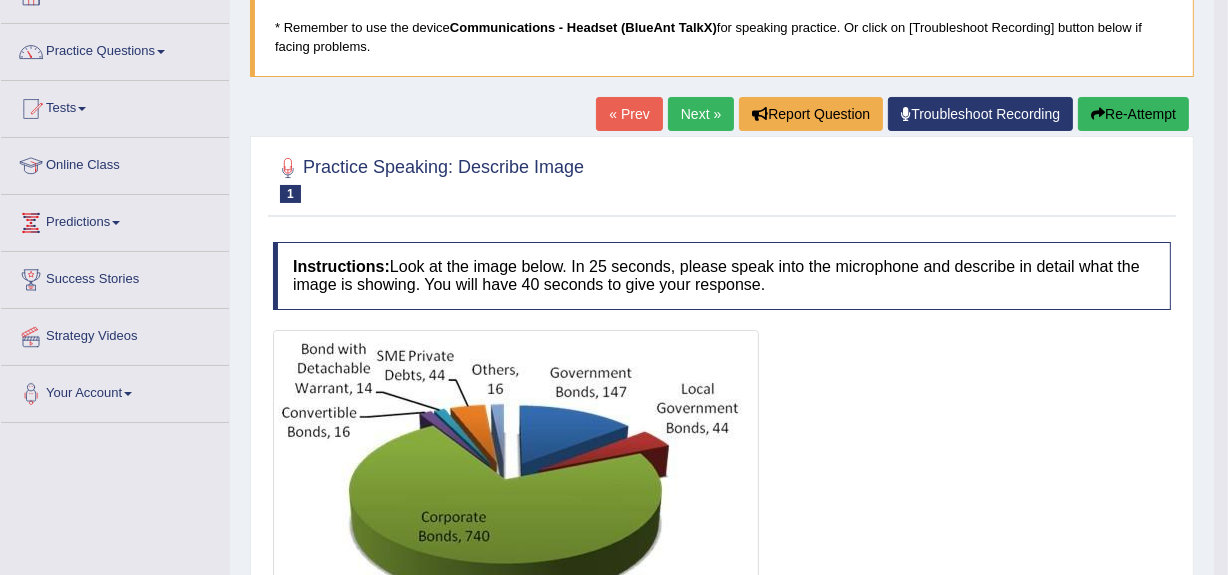 scroll, scrollTop: 127, scrollLeft: 0, axis: vertical 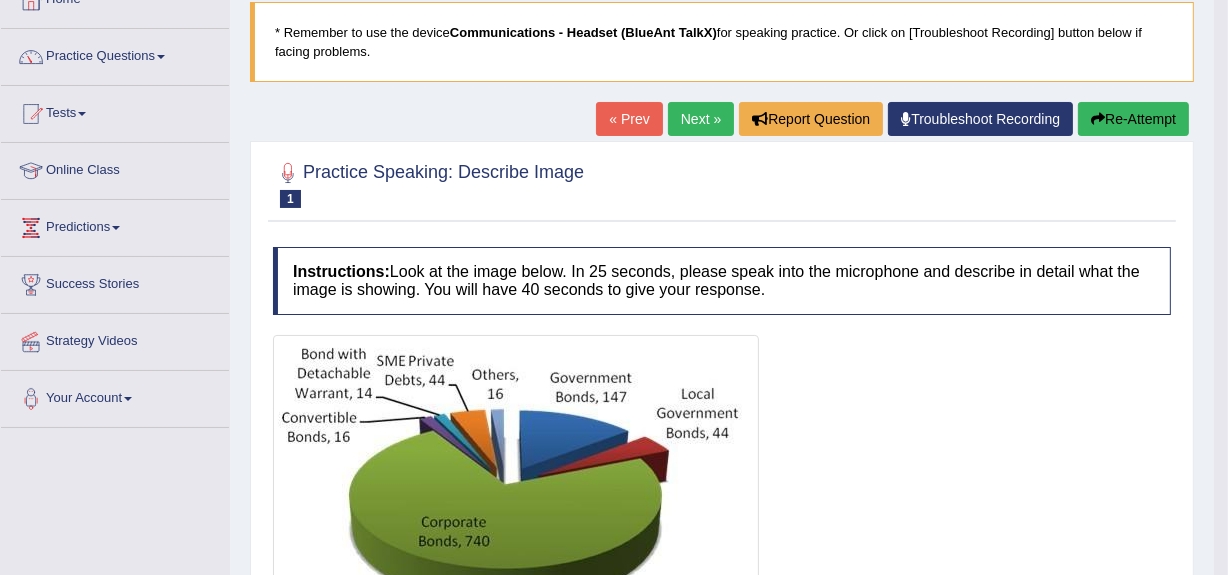 click on "Next »" at bounding box center [701, 119] 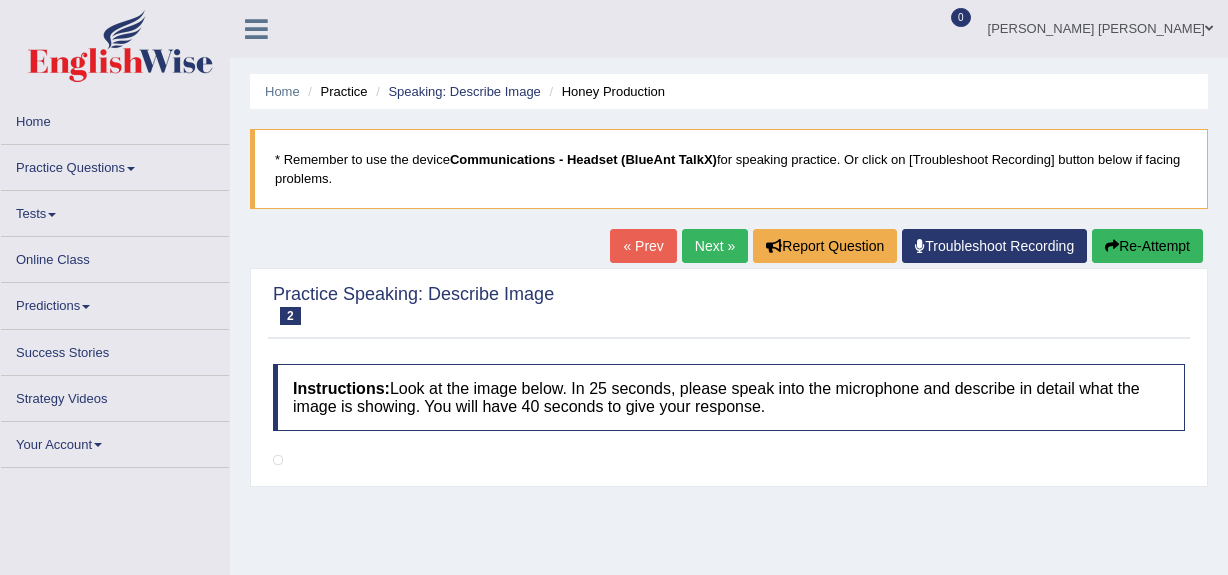 scroll, scrollTop: 0, scrollLeft: 0, axis: both 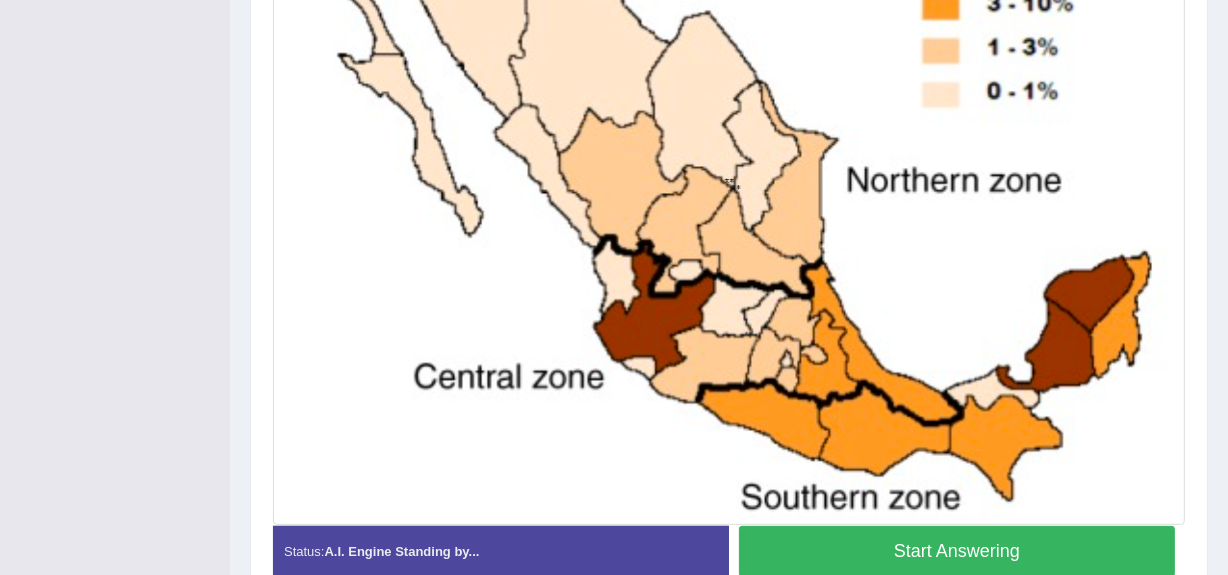 click on "Start Answering" at bounding box center [957, 551] 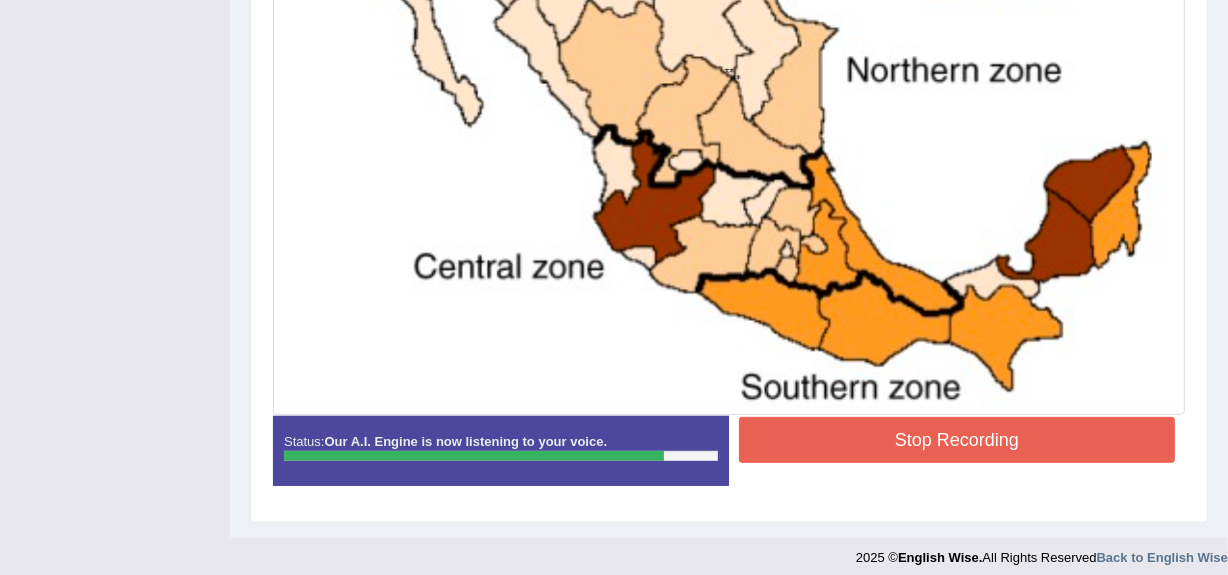 scroll, scrollTop: 737, scrollLeft: 0, axis: vertical 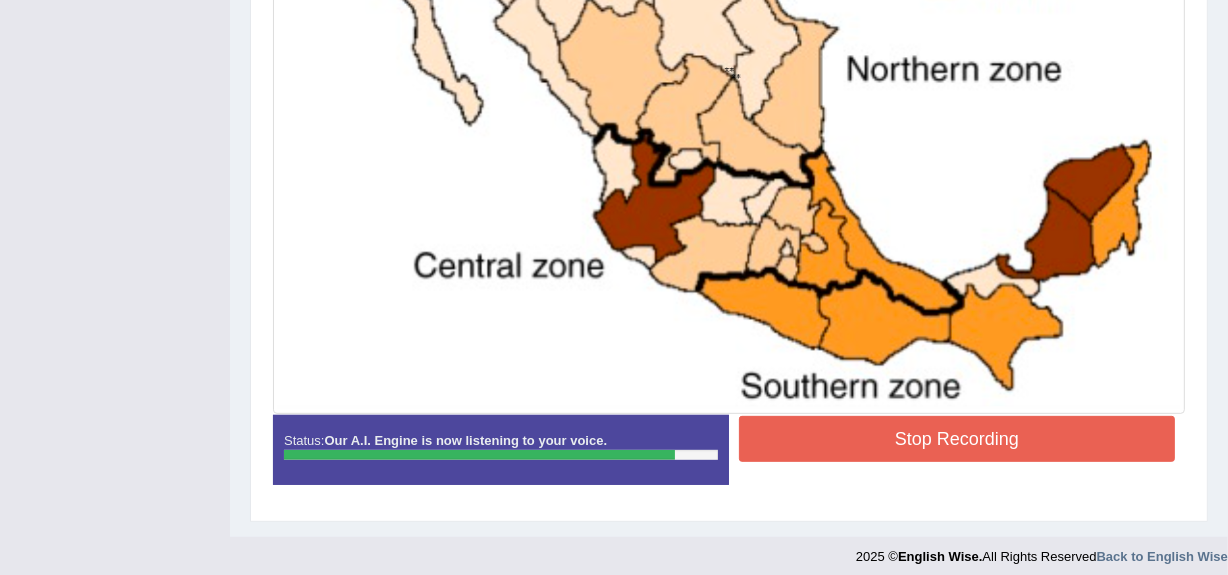 click on "Stop Recording" at bounding box center (957, 439) 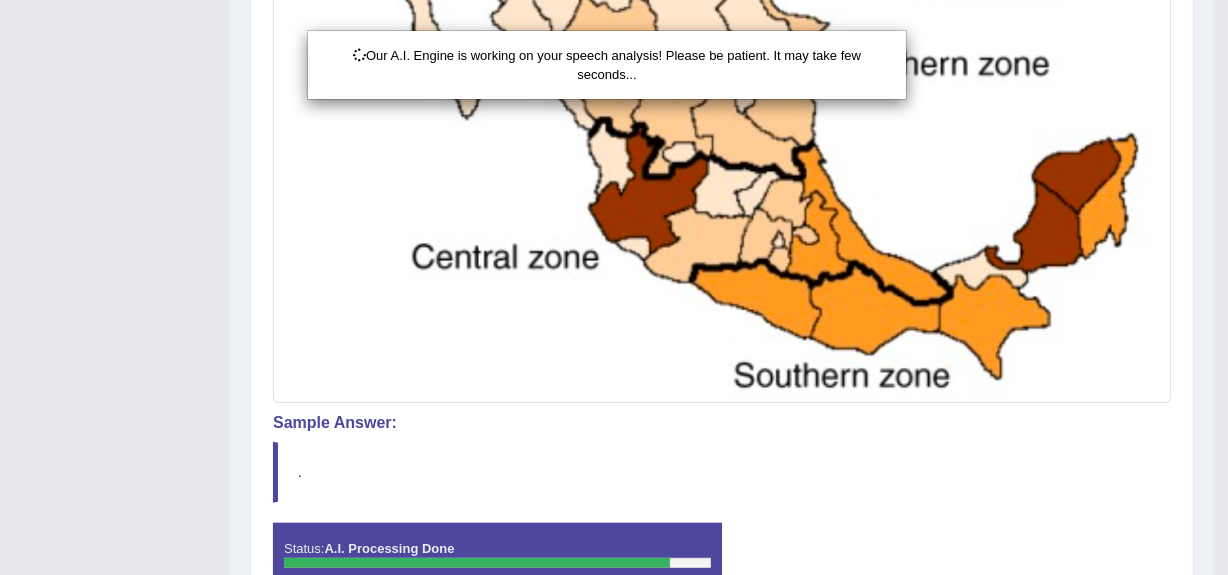click on "Our A.I. Engine is working on your speech analysis! Please be patient. It may take few seconds..." at bounding box center (614, 287) 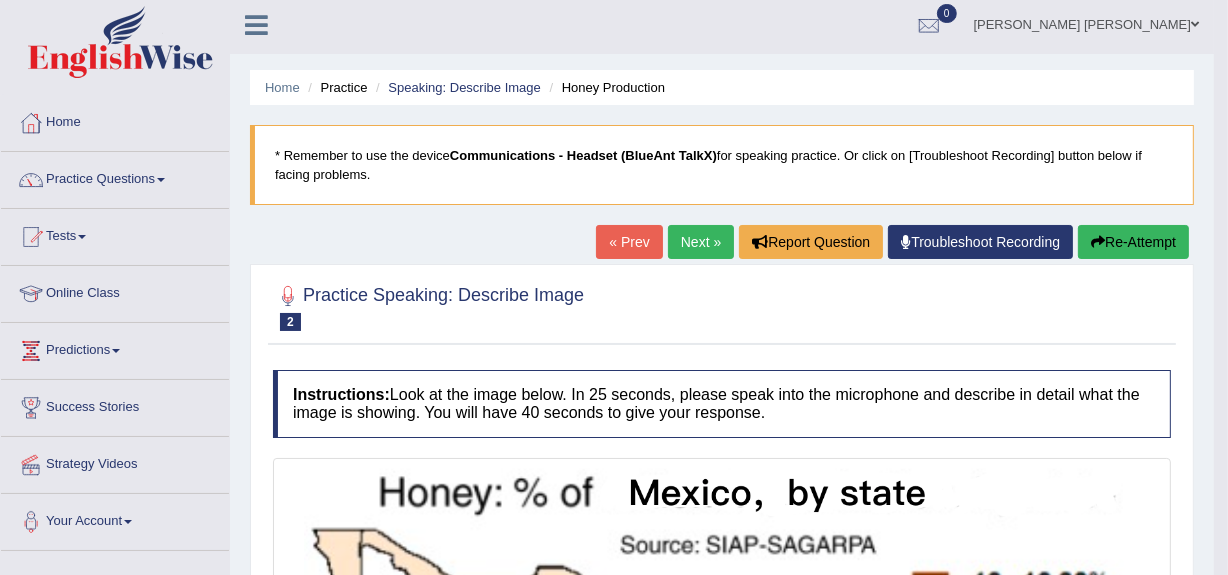 scroll, scrollTop: 0, scrollLeft: 0, axis: both 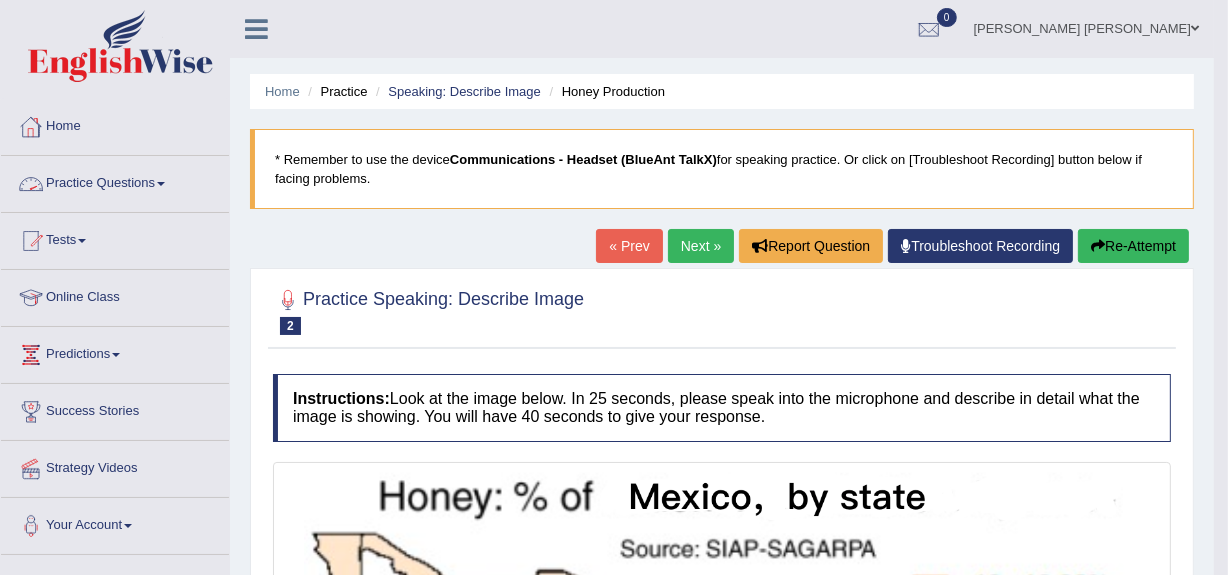 click on "Practice Questions" at bounding box center (115, 181) 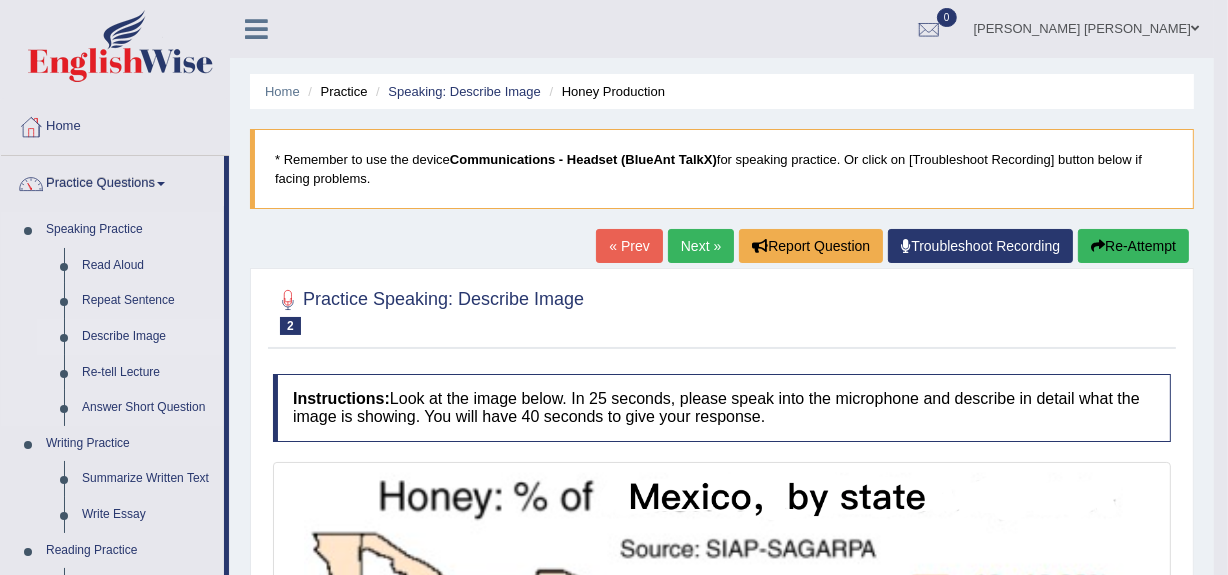 click on "Describe Image" at bounding box center [148, 337] 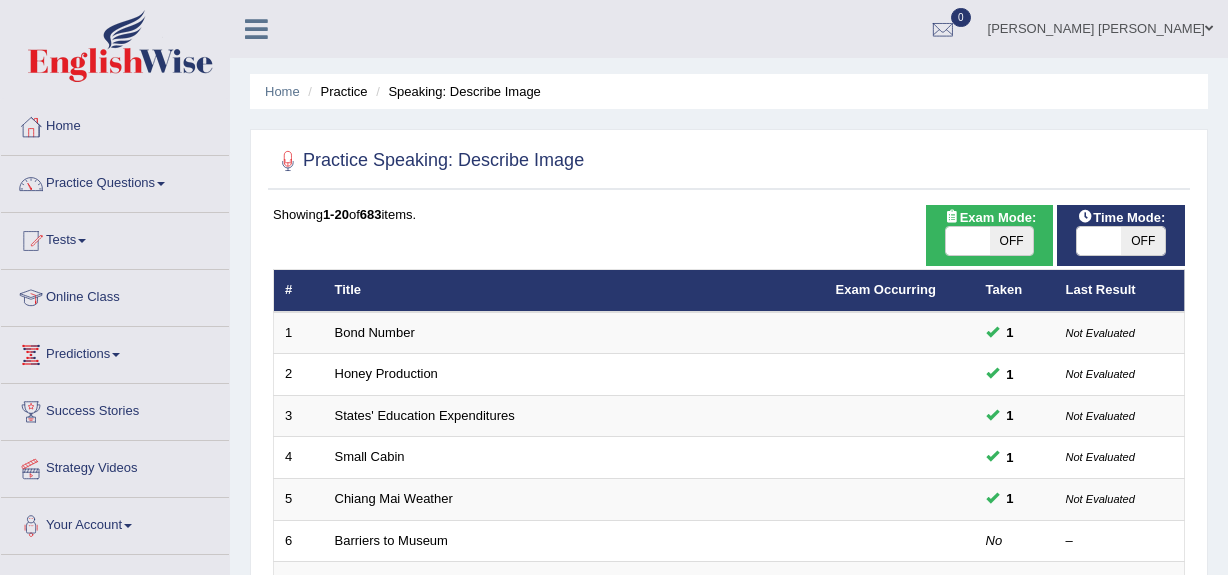 scroll, scrollTop: 320, scrollLeft: 0, axis: vertical 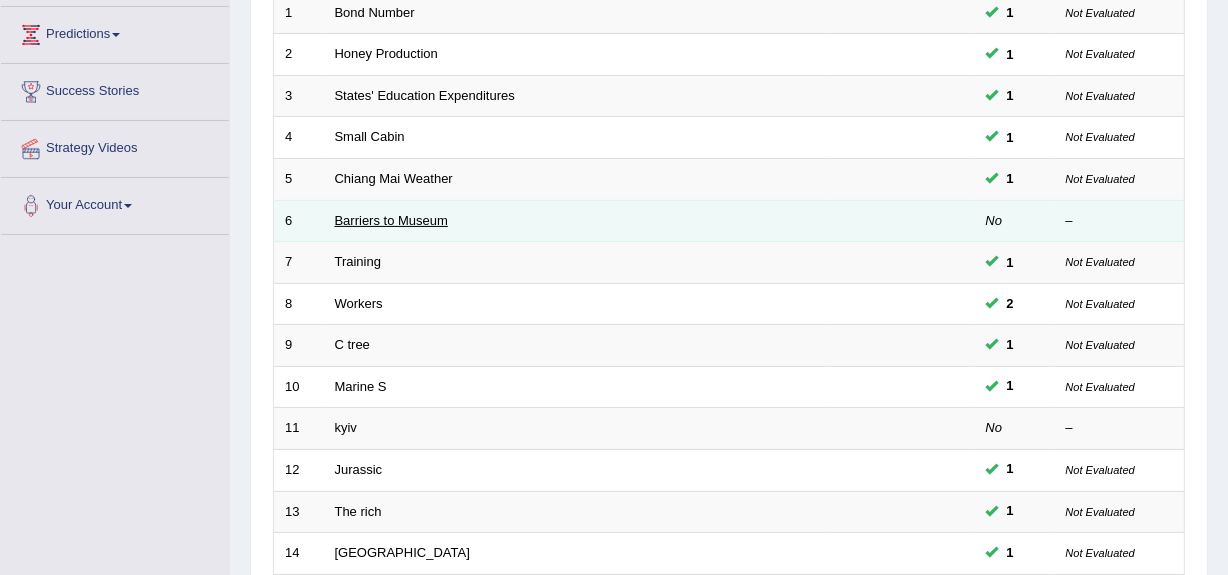 click on "Barriers to Museum" at bounding box center (391, 220) 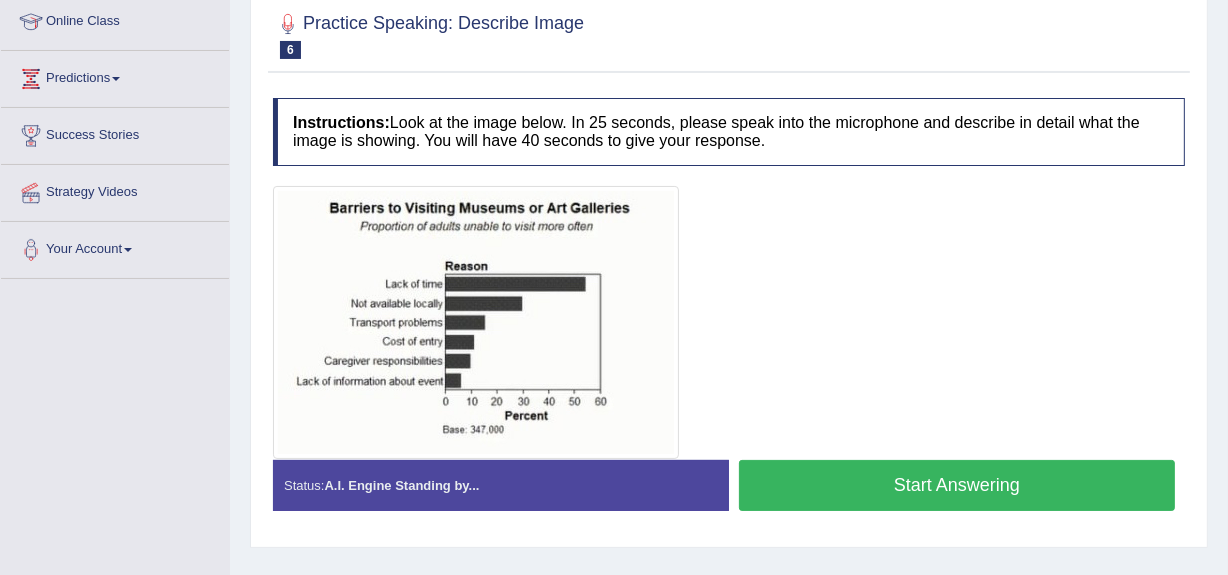 scroll, scrollTop: 297, scrollLeft: 0, axis: vertical 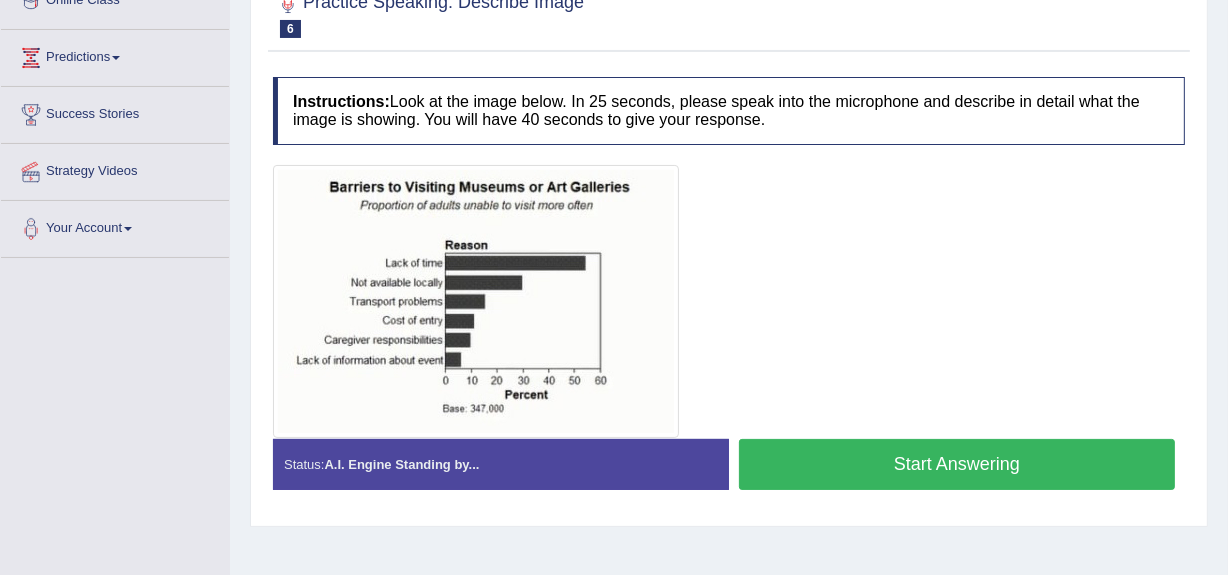 click on "Start Answering" at bounding box center (957, 464) 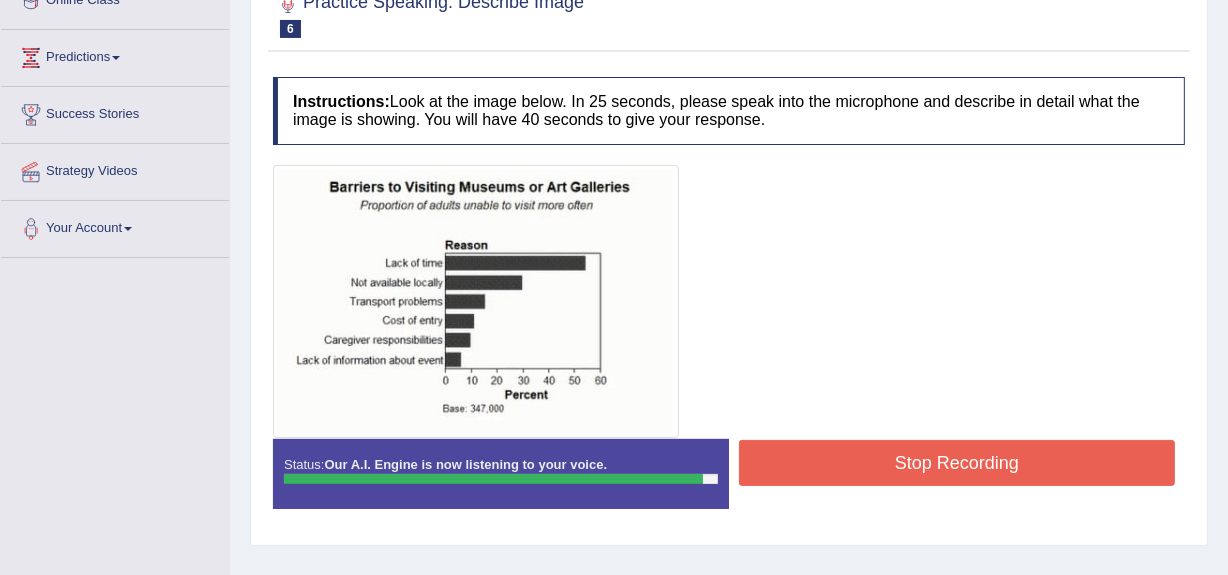 click on "Stop Recording" at bounding box center (957, 463) 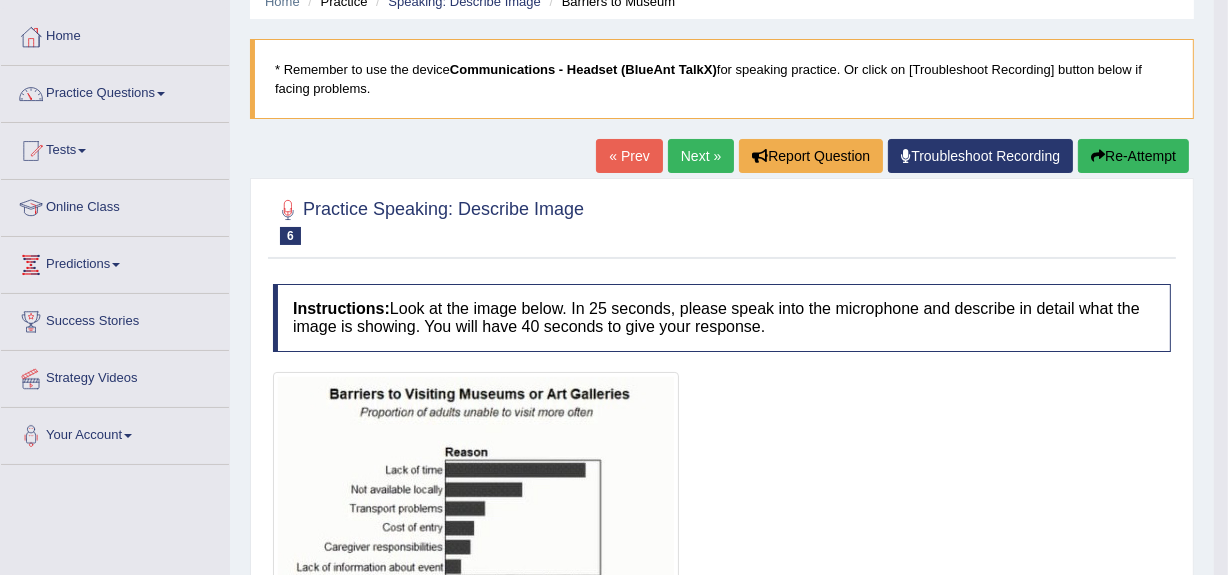 scroll, scrollTop: 0, scrollLeft: 0, axis: both 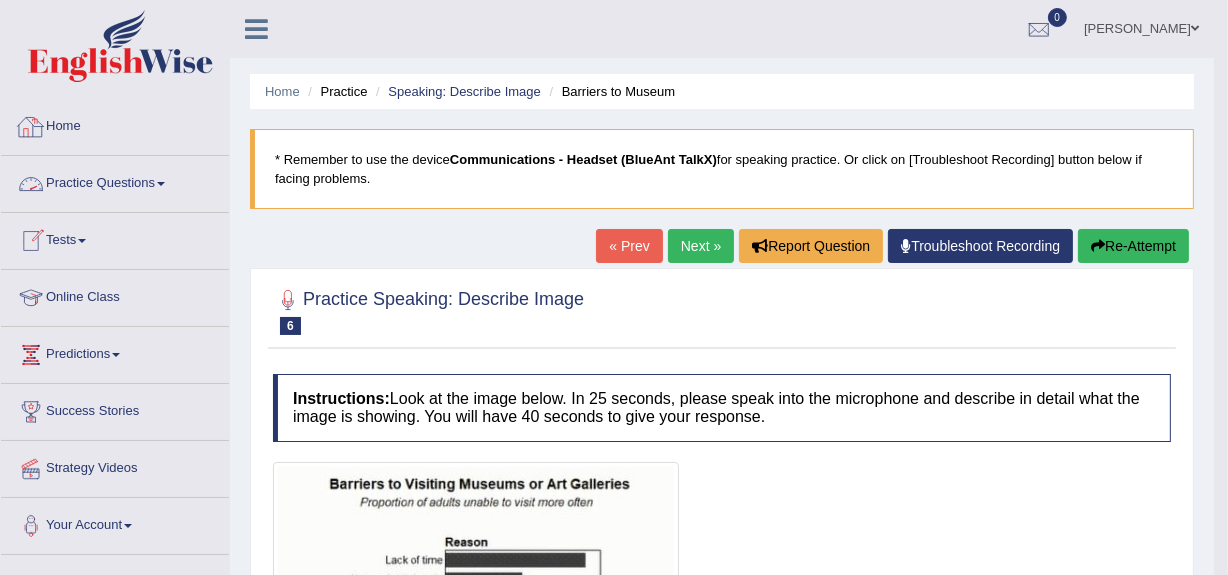 click on "Practice Questions" at bounding box center [115, 181] 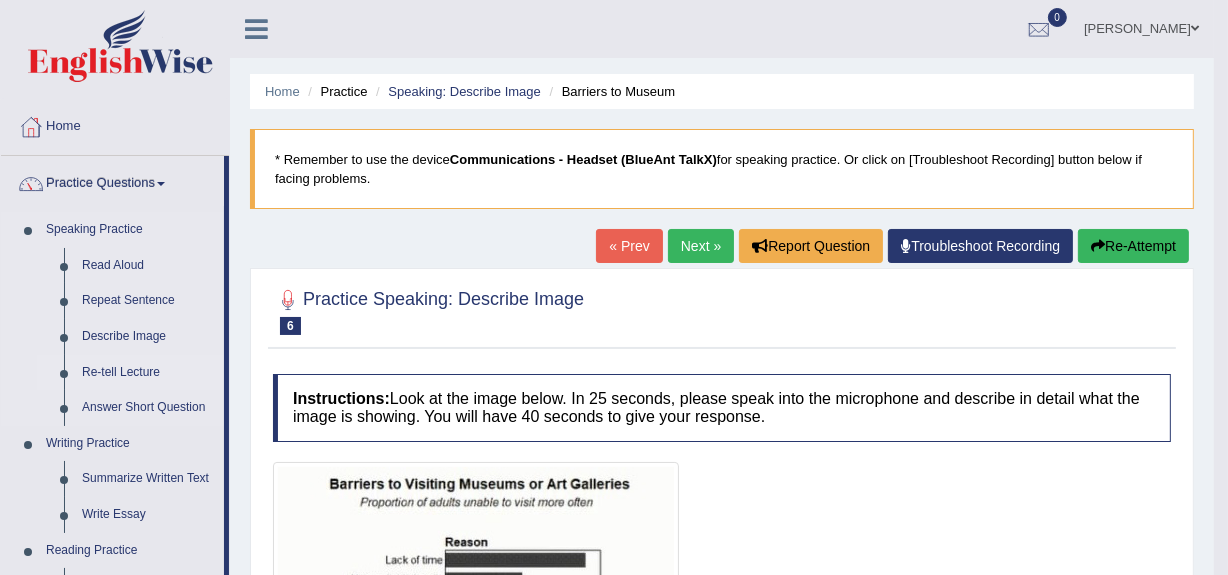 click on "Re-tell Lecture" at bounding box center (148, 373) 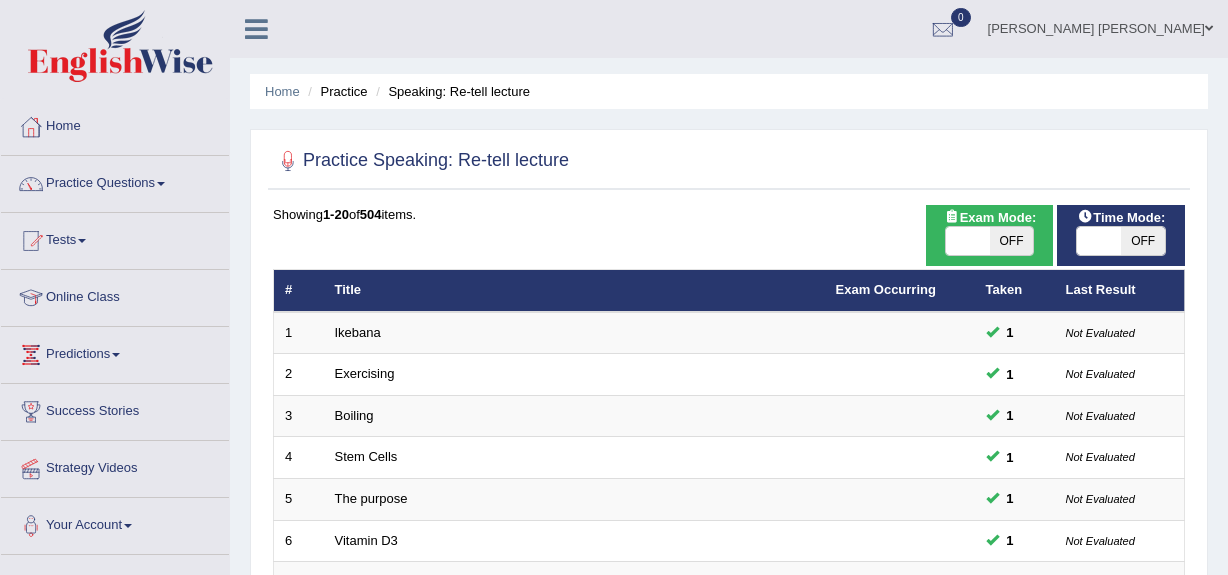 scroll, scrollTop: 0, scrollLeft: 0, axis: both 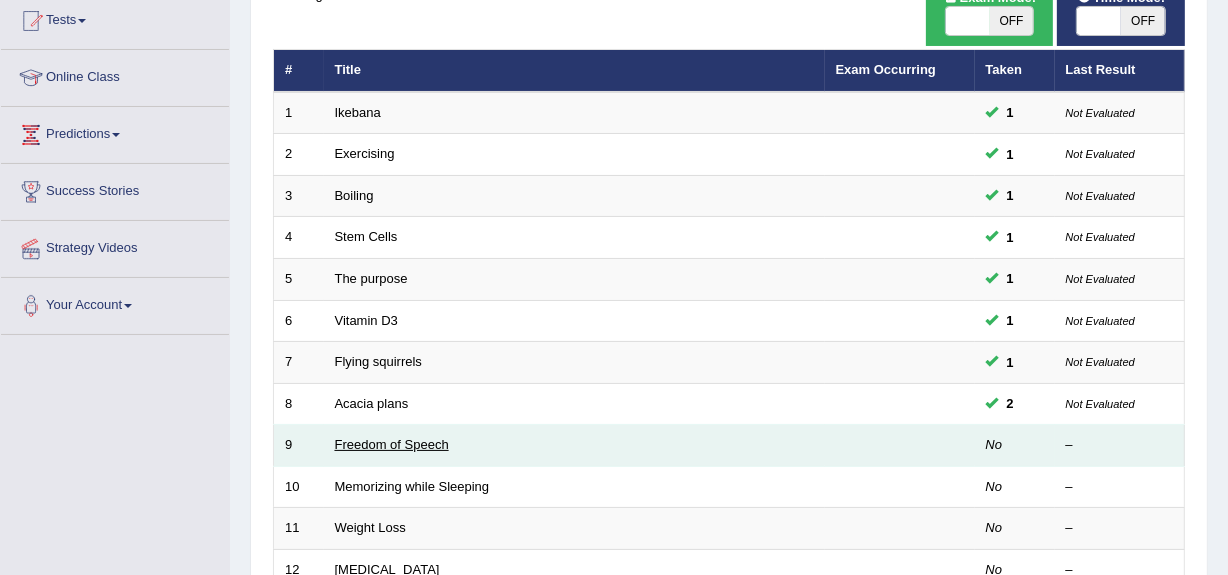 click on "Freedom of Speech" at bounding box center [392, 444] 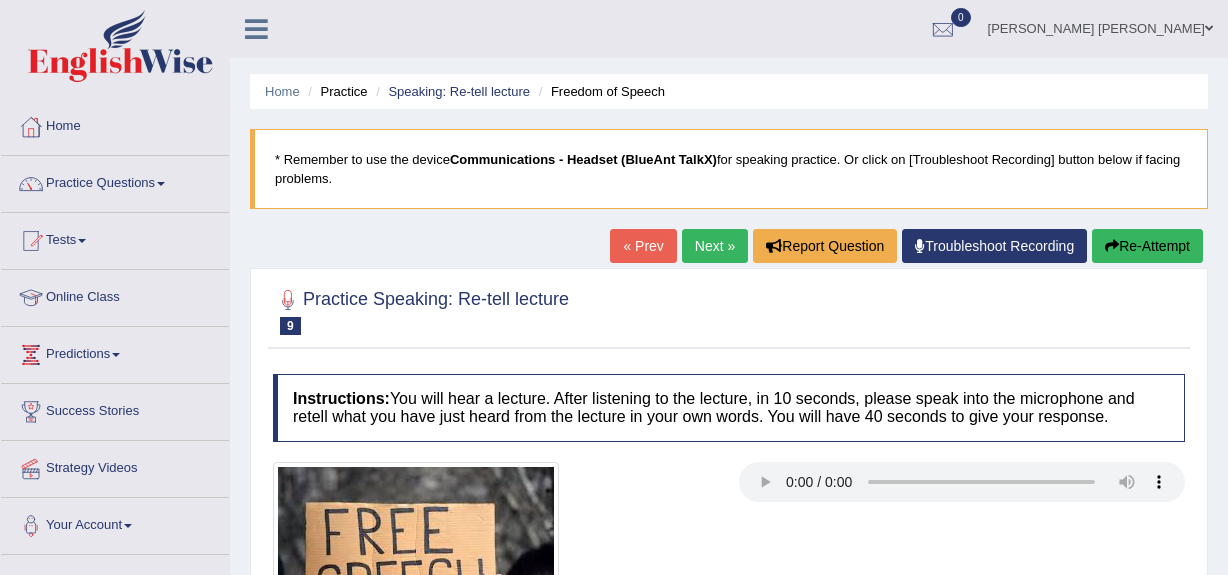 scroll, scrollTop: 0, scrollLeft: 0, axis: both 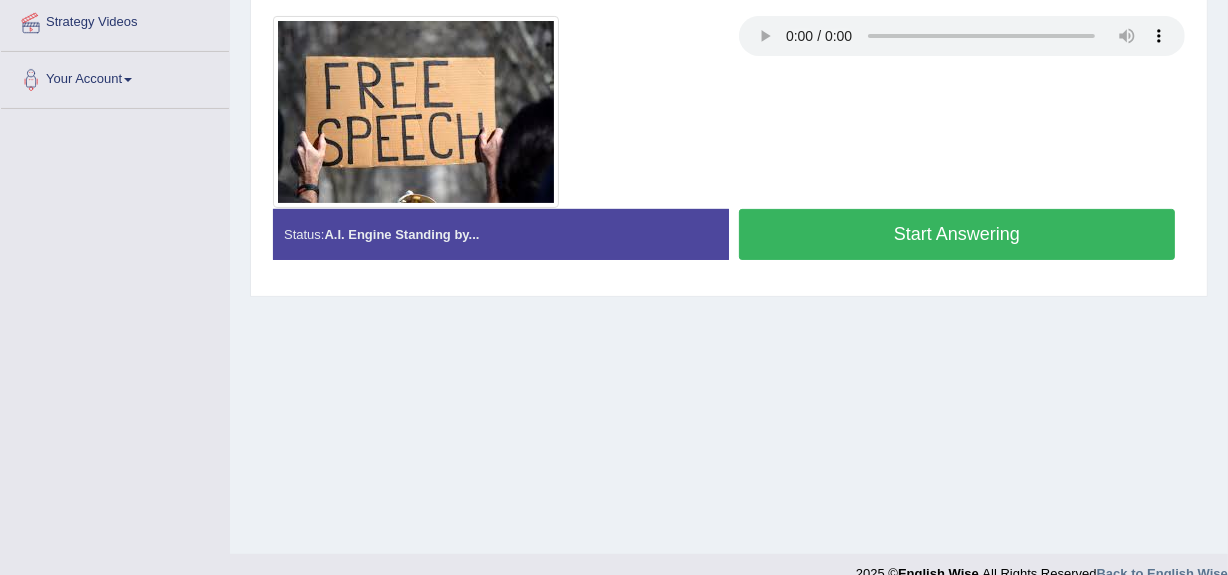 click on "Start Answering" at bounding box center [957, 234] 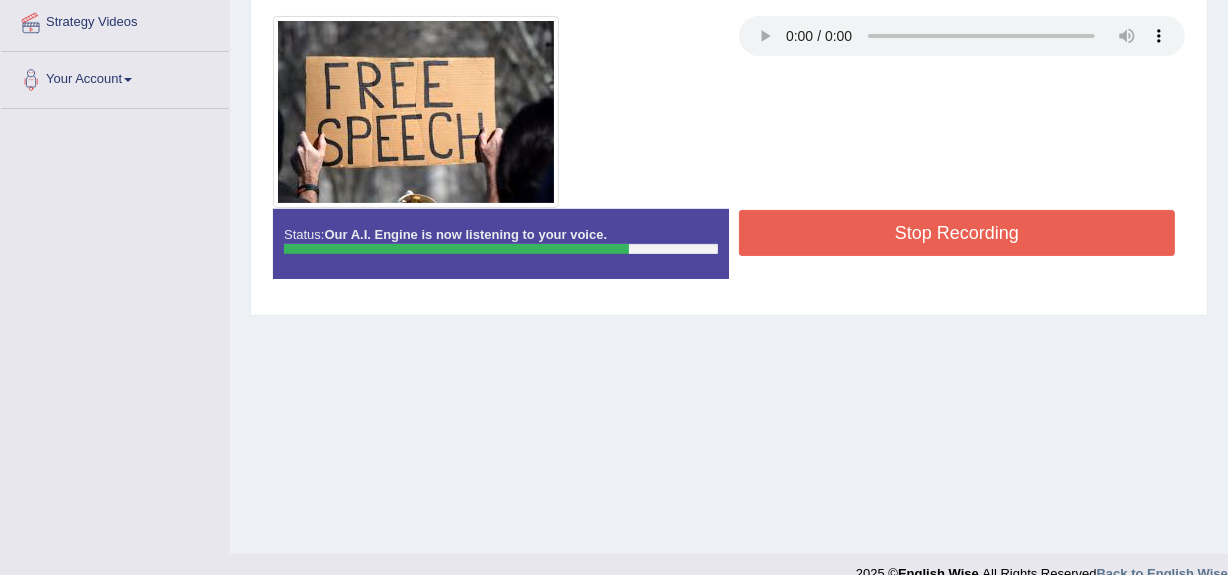 click on "Stop Recording" at bounding box center (957, 233) 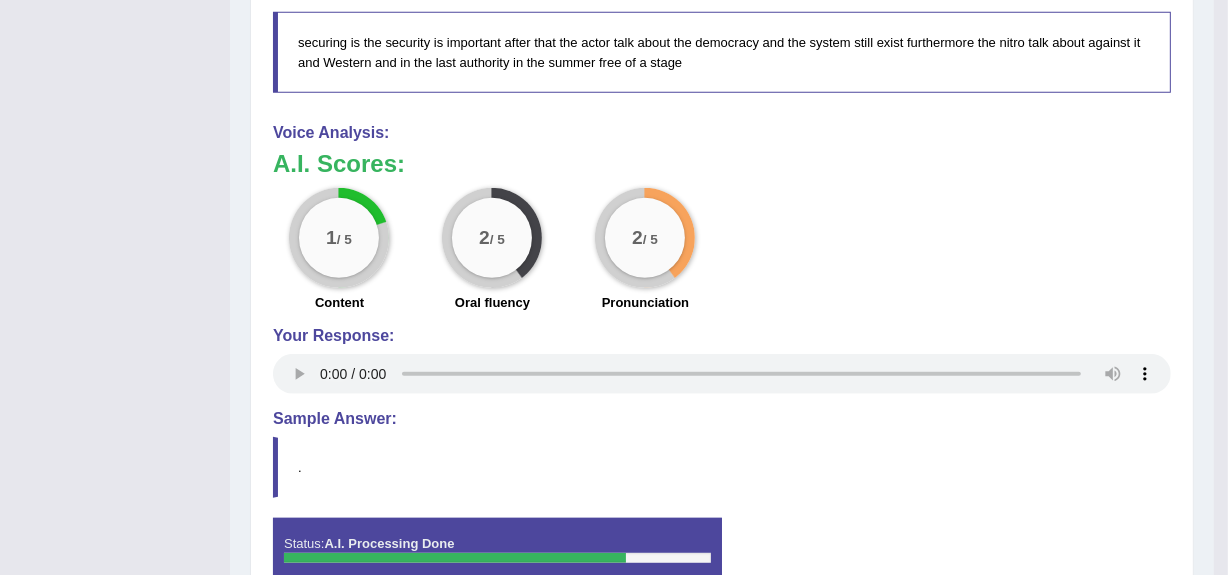 scroll, scrollTop: 903, scrollLeft: 0, axis: vertical 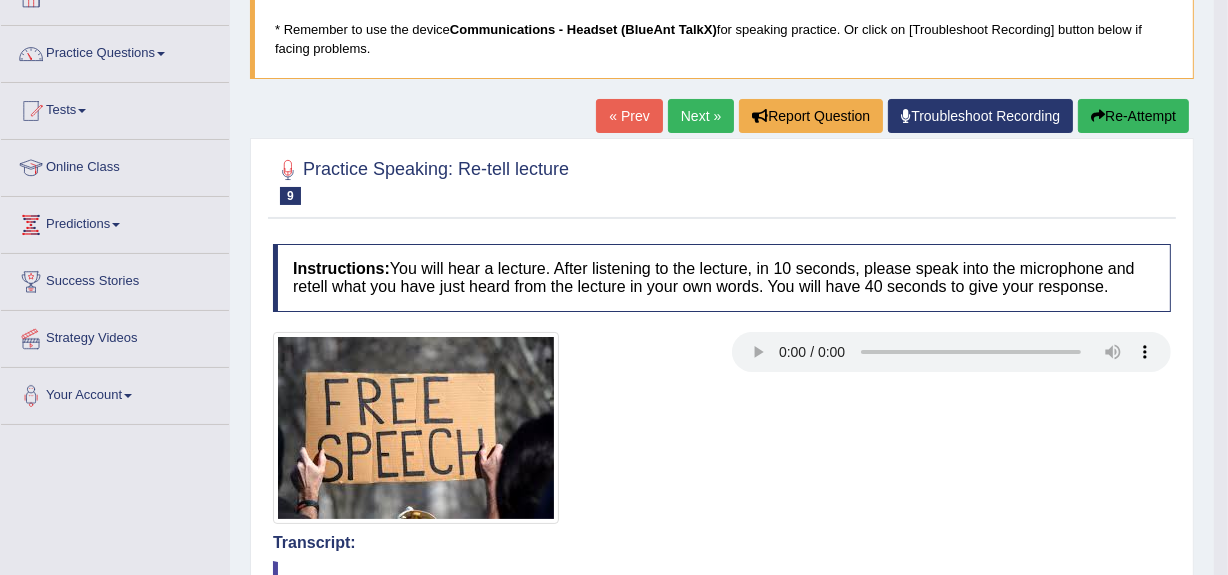 click on "Re-Attempt" at bounding box center (1133, 116) 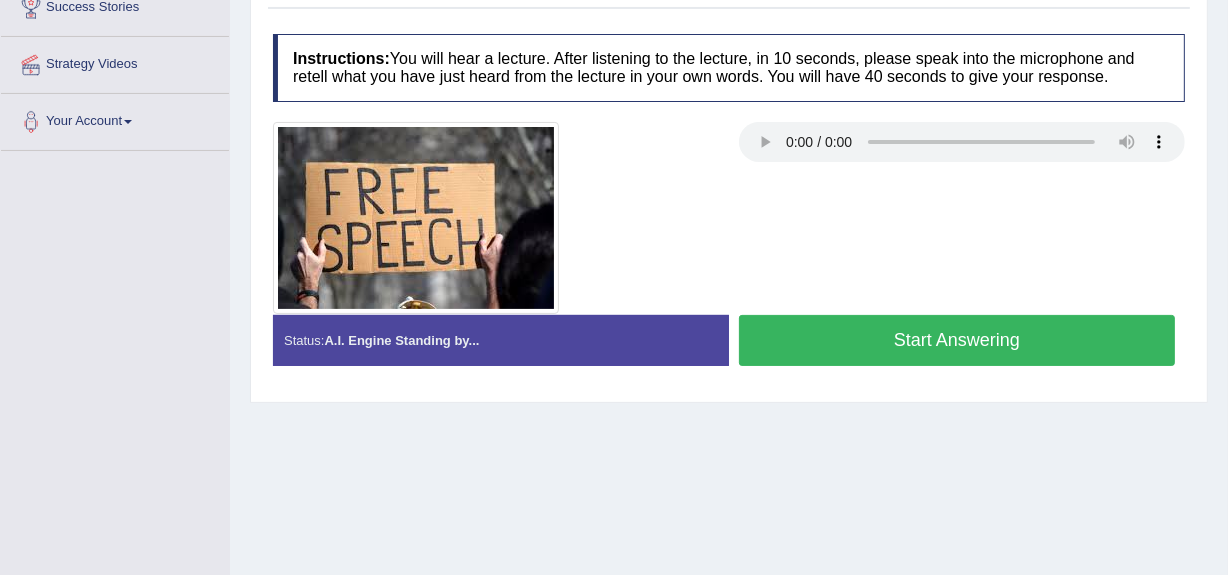scroll, scrollTop: 404, scrollLeft: 0, axis: vertical 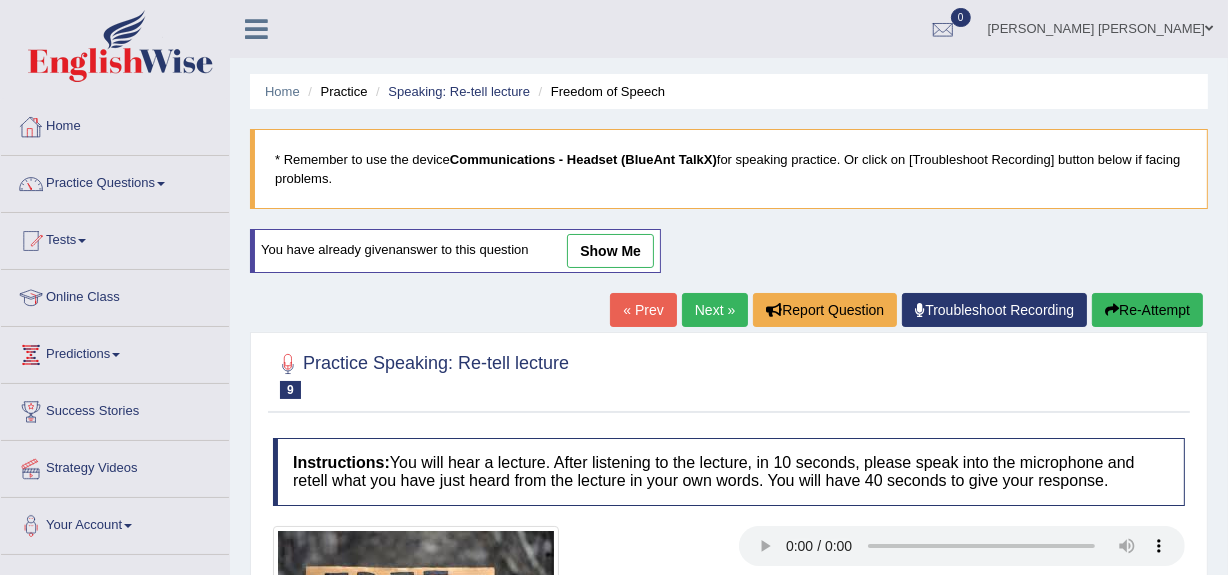 click on "Home" at bounding box center (115, 124) 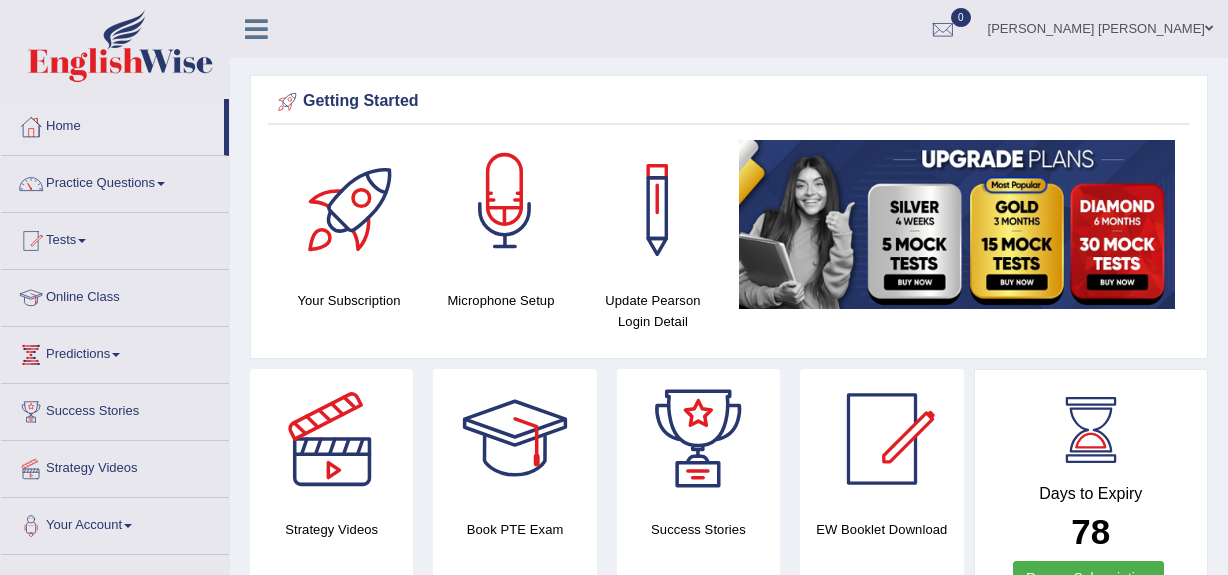 scroll, scrollTop: 0, scrollLeft: 0, axis: both 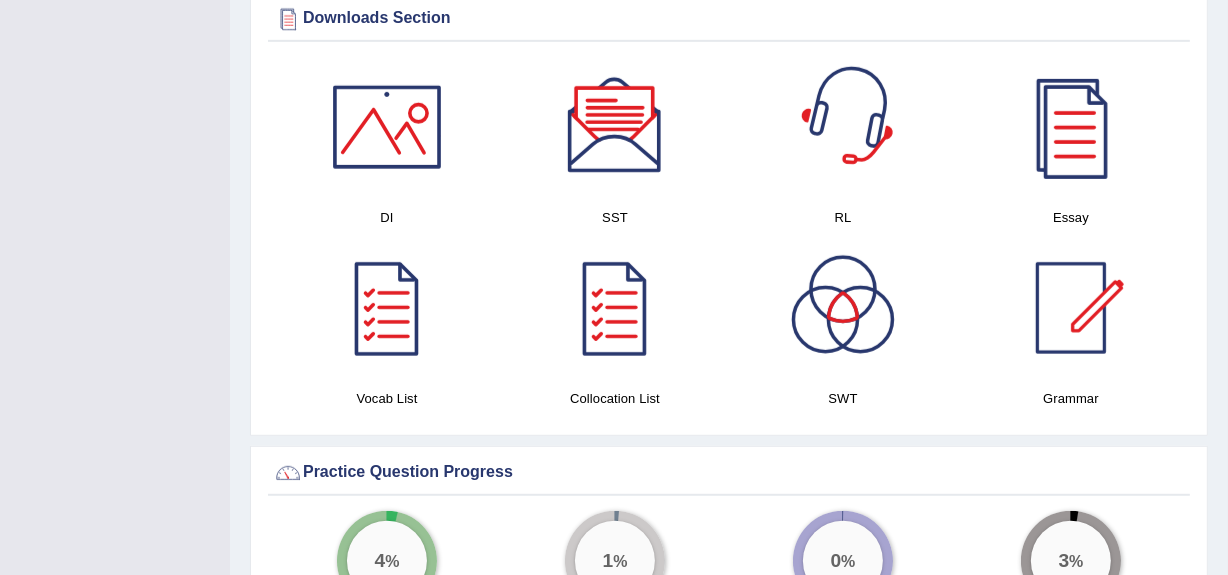 click at bounding box center [843, 127] 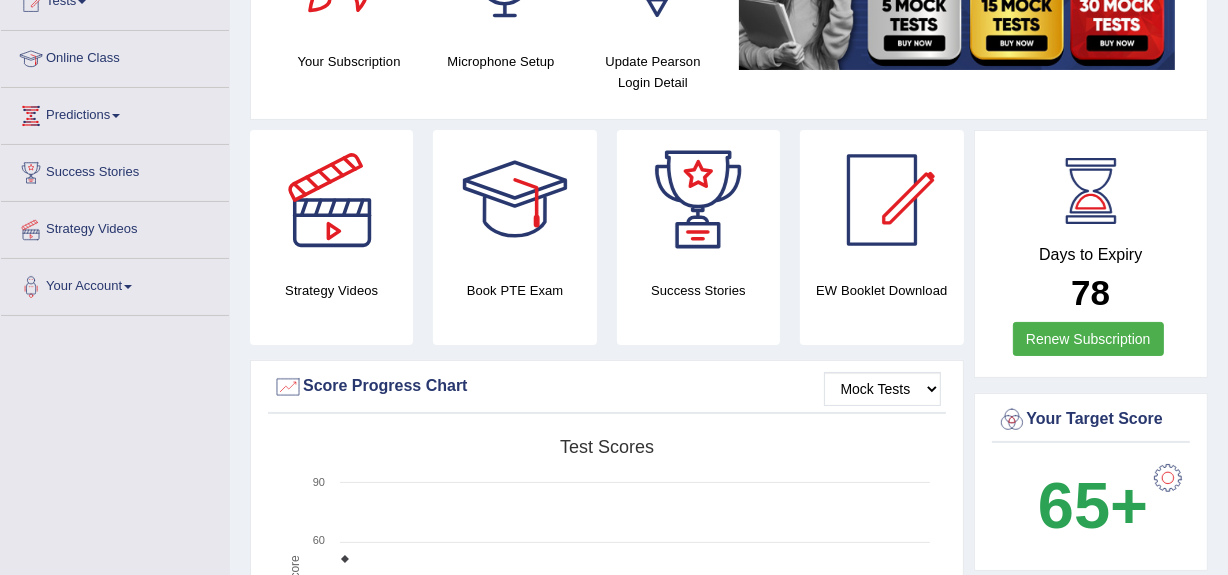 scroll, scrollTop: 0, scrollLeft: 0, axis: both 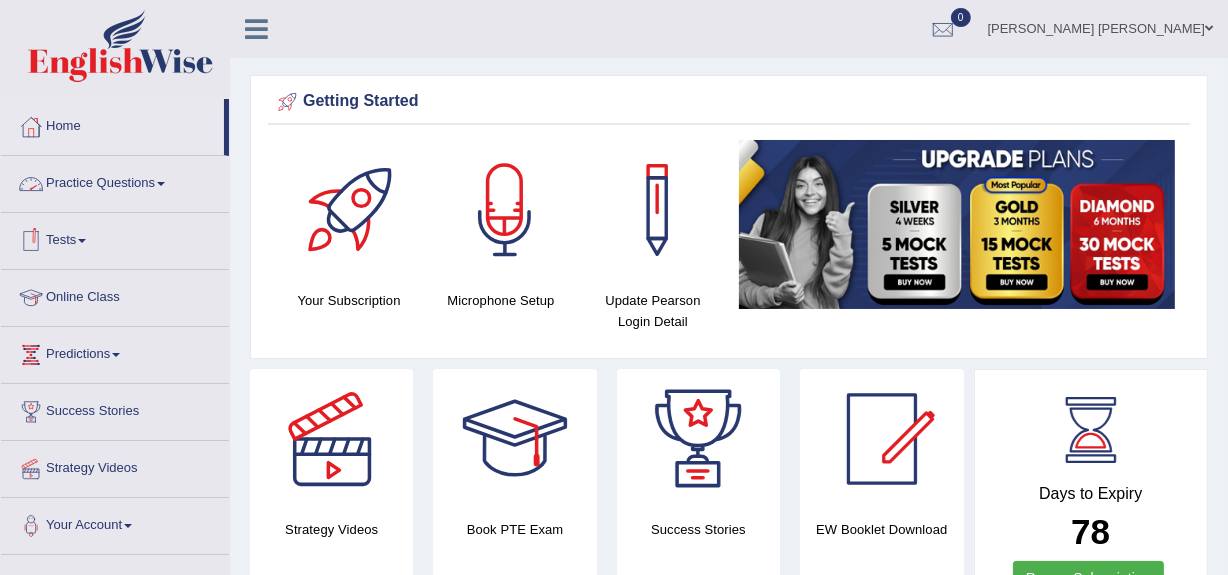 click on "Practice Questions" at bounding box center (115, 181) 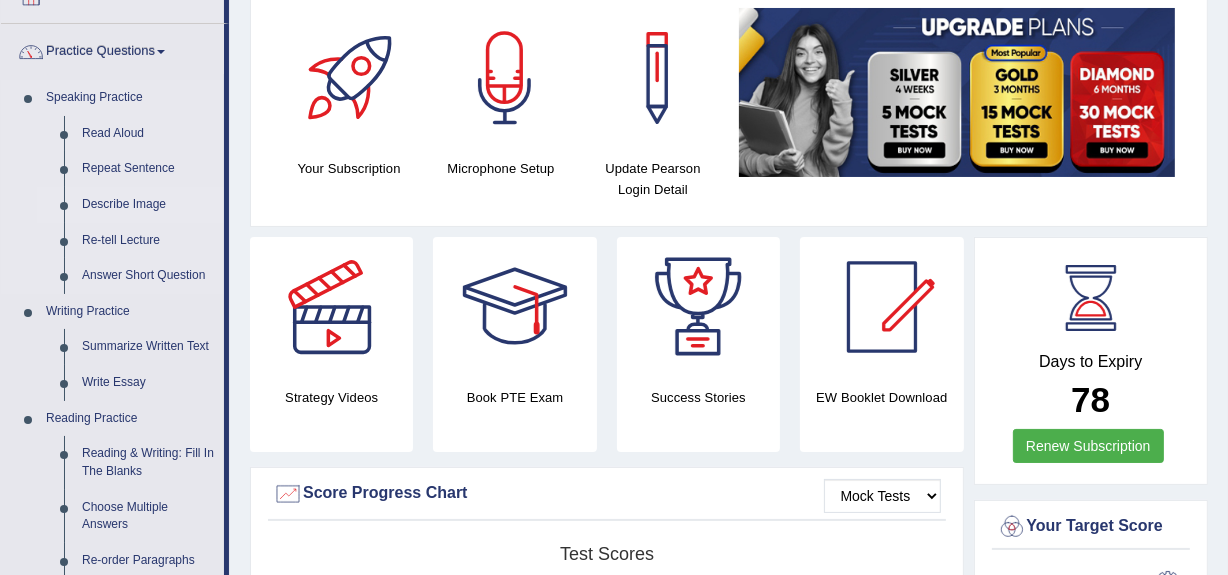 scroll, scrollTop: 135, scrollLeft: 0, axis: vertical 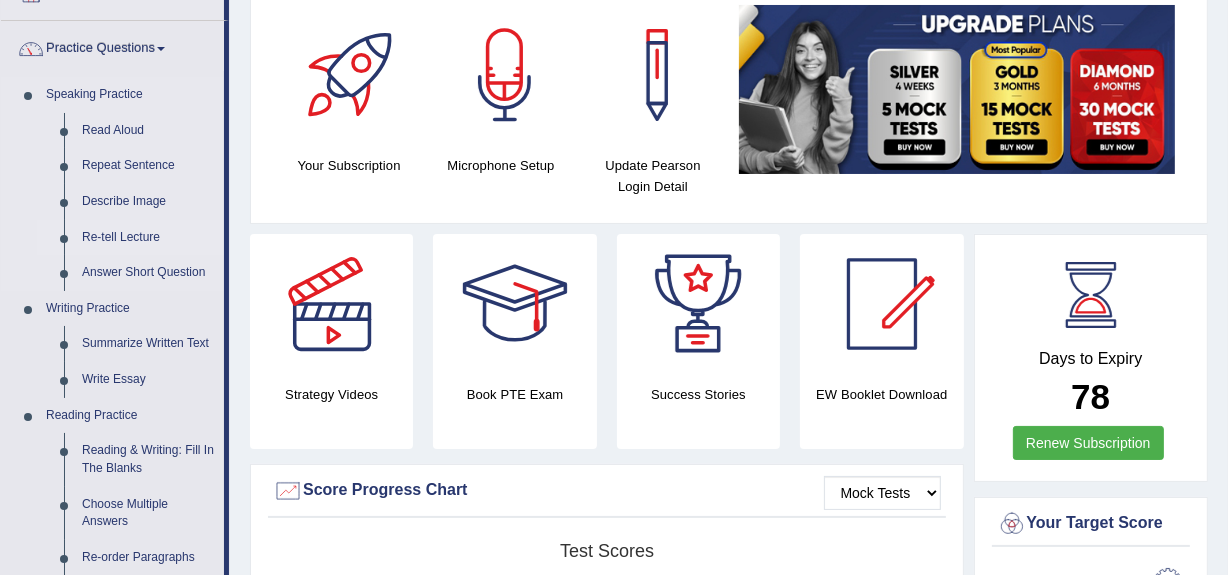 click on "Re-tell Lecture" at bounding box center [148, 238] 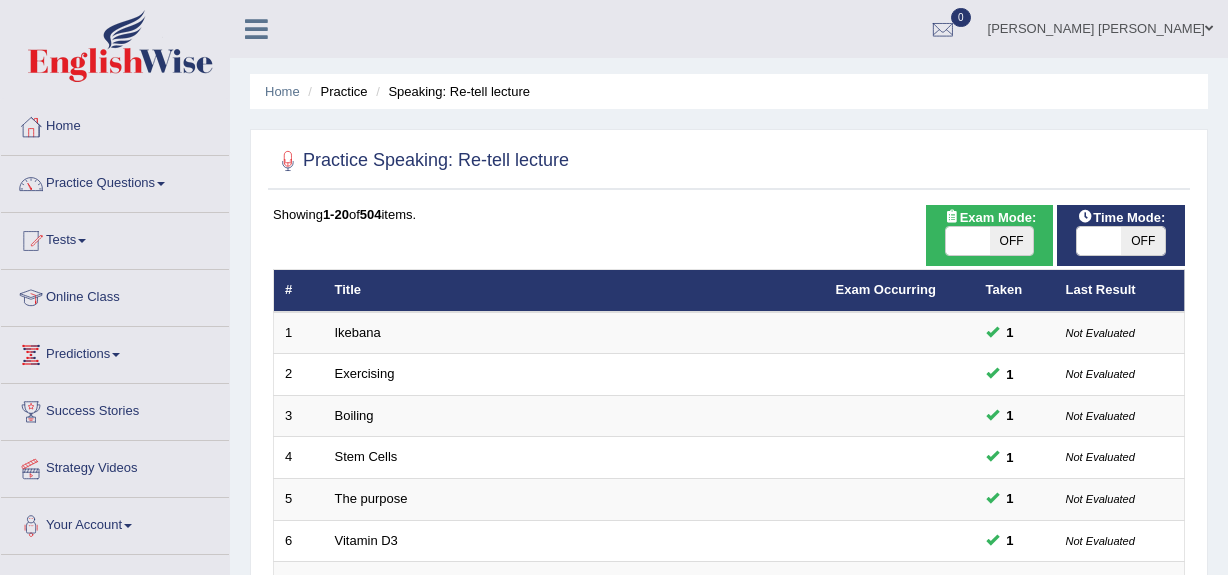 scroll, scrollTop: 260, scrollLeft: 0, axis: vertical 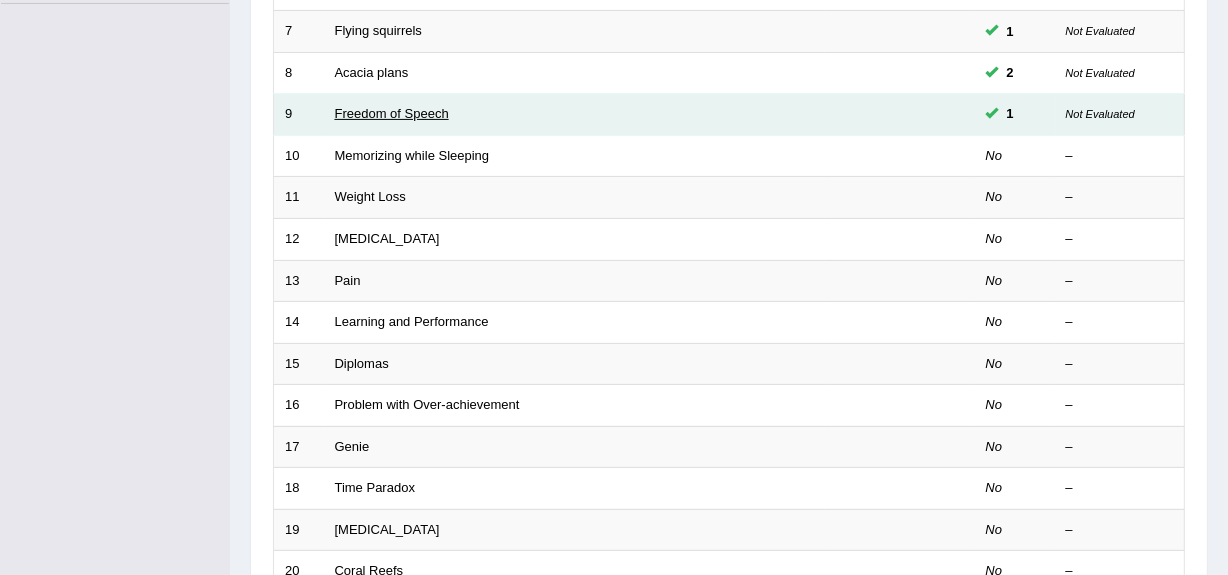 click on "Freedom of Speech" at bounding box center [392, 113] 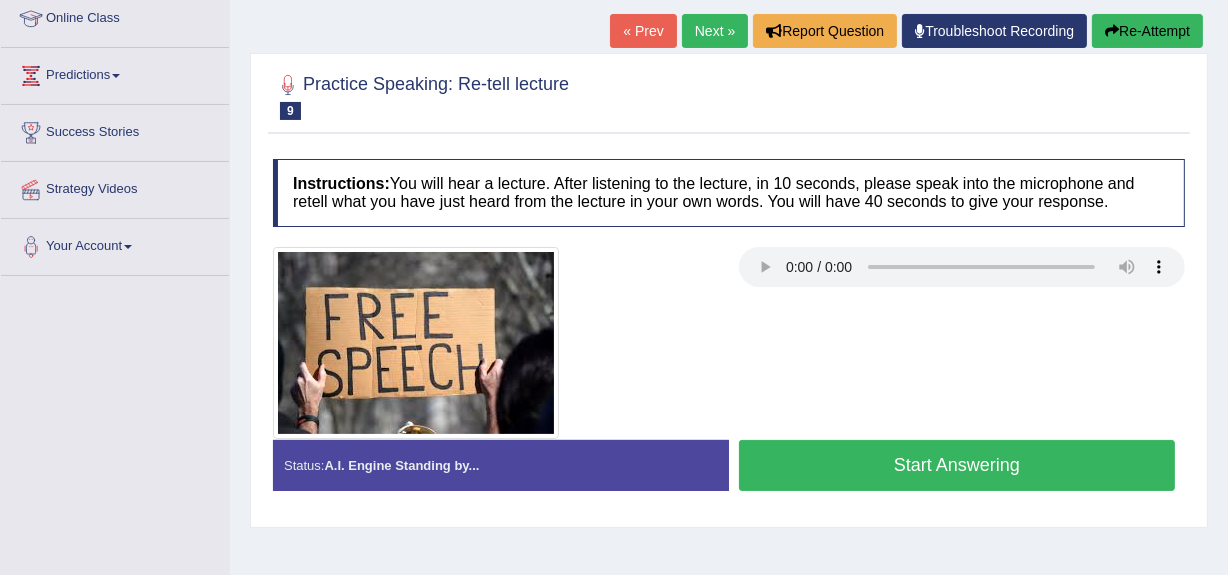 scroll, scrollTop: 279, scrollLeft: 0, axis: vertical 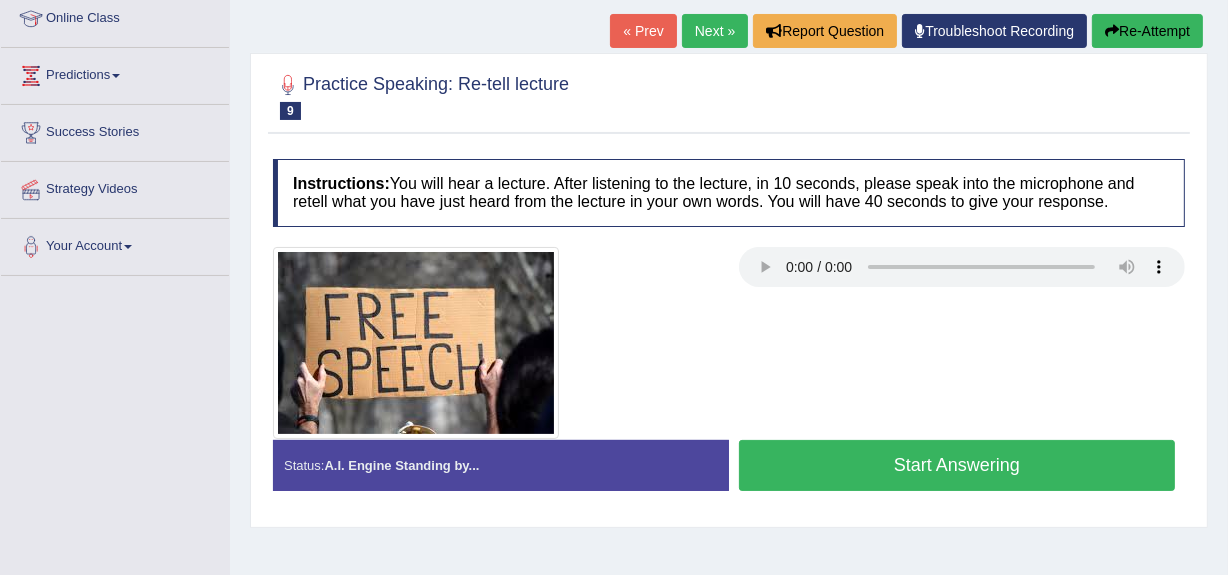 click on "Start Answering" at bounding box center (957, 465) 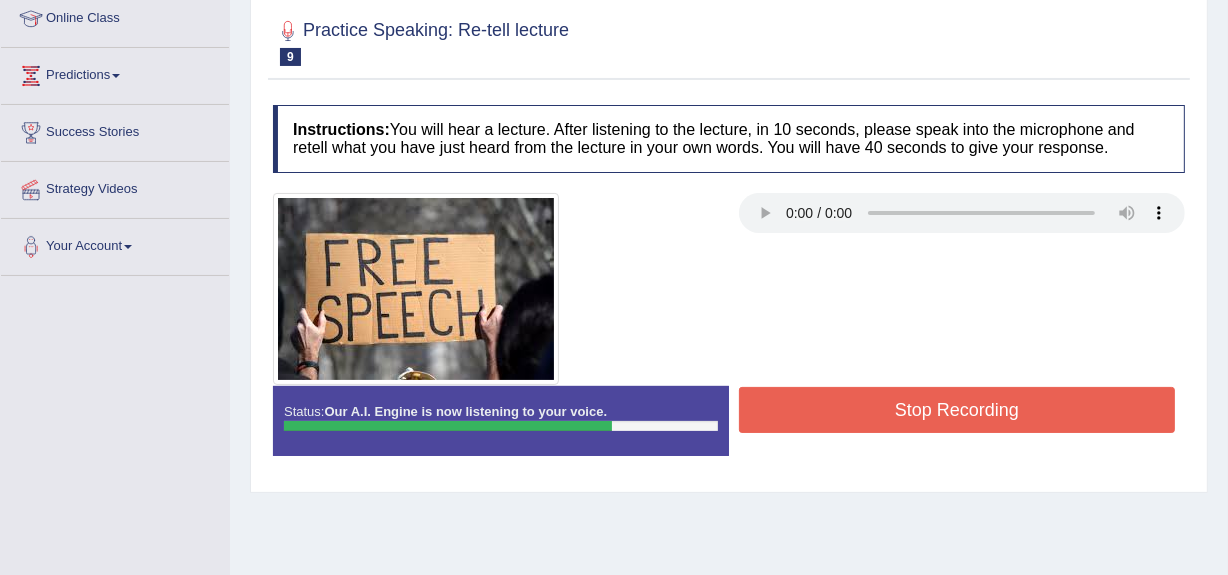 click on "Stop Recording" at bounding box center (957, 410) 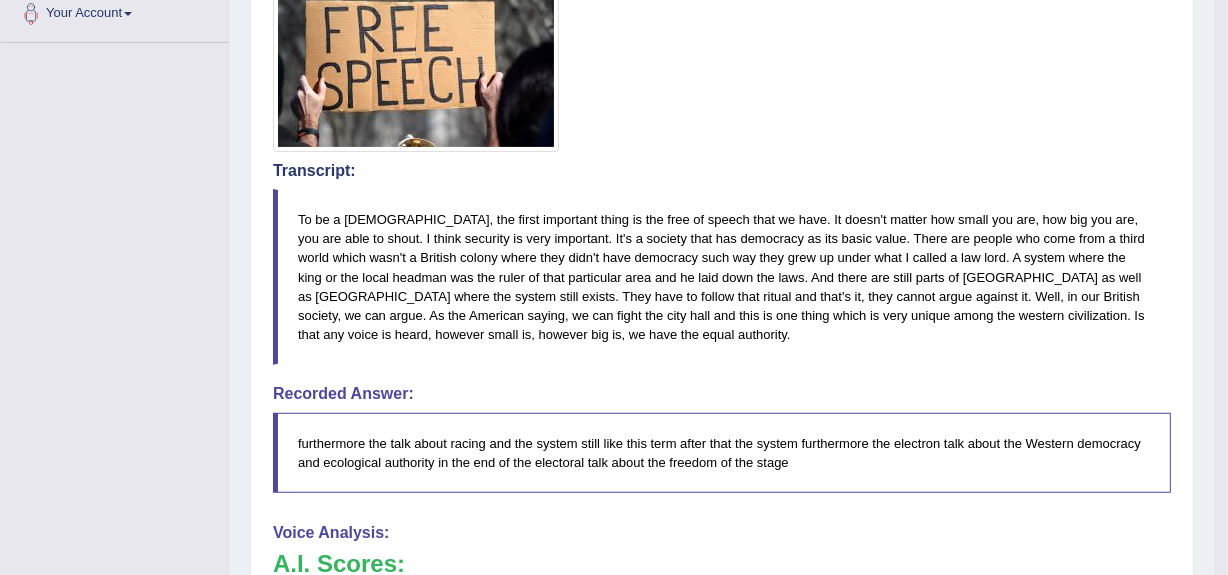 scroll, scrollTop: 0, scrollLeft: 0, axis: both 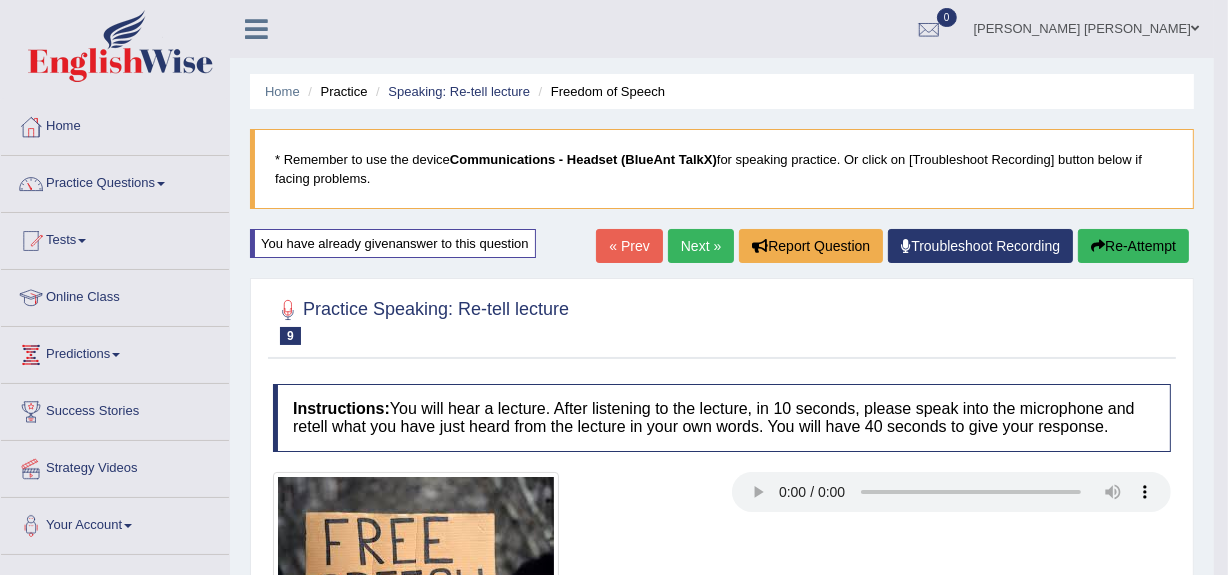 click on "Next »" at bounding box center [701, 246] 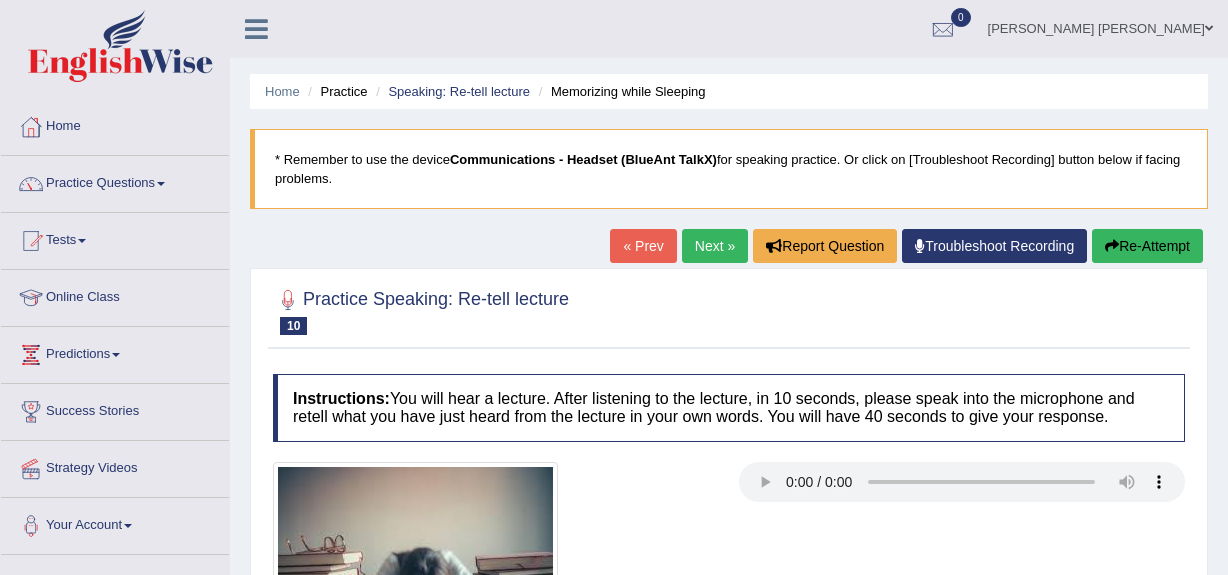 scroll, scrollTop: 0, scrollLeft: 0, axis: both 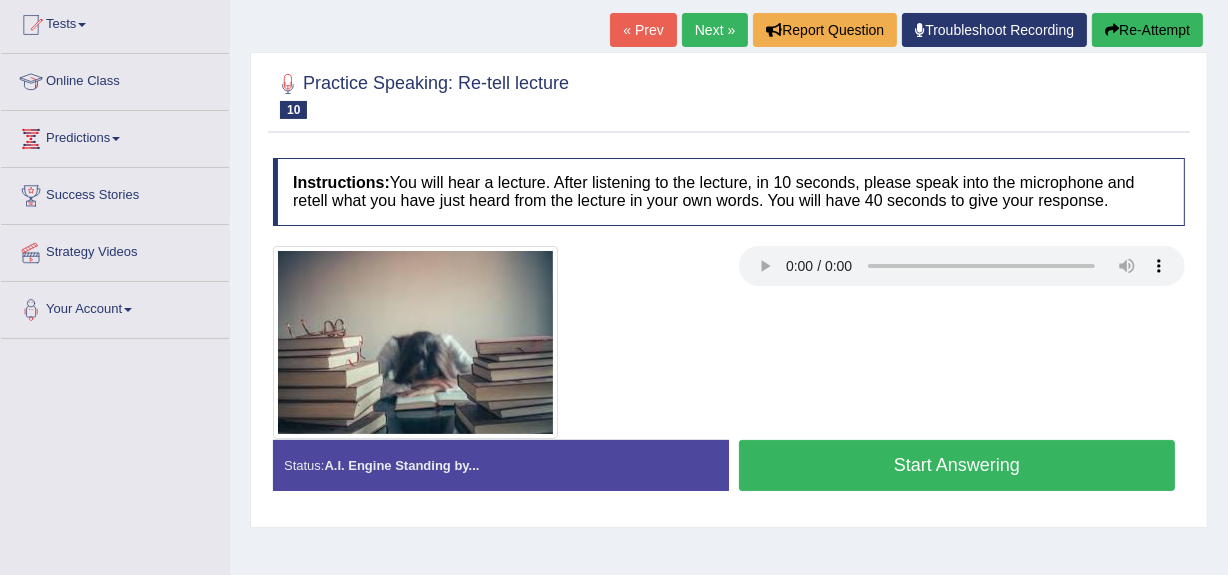 click on "Start Answering" at bounding box center (957, 465) 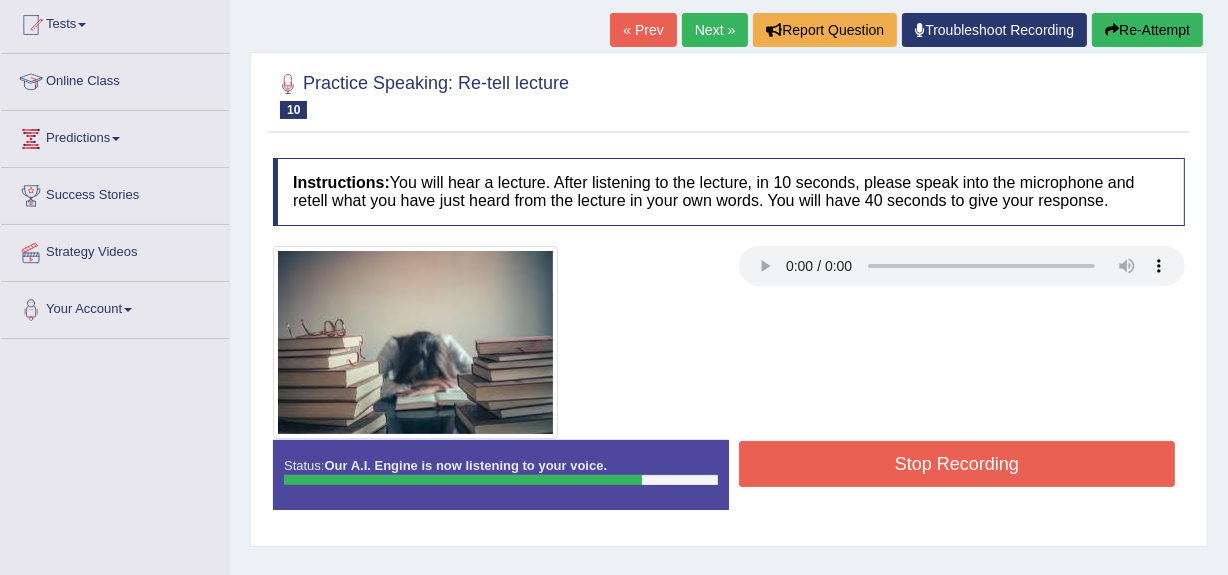 click on "Stop Recording" at bounding box center [957, 464] 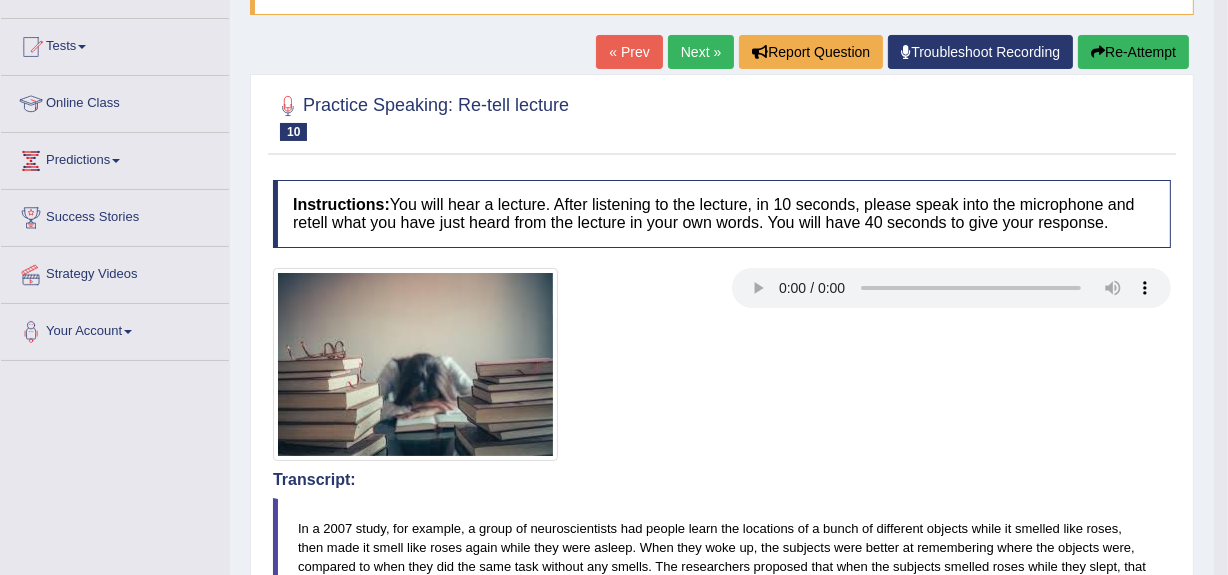 scroll, scrollTop: 201, scrollLeft: 0, axis: vertical 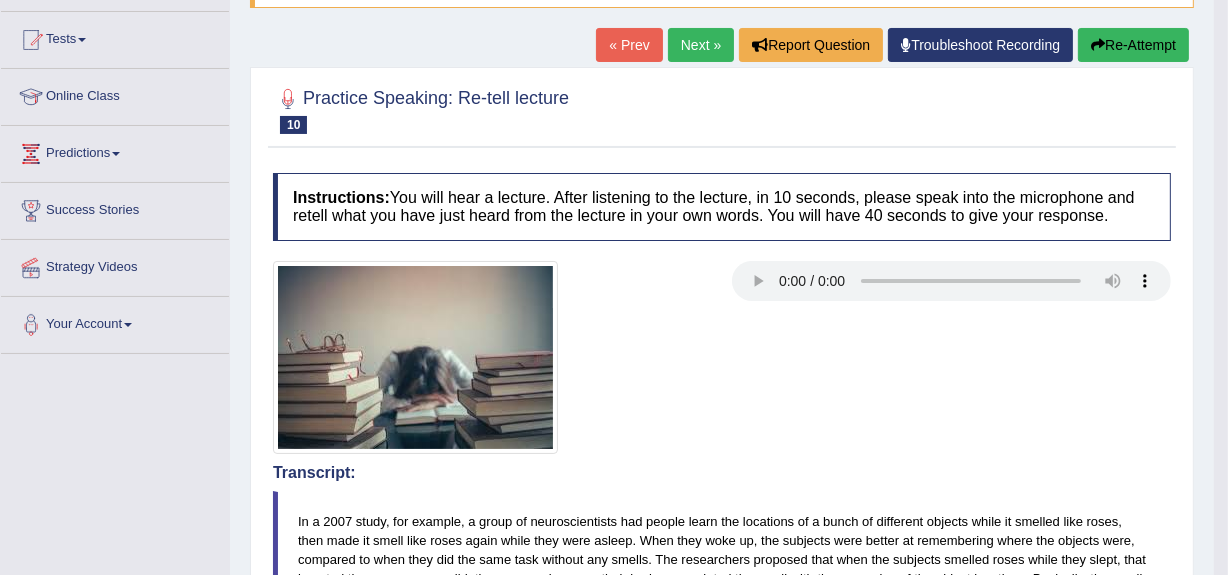 click on "Re-Attempt" at bounding box center (1133, 45) 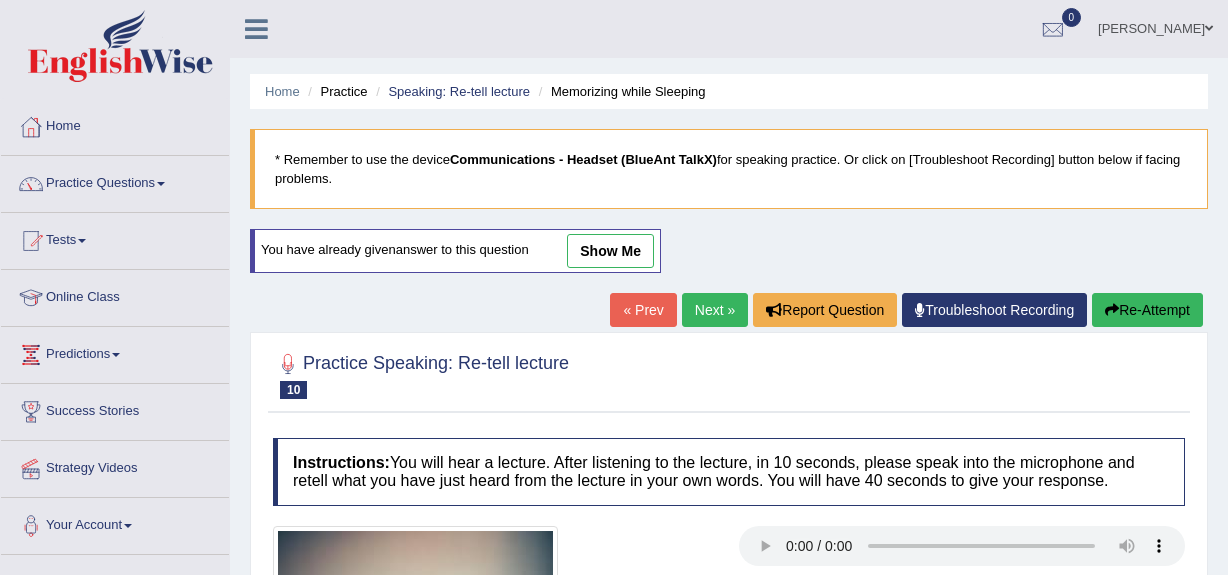 scroll, scrollTop: 217, scrollLeft: 0, axis: vertical 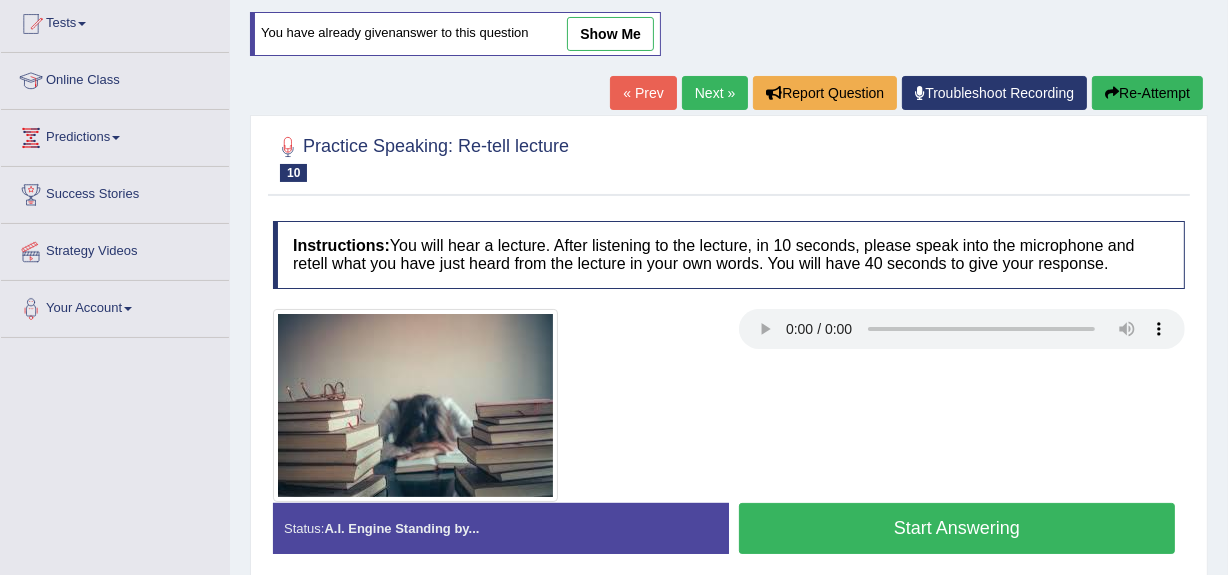 click on "Start Answering" at bounding box center [957, 528] 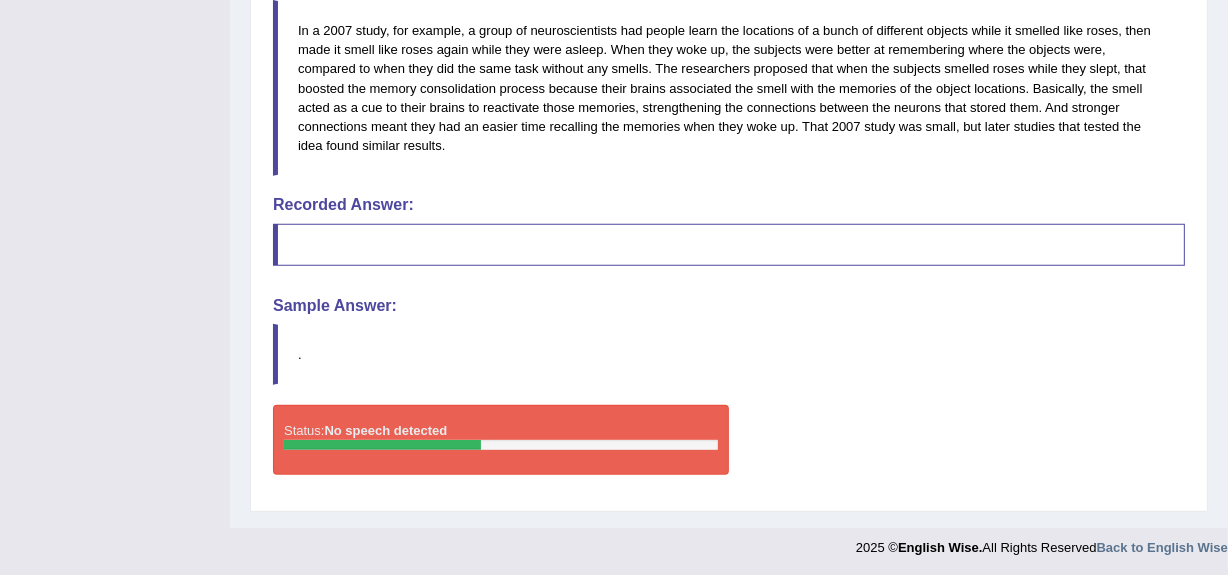 scroll, scrollTop: 0, scrollLeft: 0, axis: both 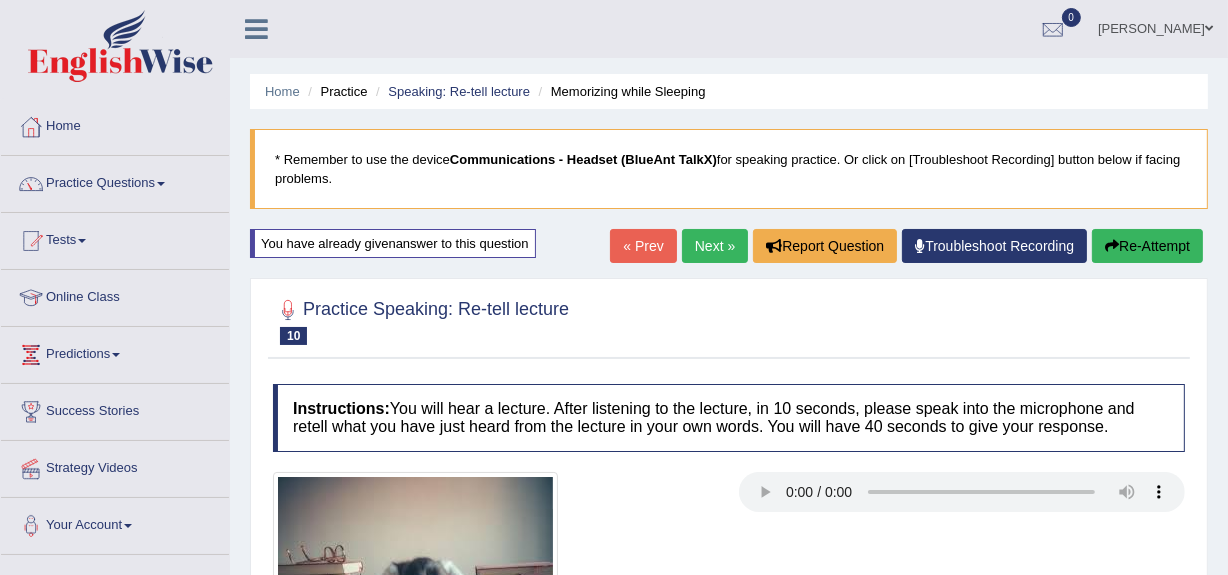 click on "Re-Attempt" at bounding box center [1147, 246] 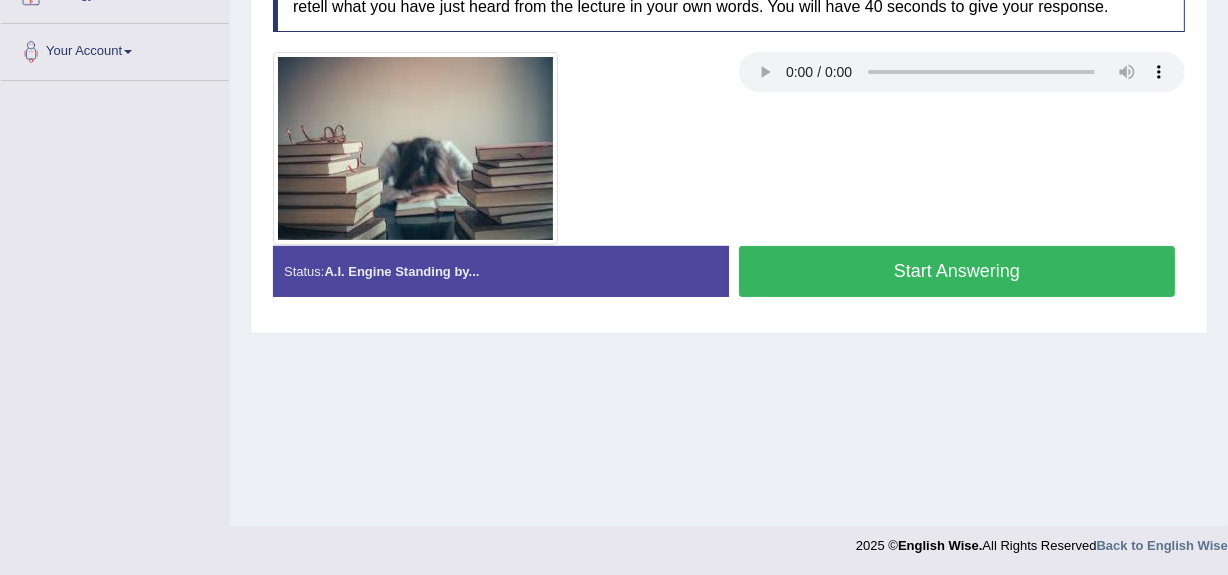 scroll, scrollTop: 474, scrollLeft: 0, axis: vertical 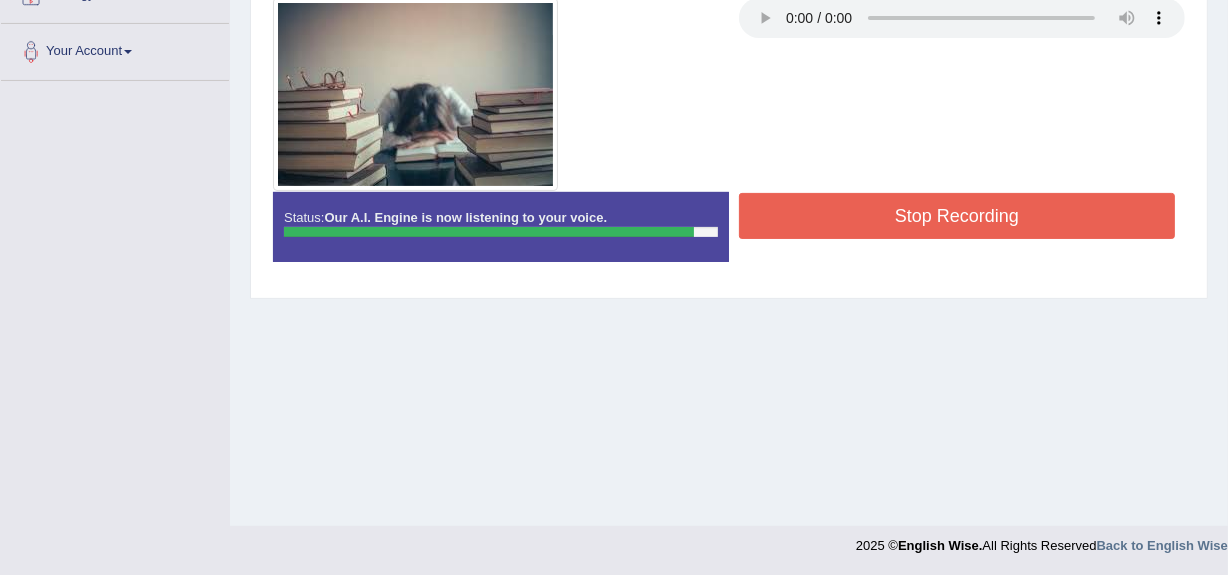 click on "Stop Recording" at bounding box center [957, 216] 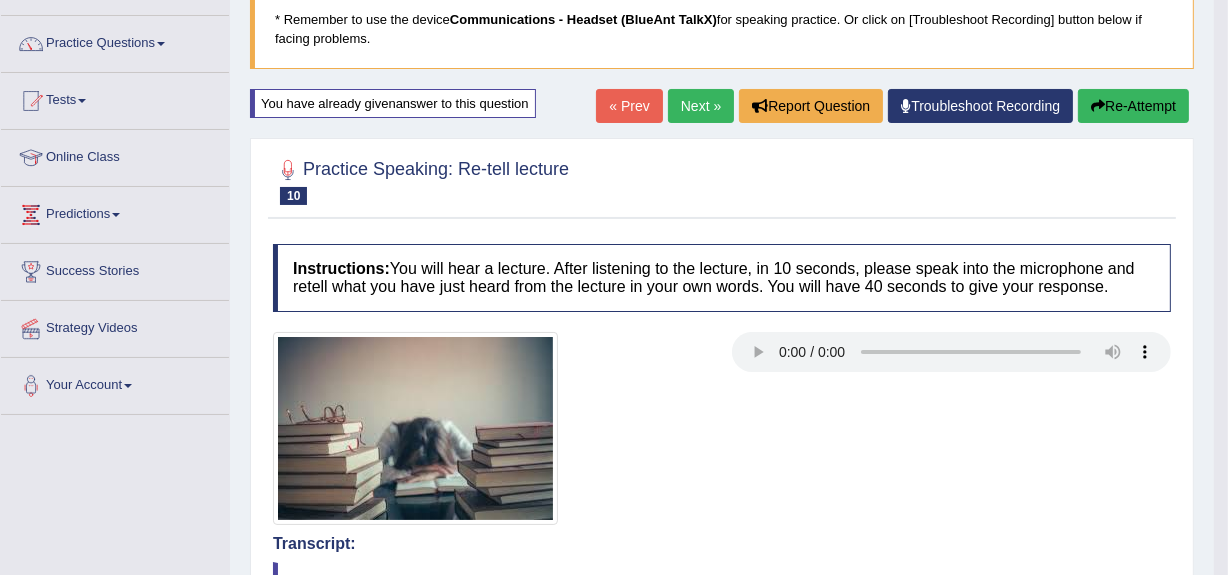 scroll, scrollTop: 0, scrollLeft: 0, axis: both 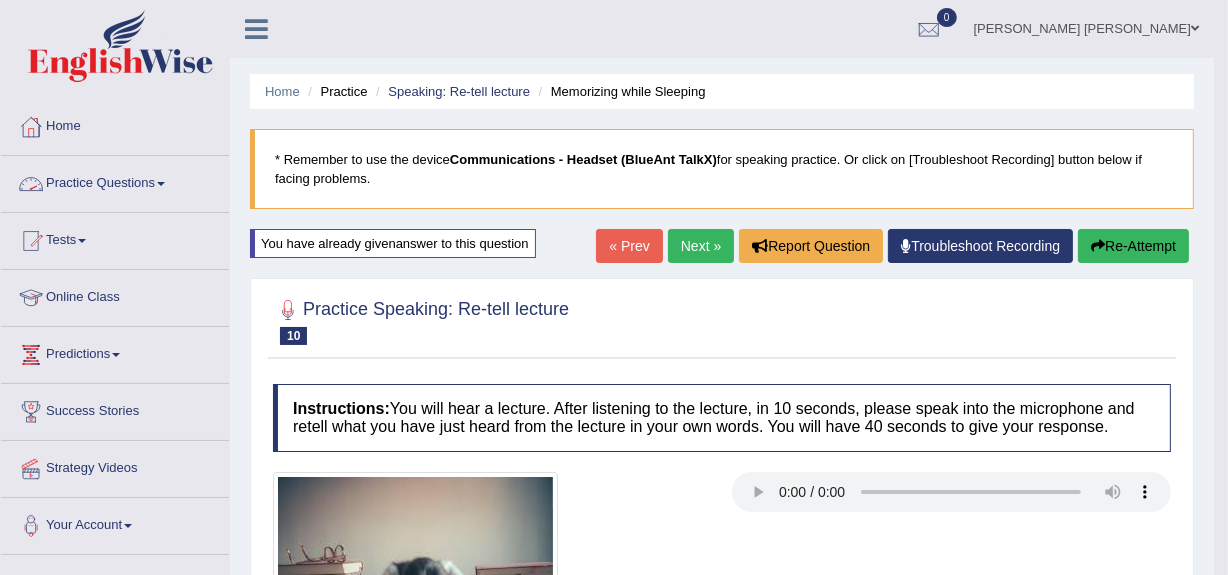 click on "Practice Questions" at bounding box center (115, 181) 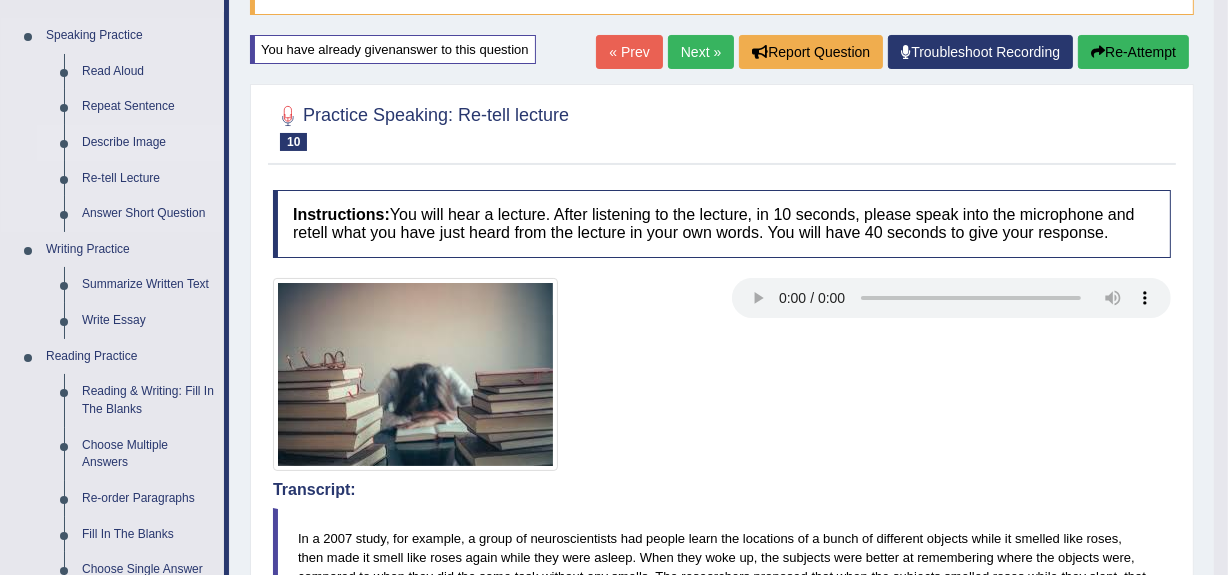 scroll, scrollTop: 195, scrollLeft: 0, axis: vertical 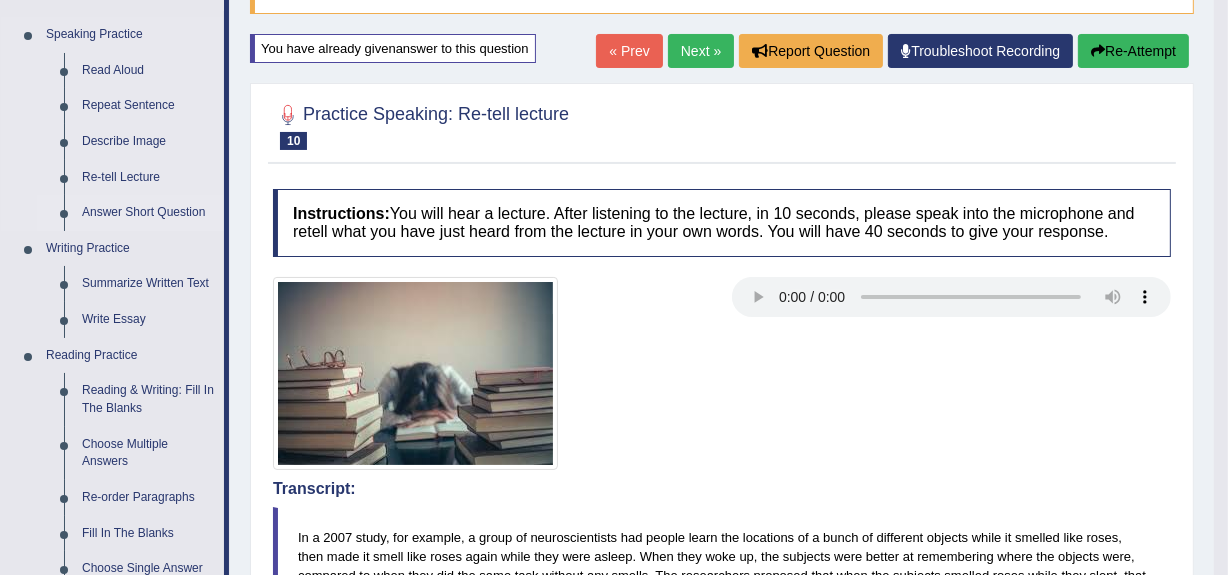 click on "Answer Short Question" at bounding box center (148, 213) 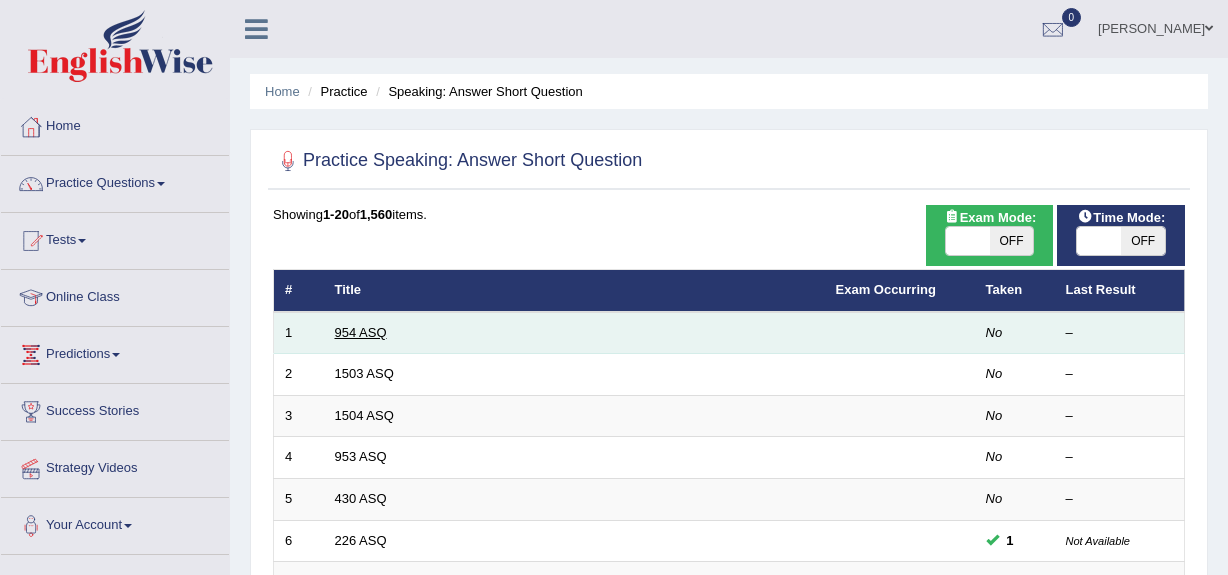 scroll, scrollTop: 0, scrollLeft: 0, axis: both 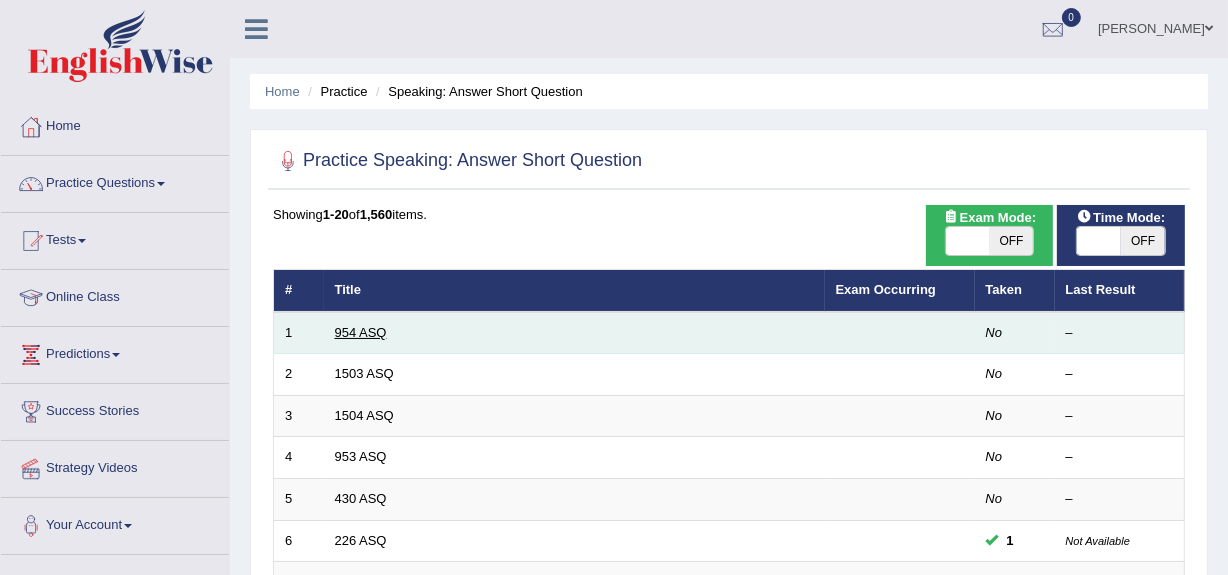 click on "954 ASQ" at bounding box center (361, 332) 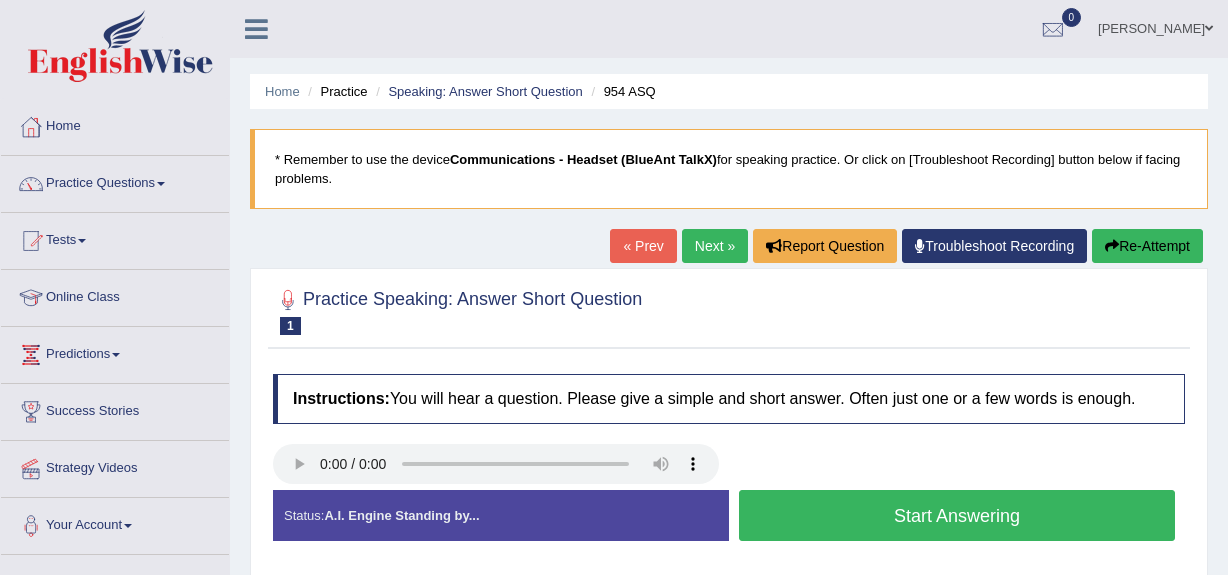 scroll, scrollTop: 0, scrollLeft: 0, axis: both 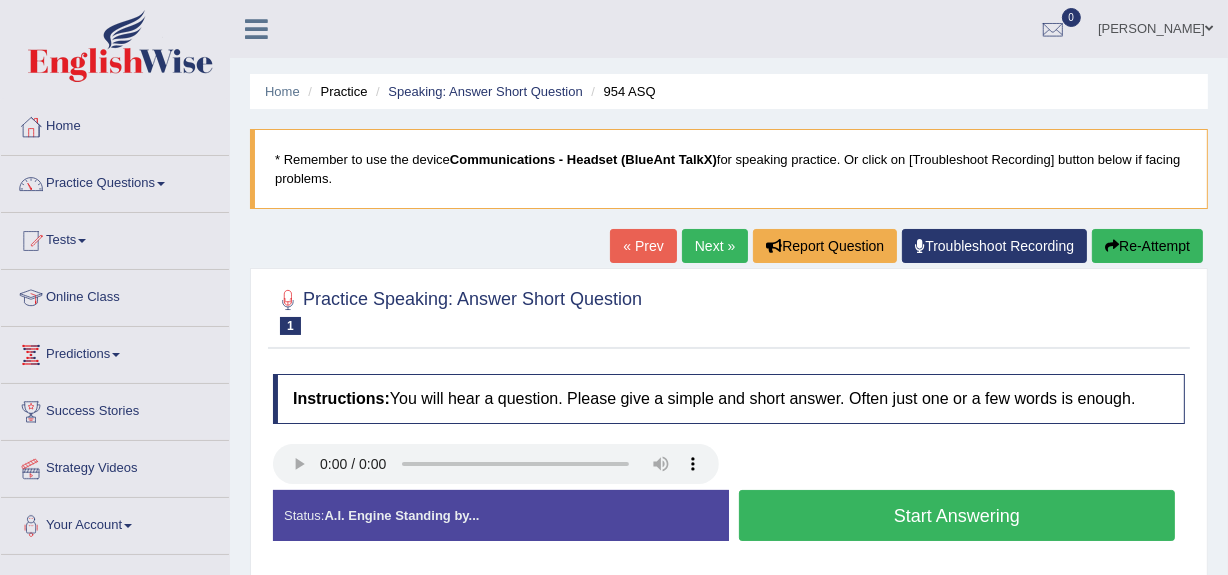 click on "Start Answering" at bounding box center [957, 515] 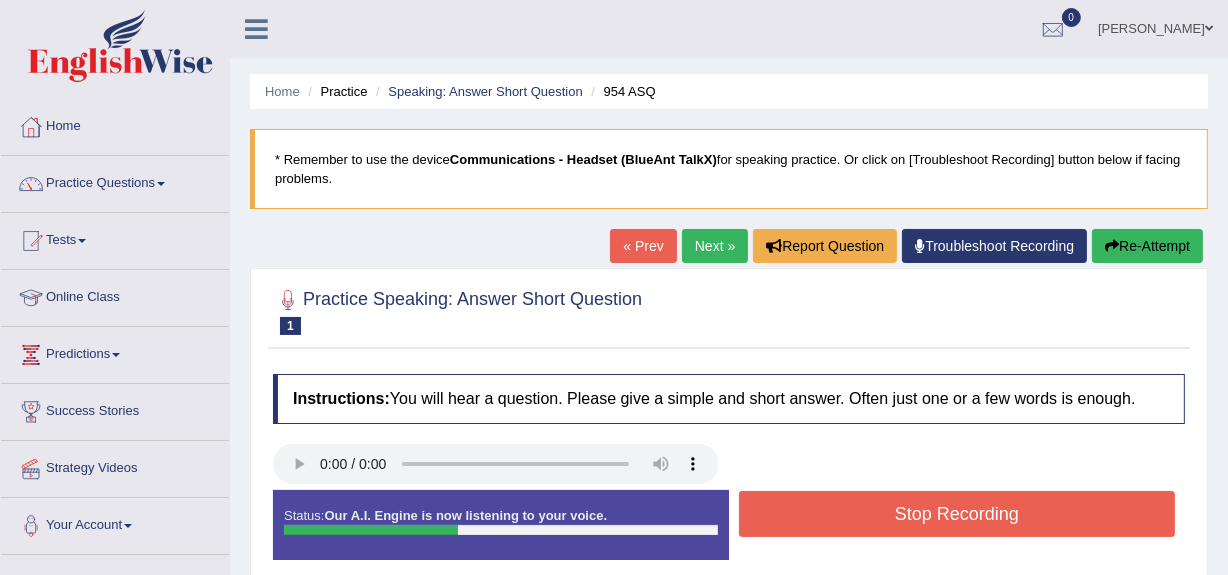click on "Stop Recording" at bounding box center [957, 514] 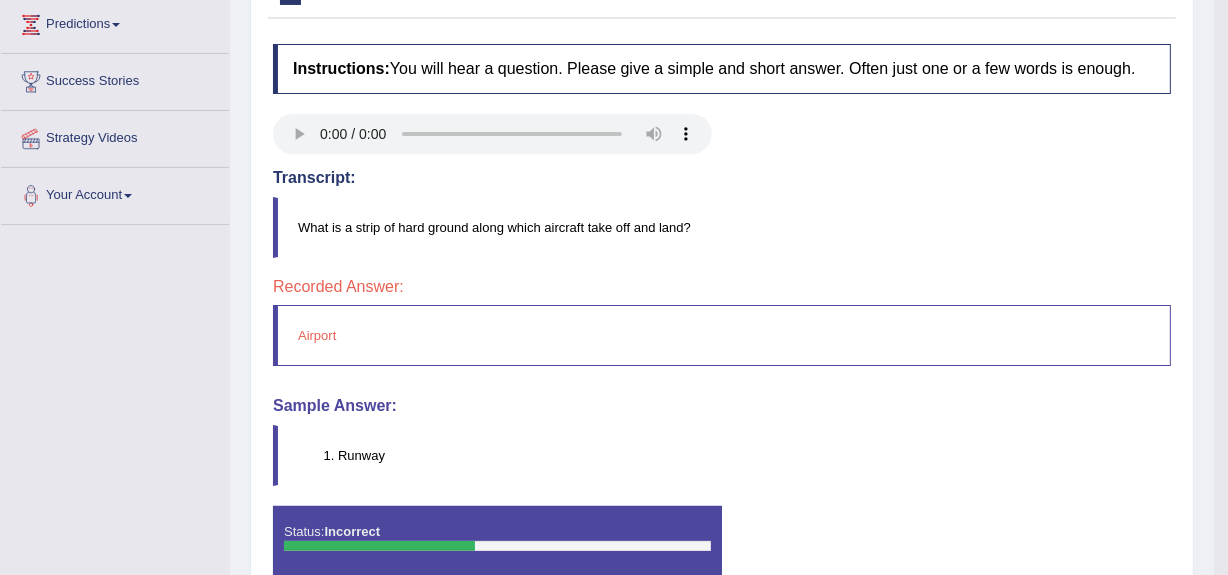 scroll, scrollTop: 0, scrollLeft: 0, axis: both 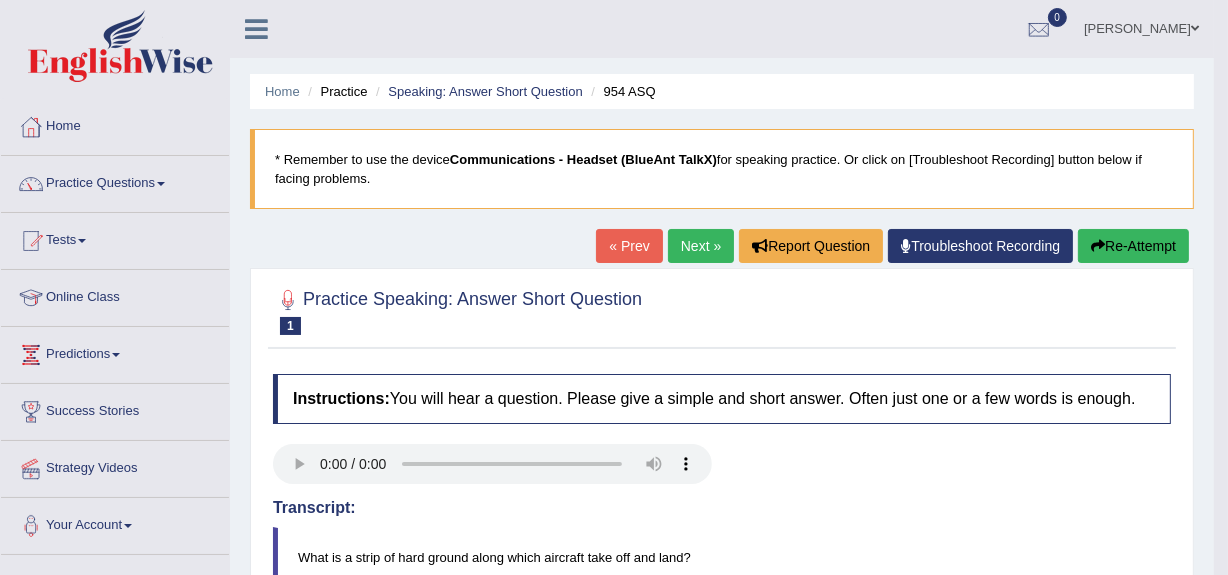 click on "[PERSON_NAME]" at bounding box center (1141, 26) 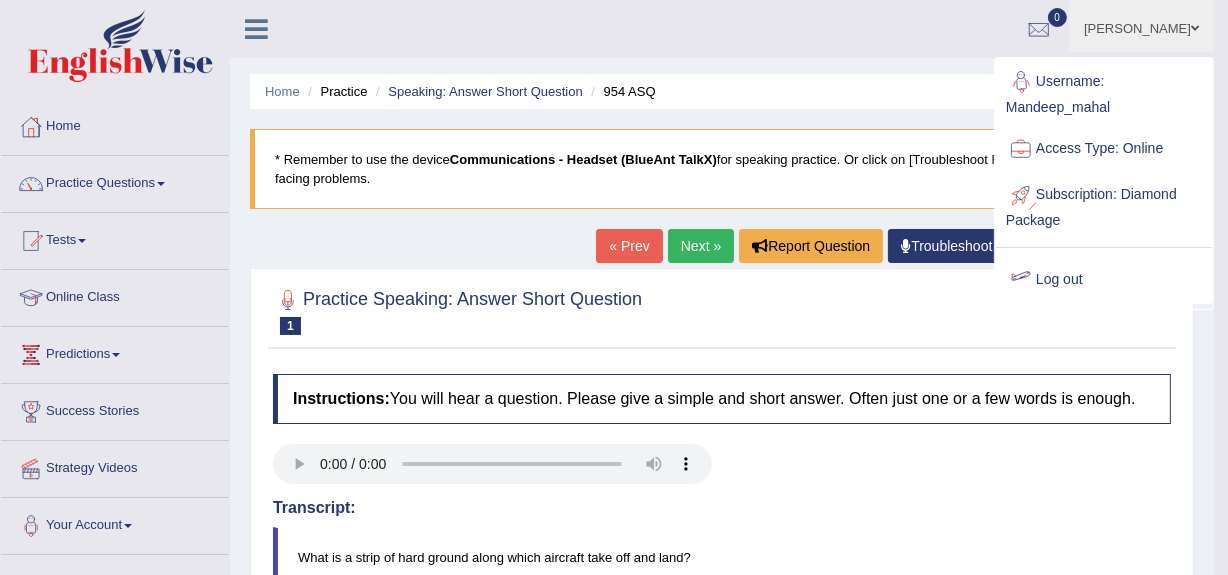 click on "Log out" at bounding box center [1104, 280] 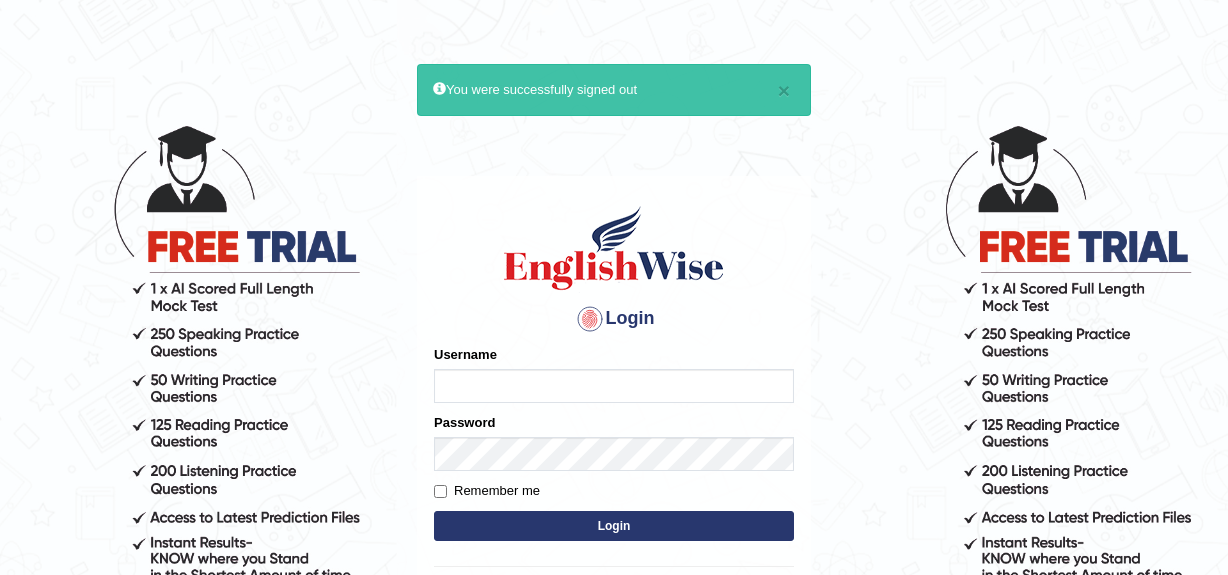 scroll, scrollTop: 0, scrollLeft: 0, axis: both 